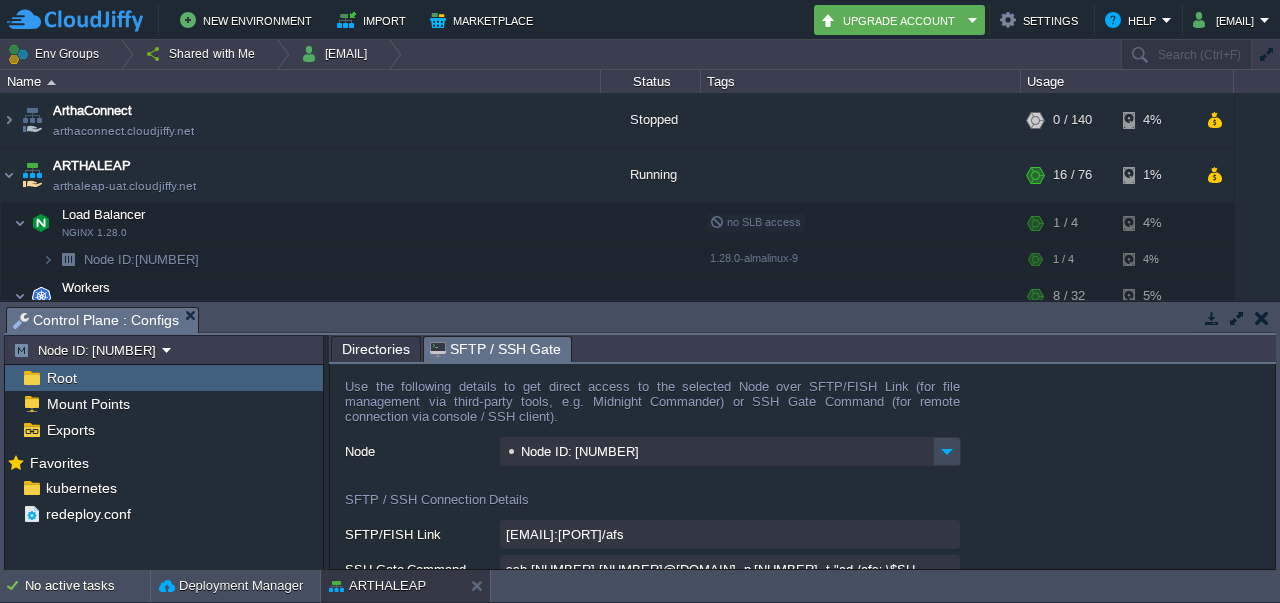 scroll, scrollTop: 0, scrollLeft: 0, axis: both 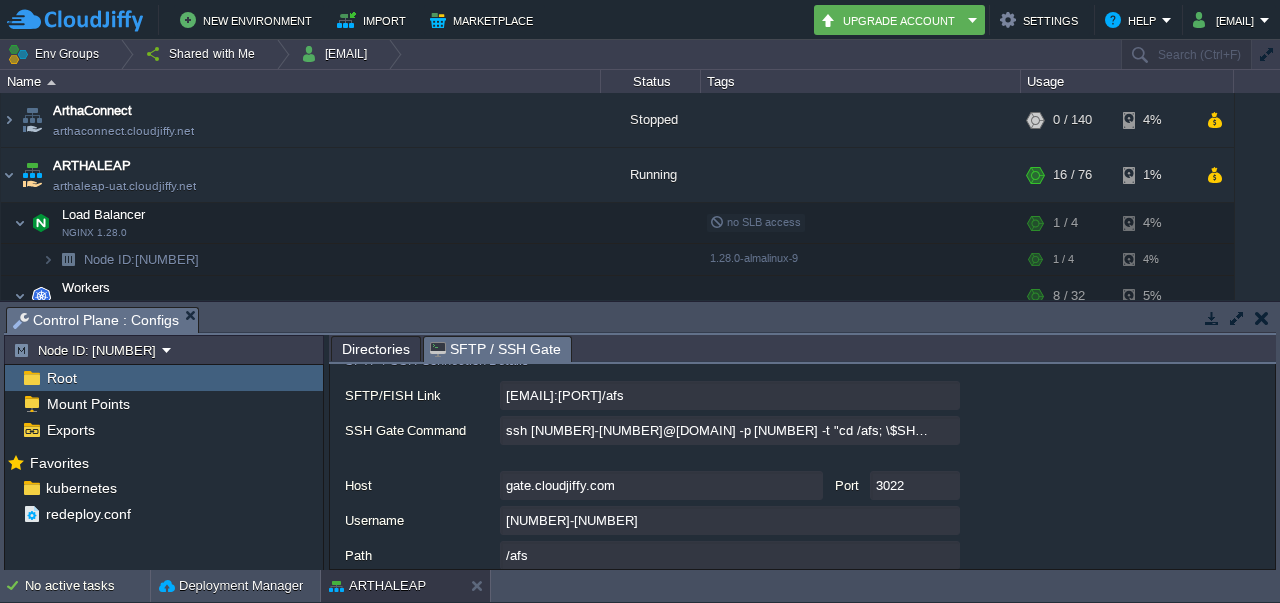 click at bounding box center [1233, 319] 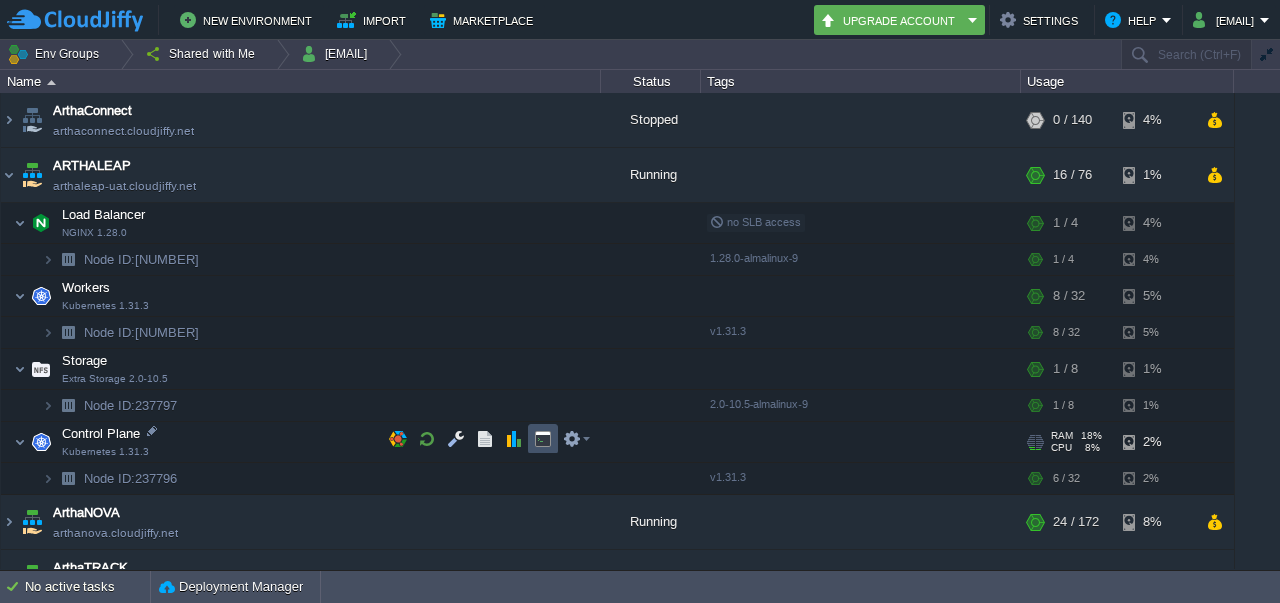 click at bounding box center (543, 439) 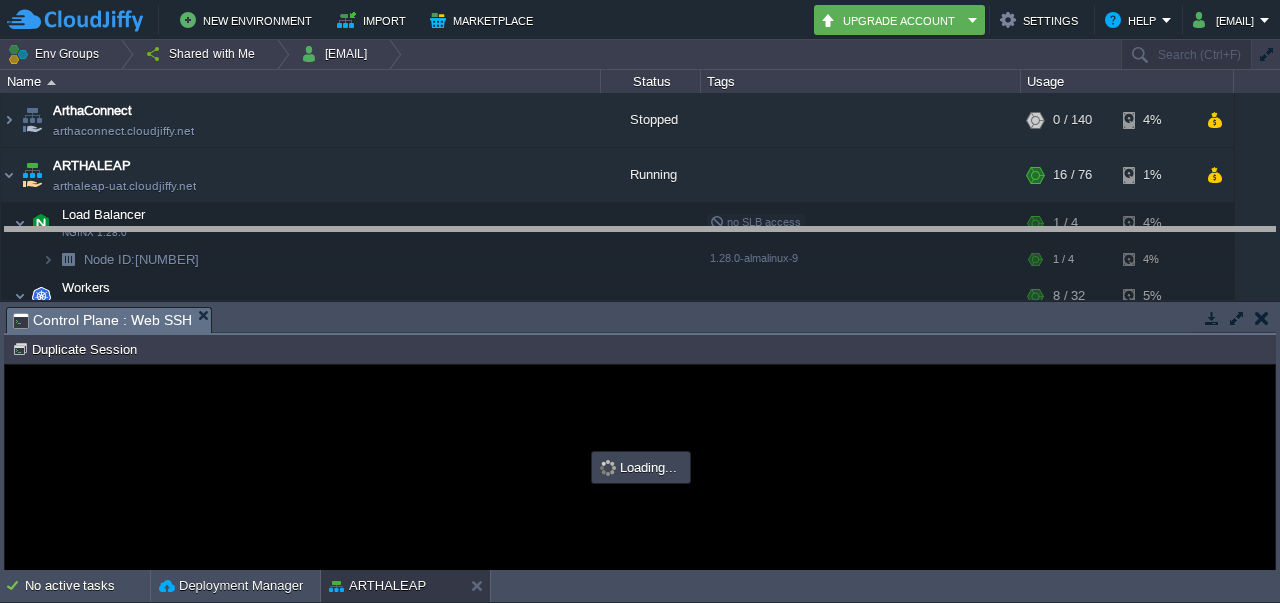 drag, startPoint x: 572, startPoint y: 316, endPoint x: 582, endPoint y: 225, distance: 91.5478 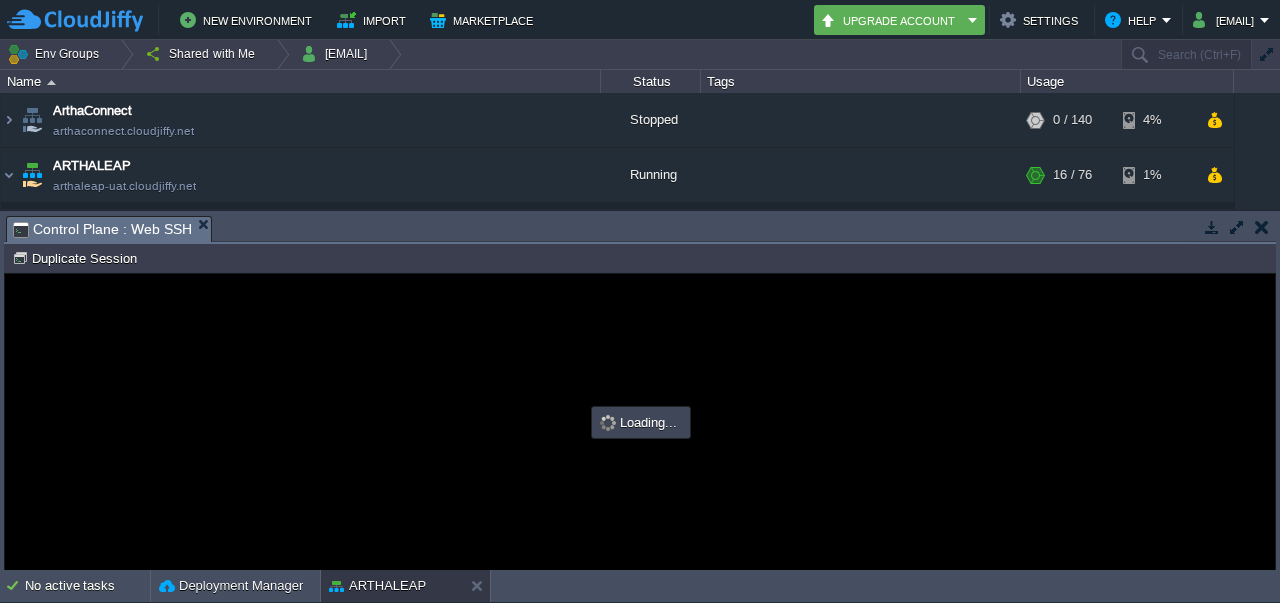 scroll, scrollTop: 0, scrollLeft: 0, axis: both 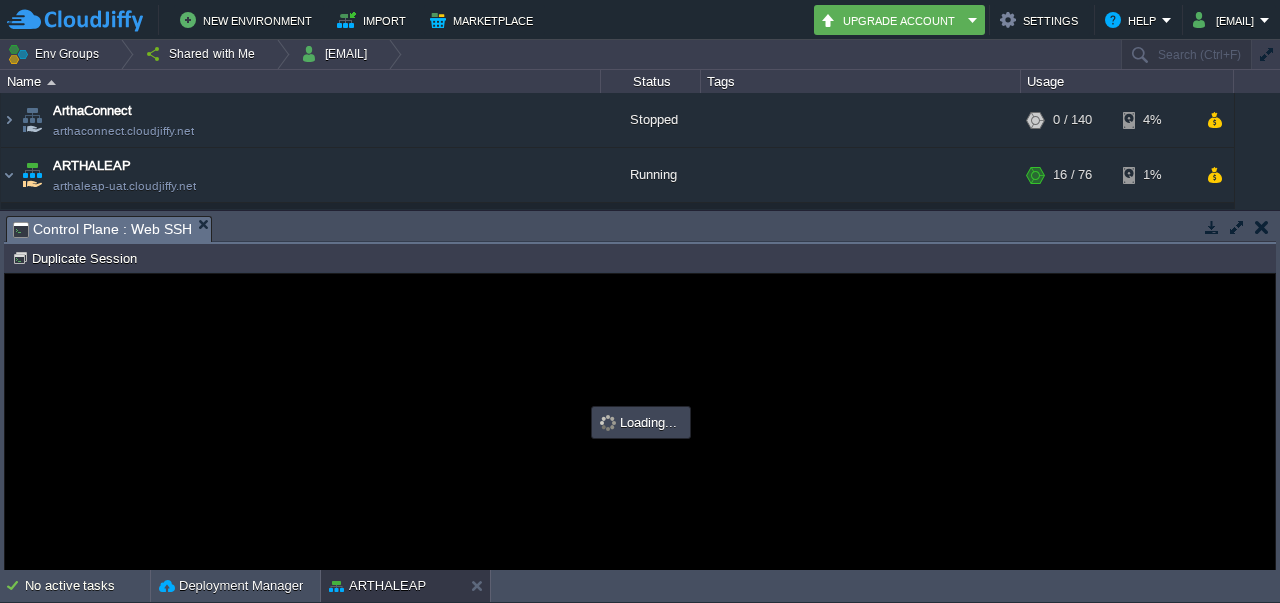 type on "#000000" 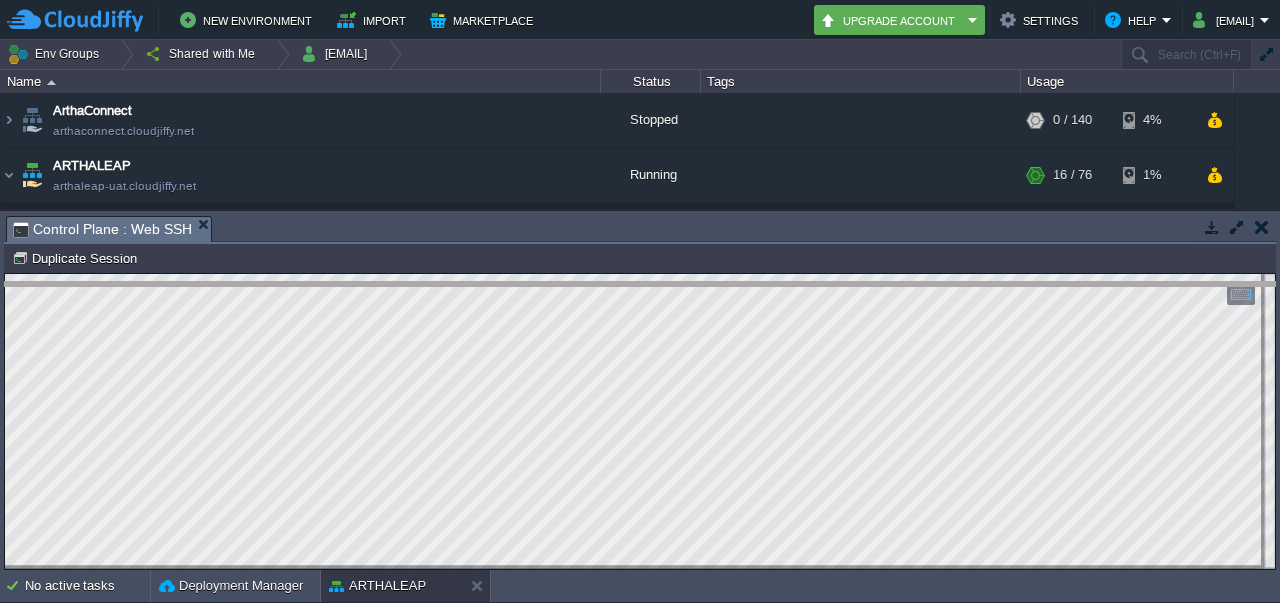 drag, startPoint x: 594, startPoint y: 230, endPoint x: 588, endPoint y: 296, distance: 66.27216 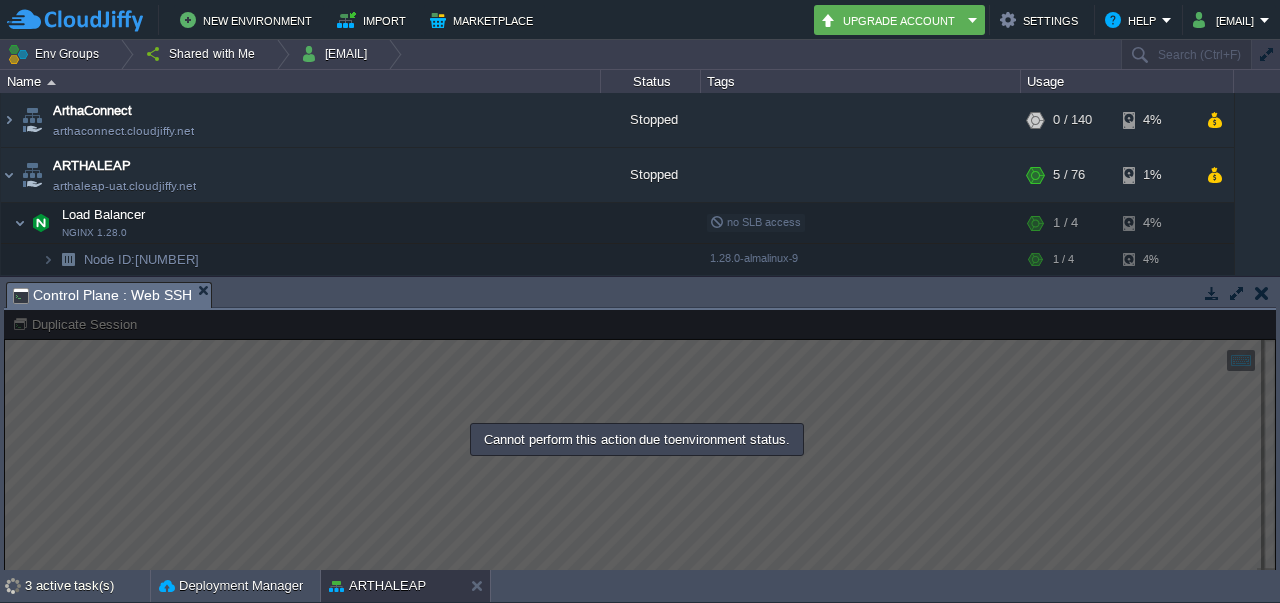 click at bounding box center (1262, 293) 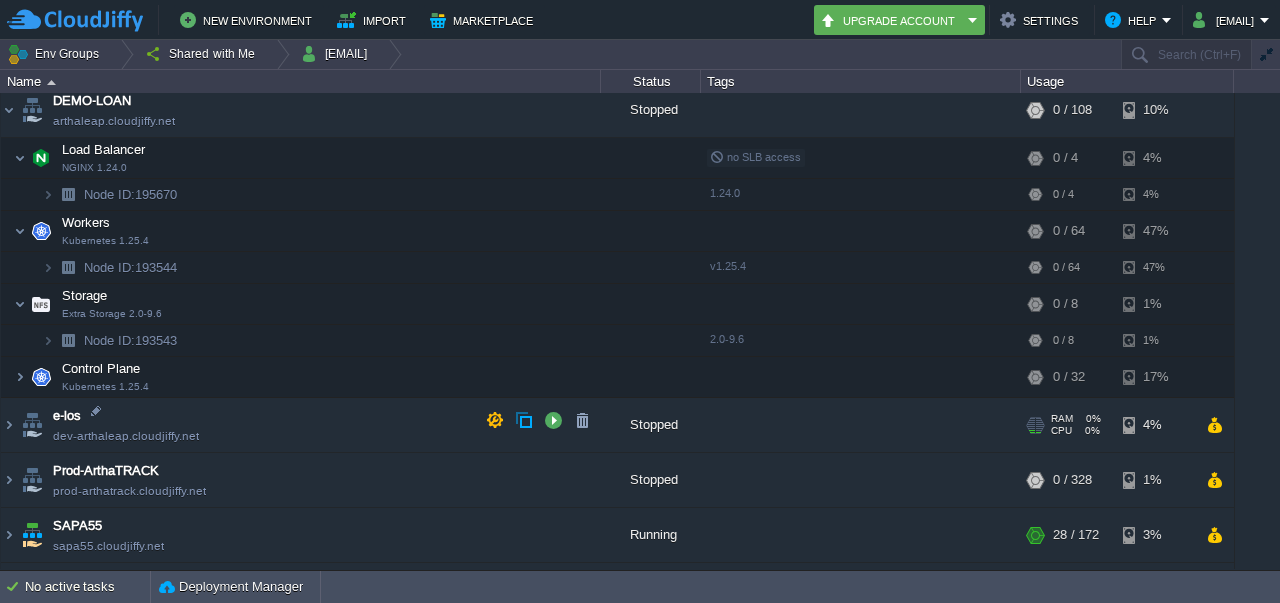 scroll, scrollTop: 617, scrollLeft: 0, axis: vertical 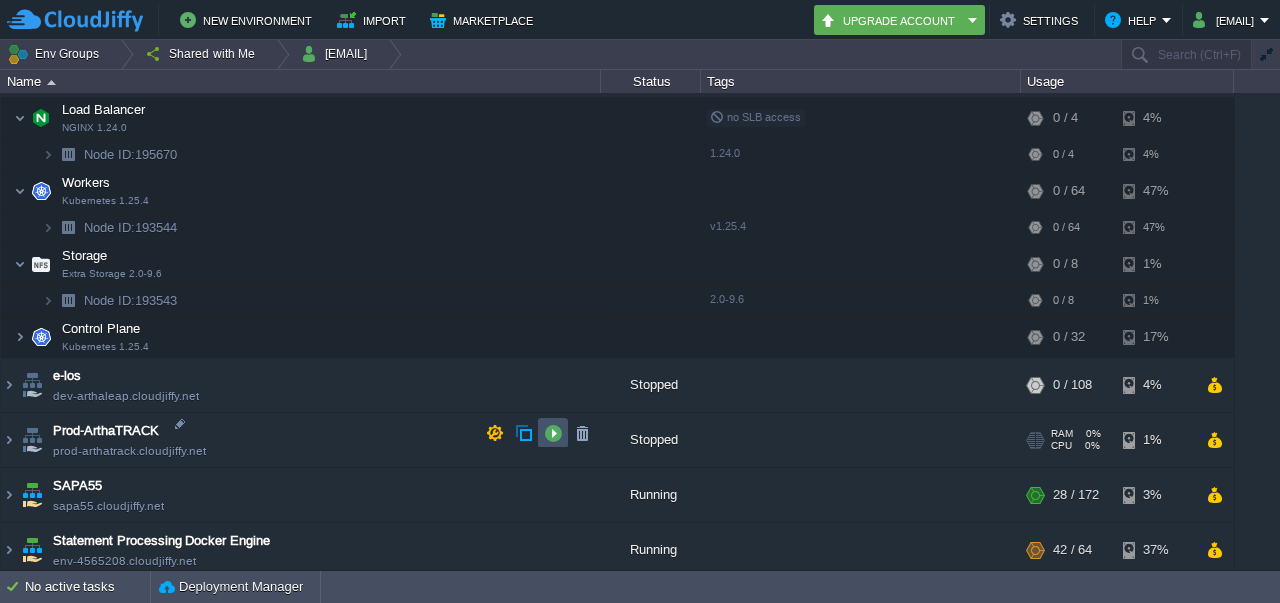 click at bounding box center (553, 433) 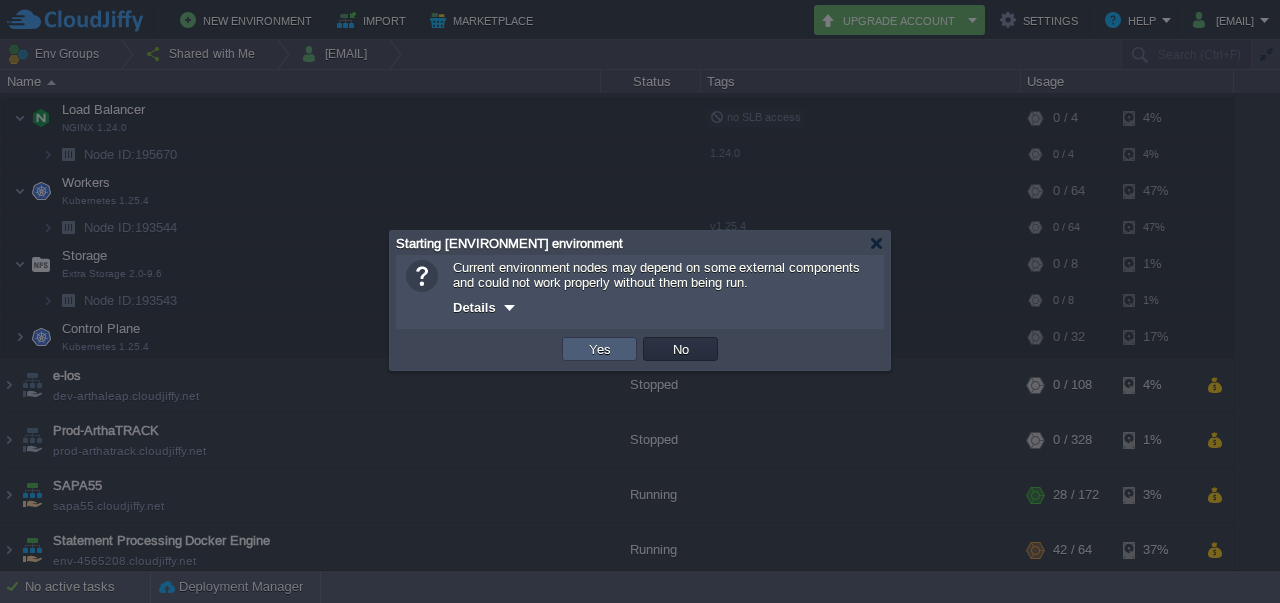 click on "Yes" at bounding box center [600, 349] 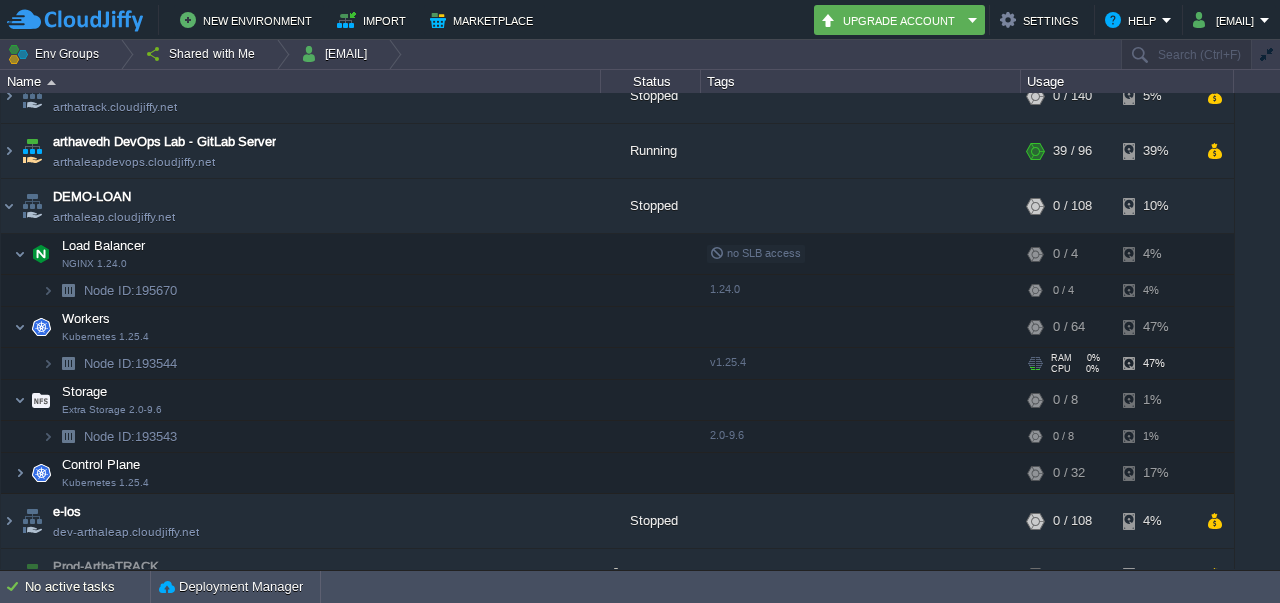 scroll, scrollTop: 409, scrollLeft: 0, axis: vertical 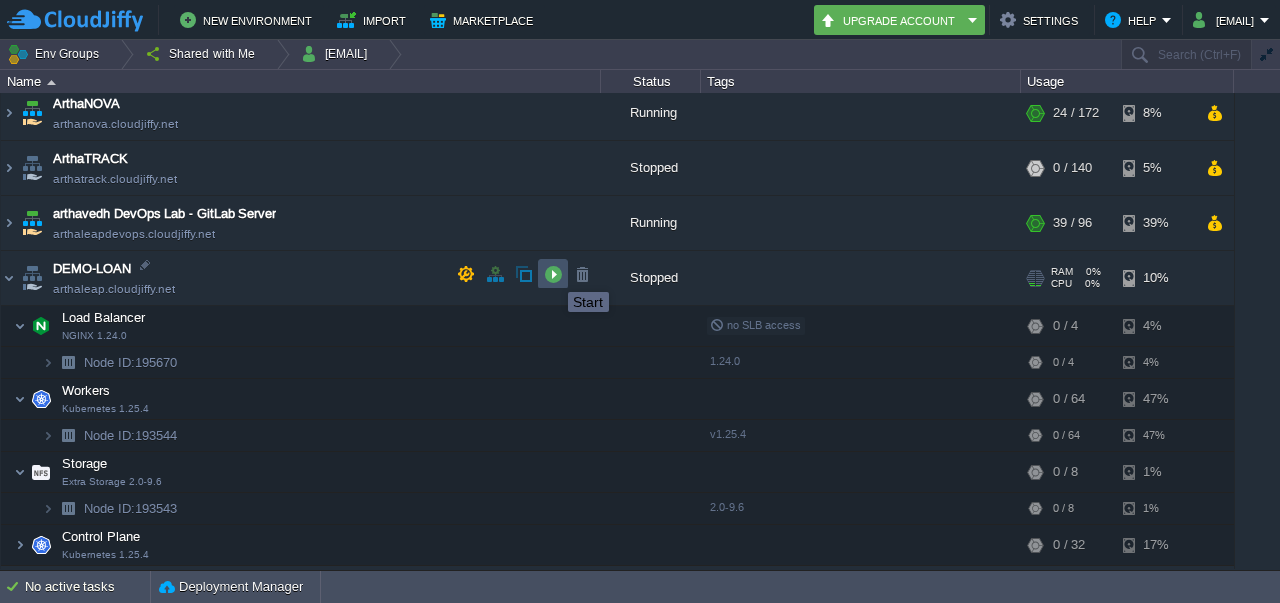 click at bounding box center (553, 274) 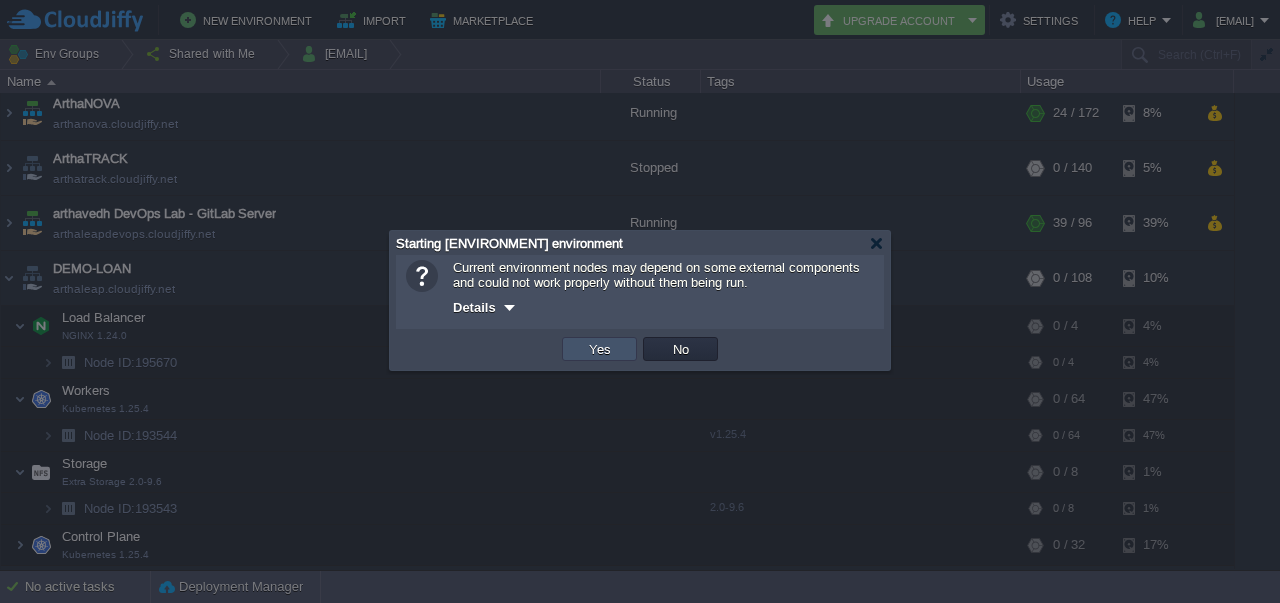 click on "Yes" at bounding box center (600, 349) 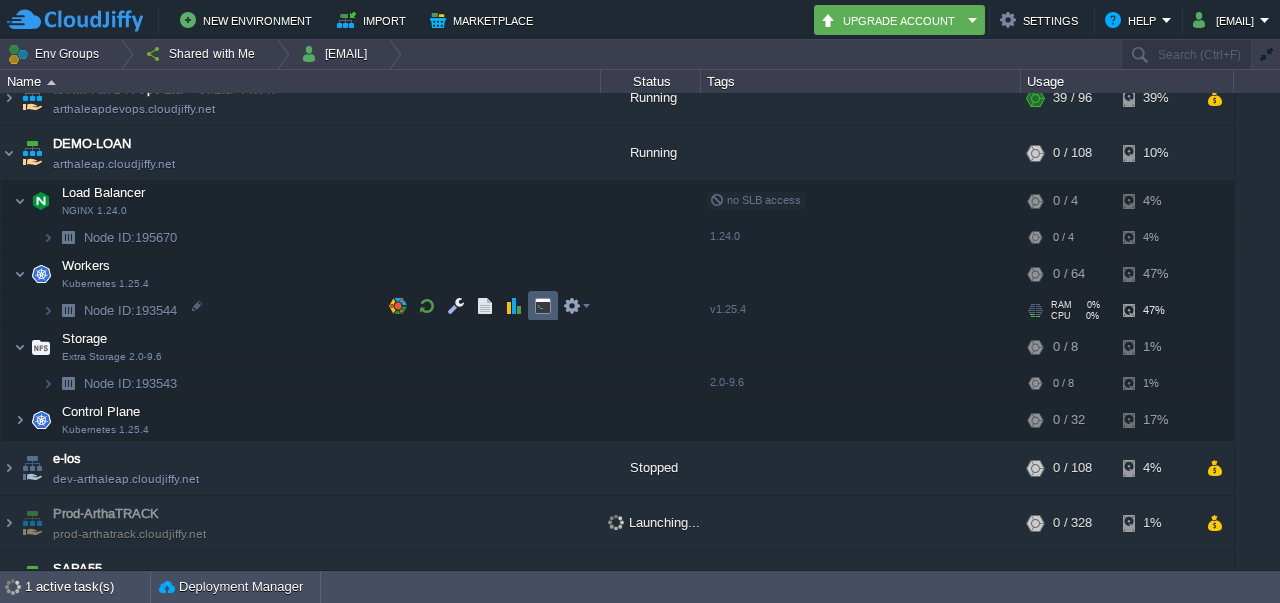 scroll, scrollTop: 533, scrollLeft: 0, axis: vertical 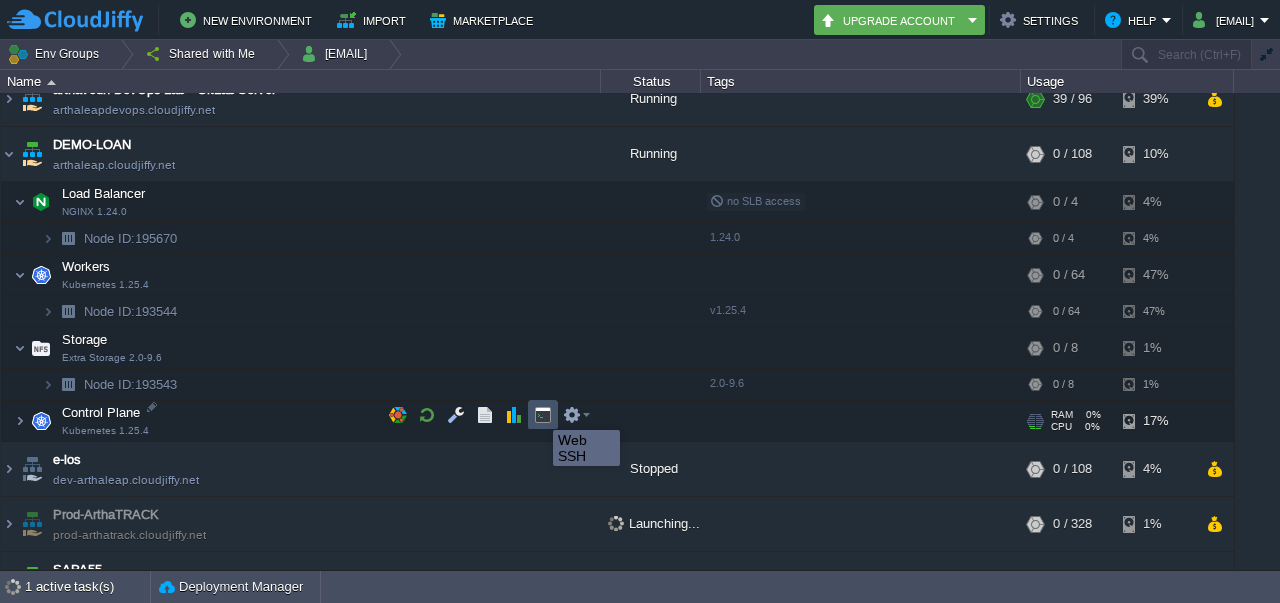 click at bounding box center [543, 415] 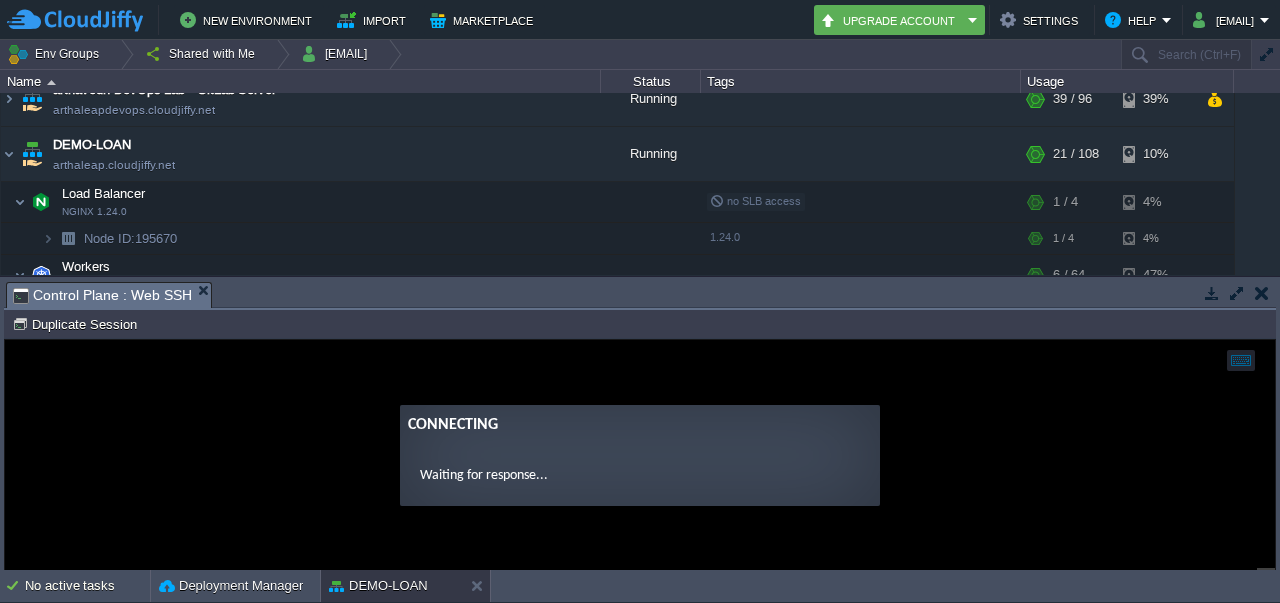 scroll, scrollTop: 0, scrollLeft: 0, axis: both 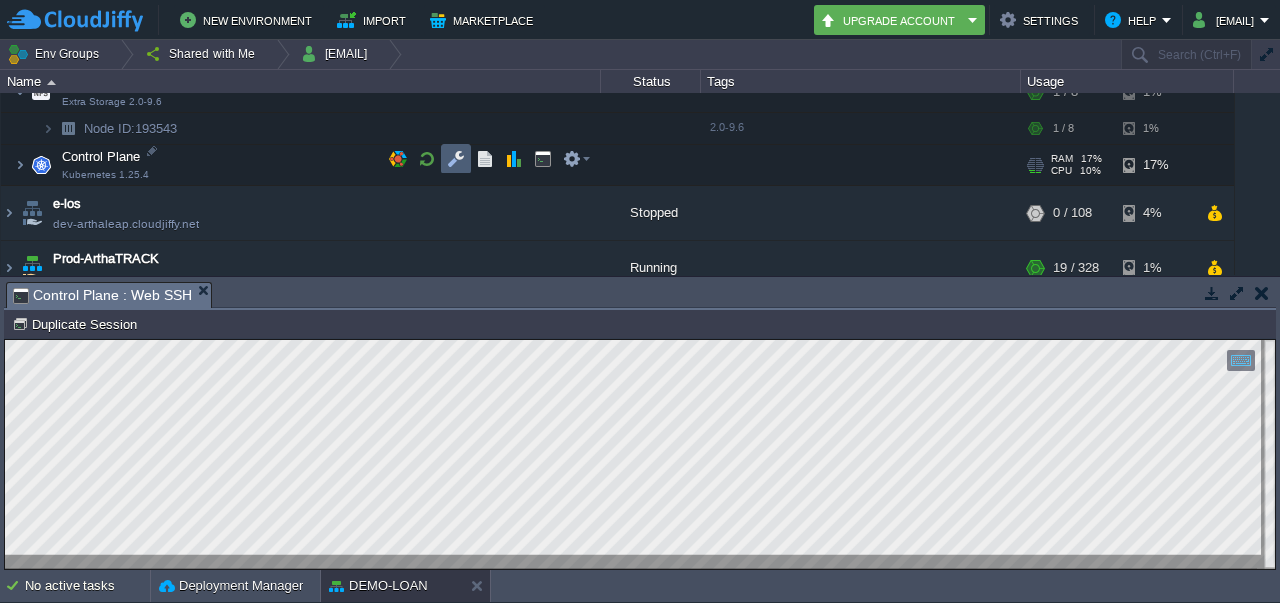 click at bounding box center [456, 159] 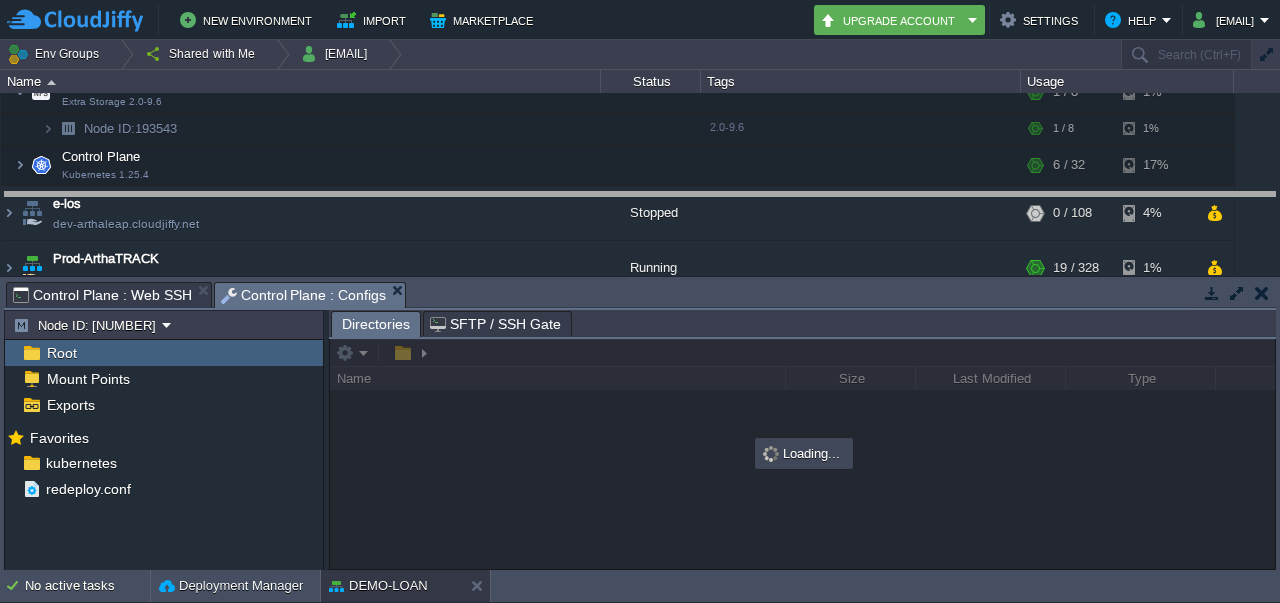 drag, startPoint x: 695, startPoint y: 299, endPoint x: 710, endPoint y: 209, distance: 91.24144 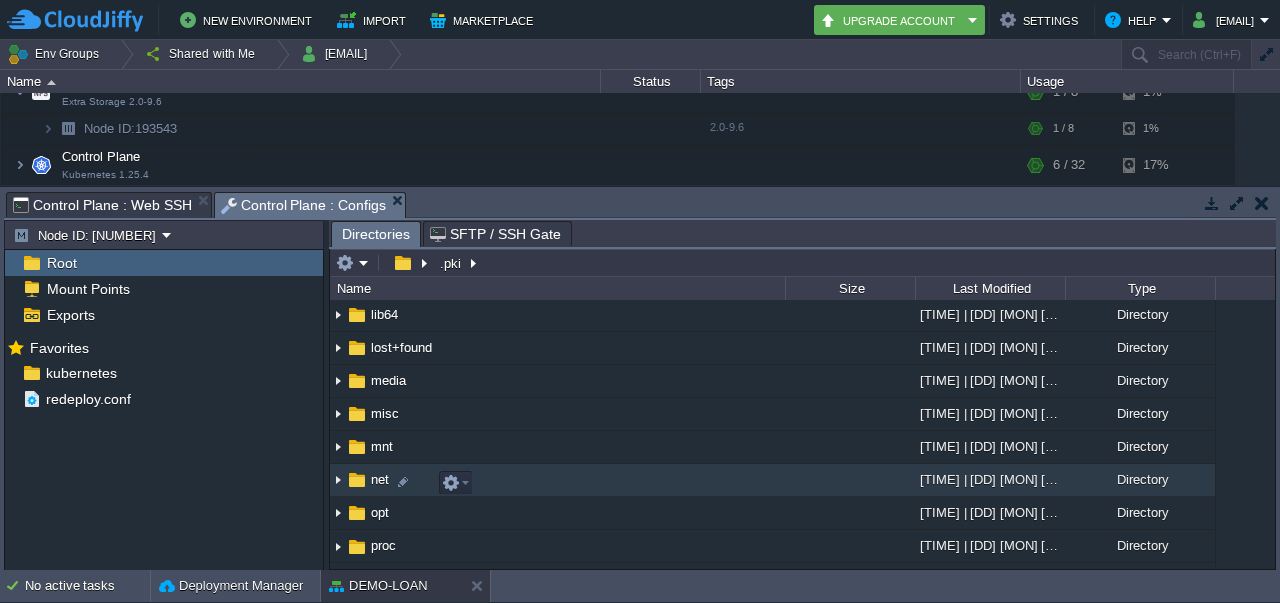 scroll, scrollTop: 342, scrollLeft: 0, axis: vertical 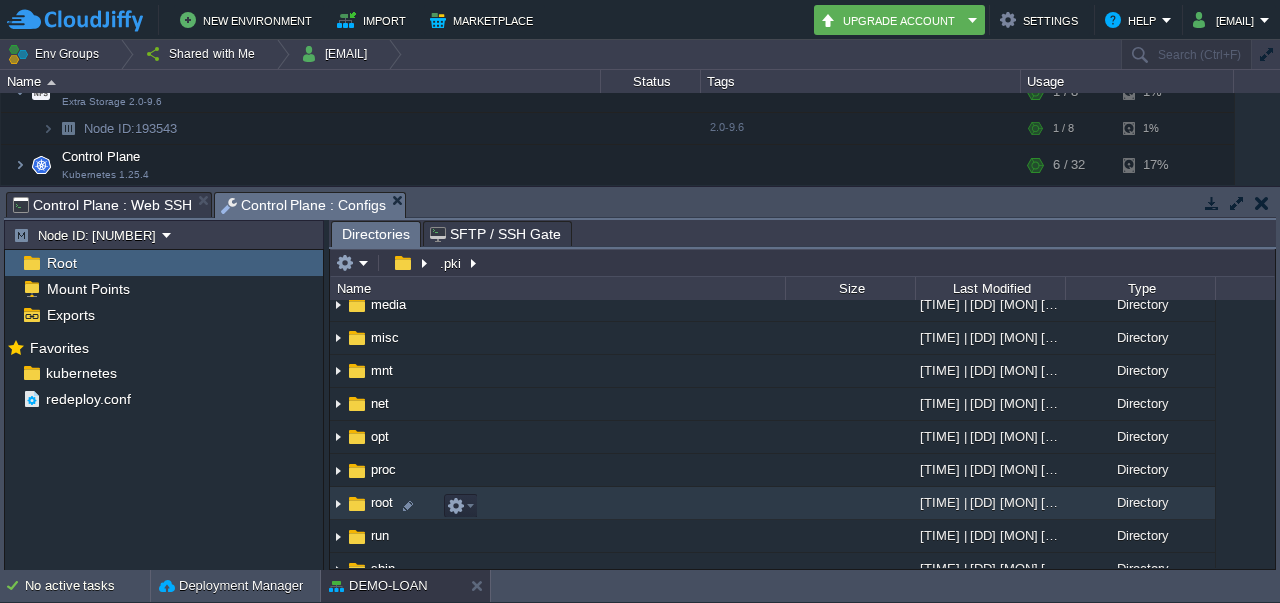 click on "root" at bounding box center [382, 502] 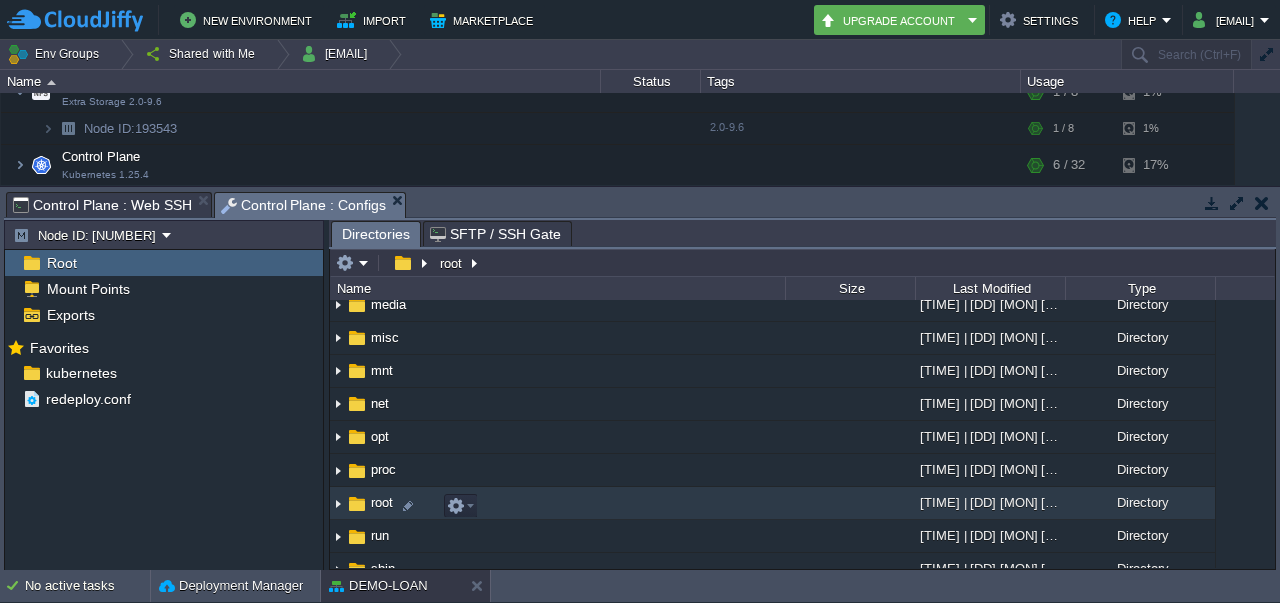 click on "root" at bounding box center (382, 502) 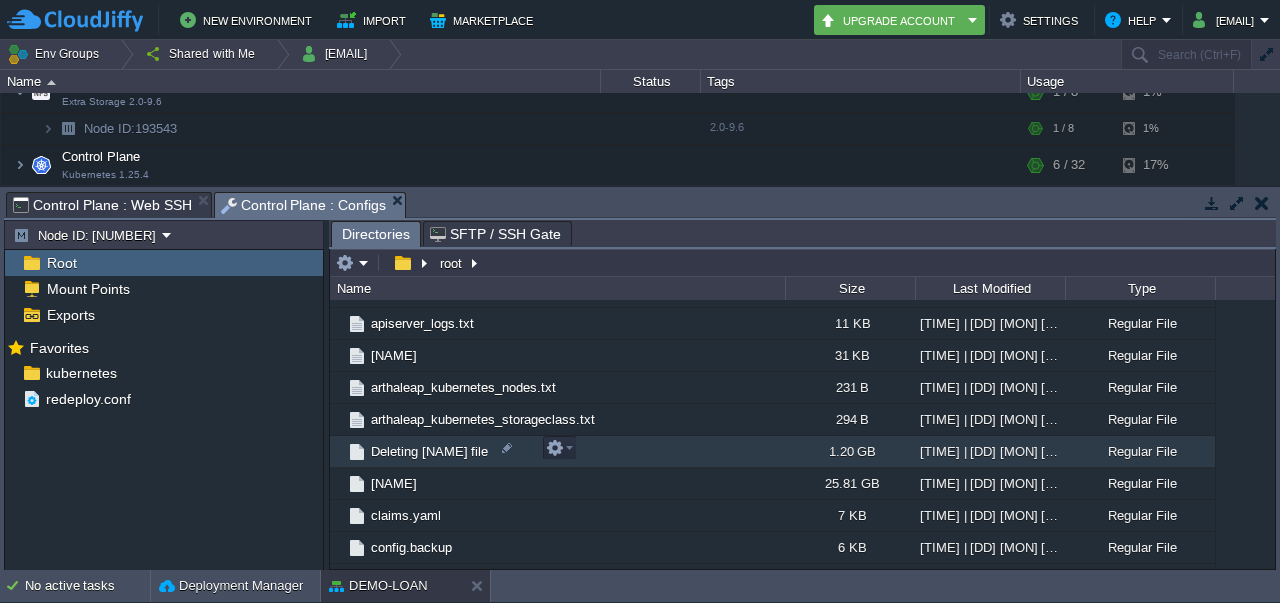 scroll, scrollTop: 632, scrollLeft: 0, axis: vertical 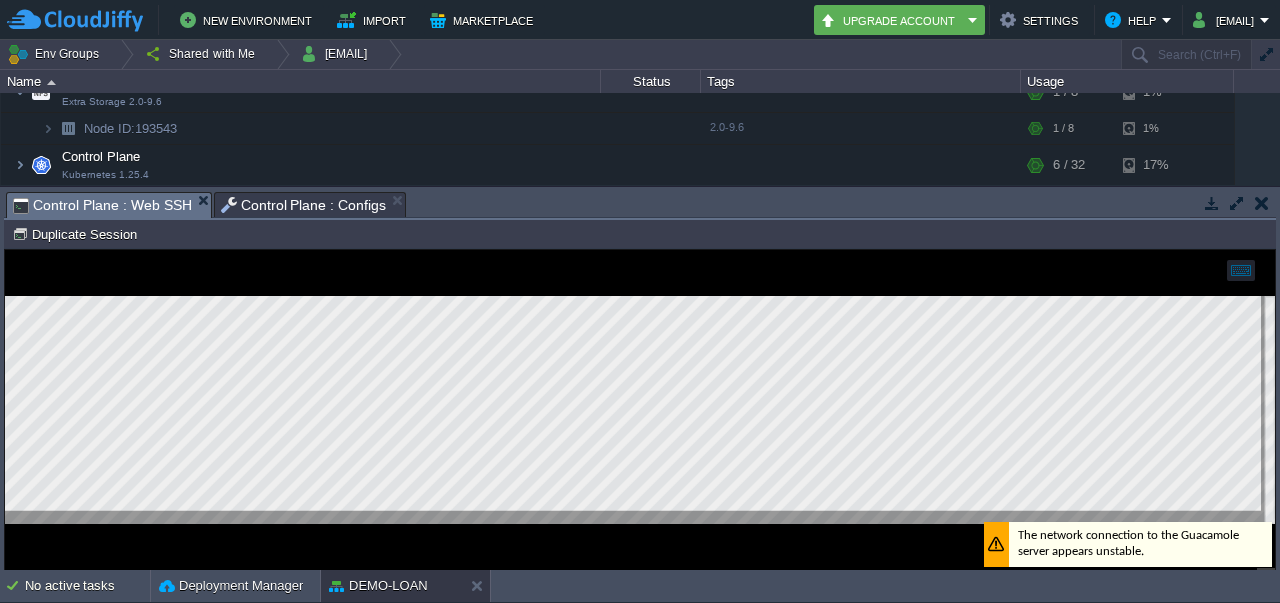 click on "Control Plane : Web SSH" at bounding box center (102, 205) 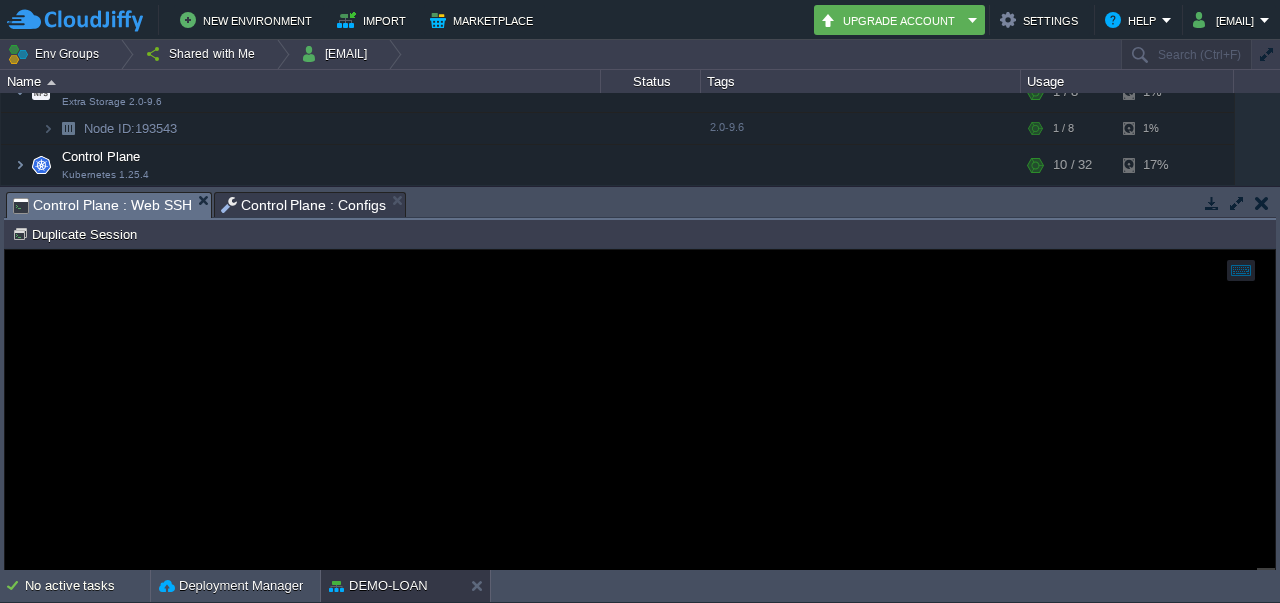 click on "Control Plane : Configs" at bounding box center [304, 205] 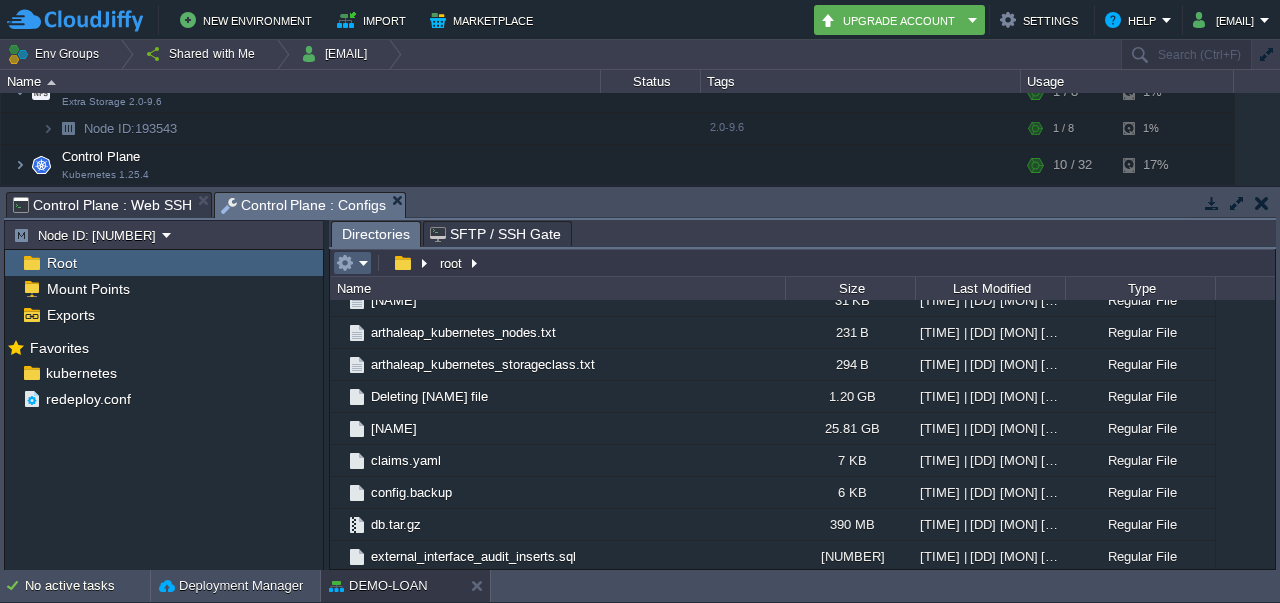 click at bounding box center [352, 263] 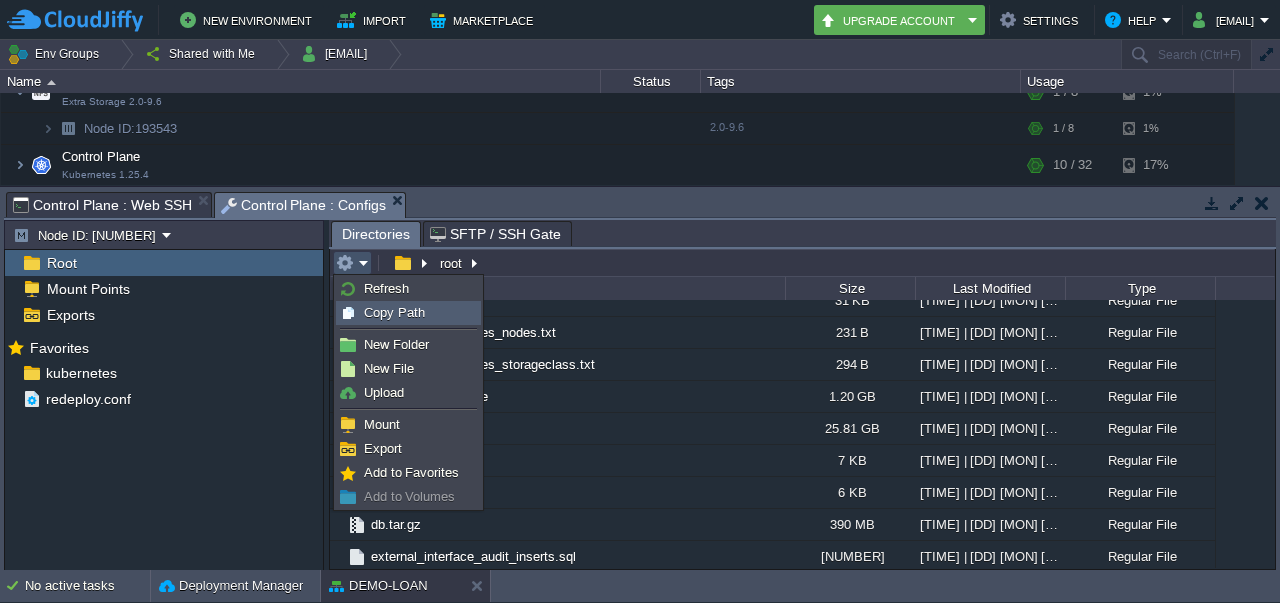 click on "Copy Path" at bounding box center [408, 313] 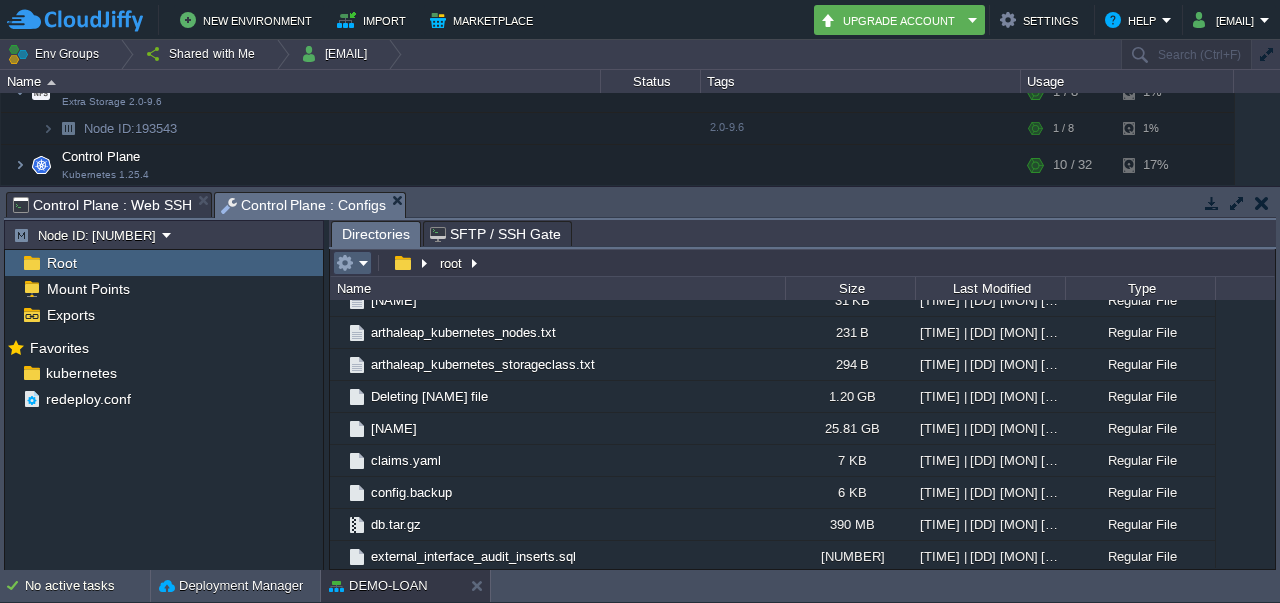 click at bounding box center (352, 263) 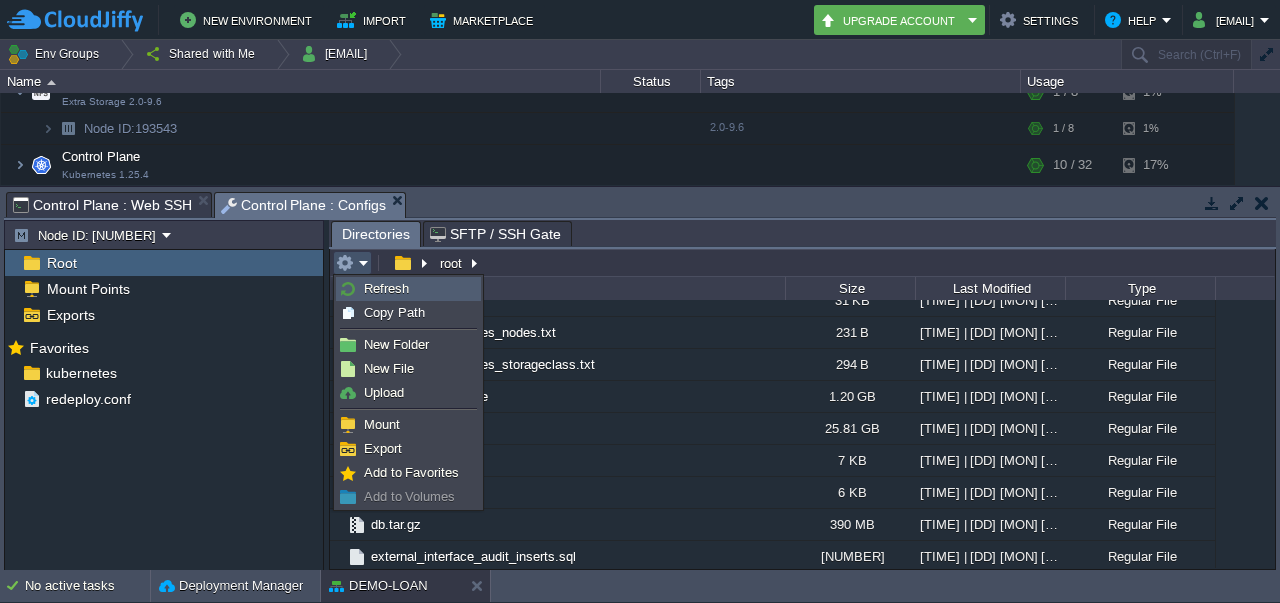 click on "Refresh" at bounding box center [386, 288] 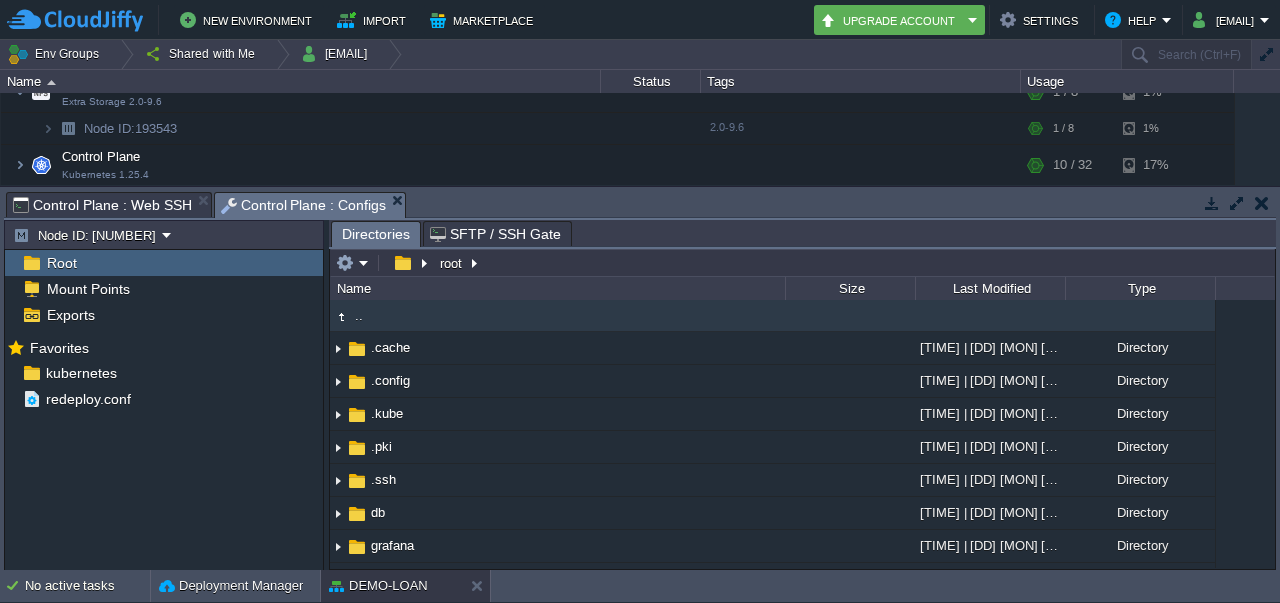scroll, scrollTop: 632, scrollLeft: 0, axis: vertical 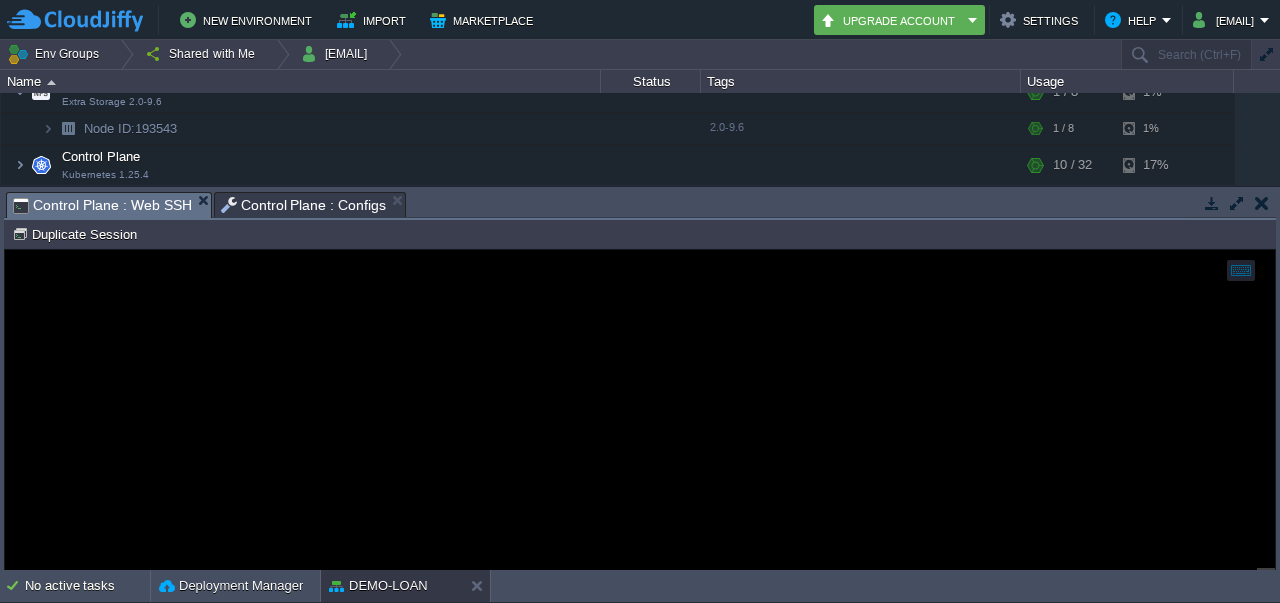 click on "Control Plane : Web SSH" at bounding box center (102, 205) 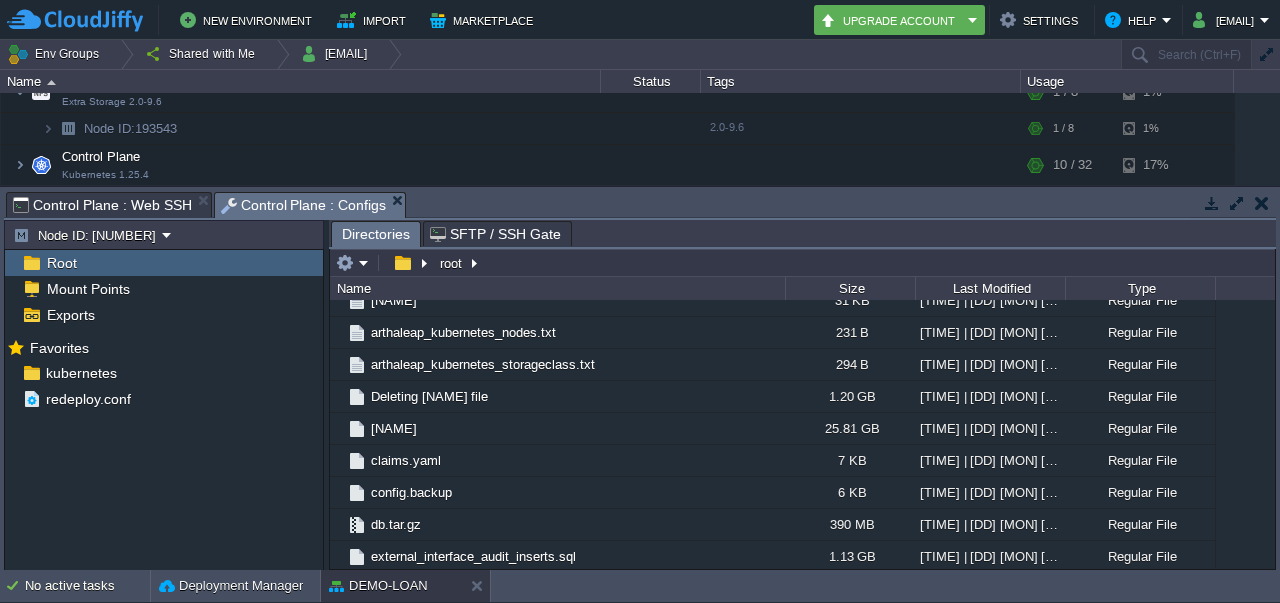 click on "Control Plane : Configs" at bounding box center [304, 205] 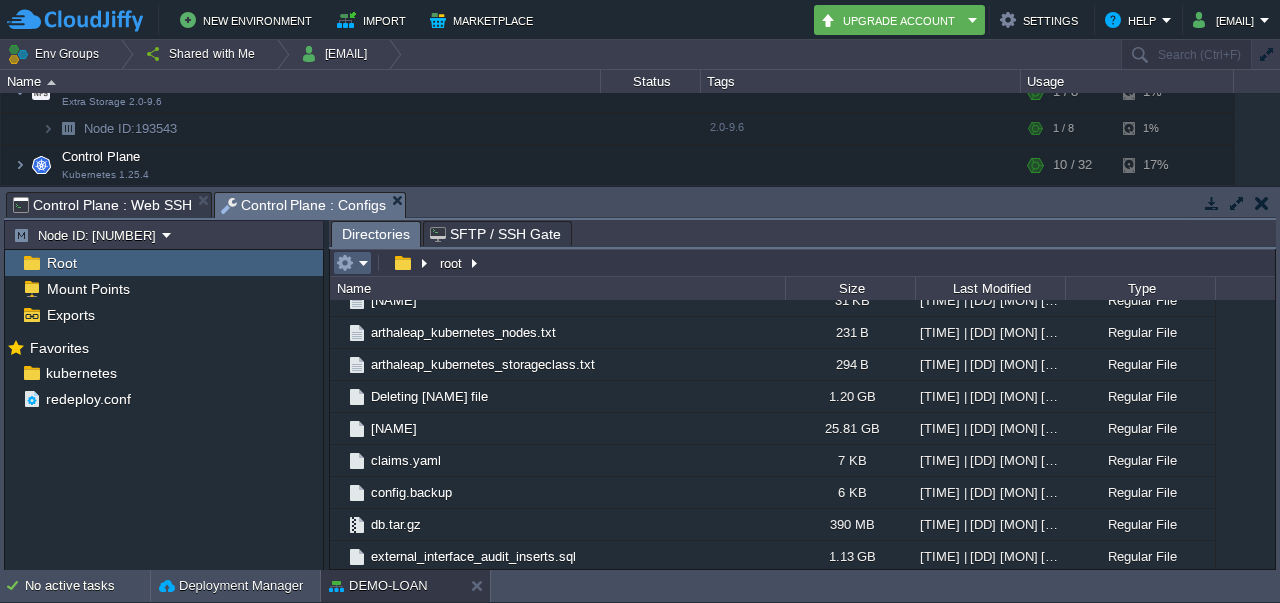click at bounding box center [352, 263] 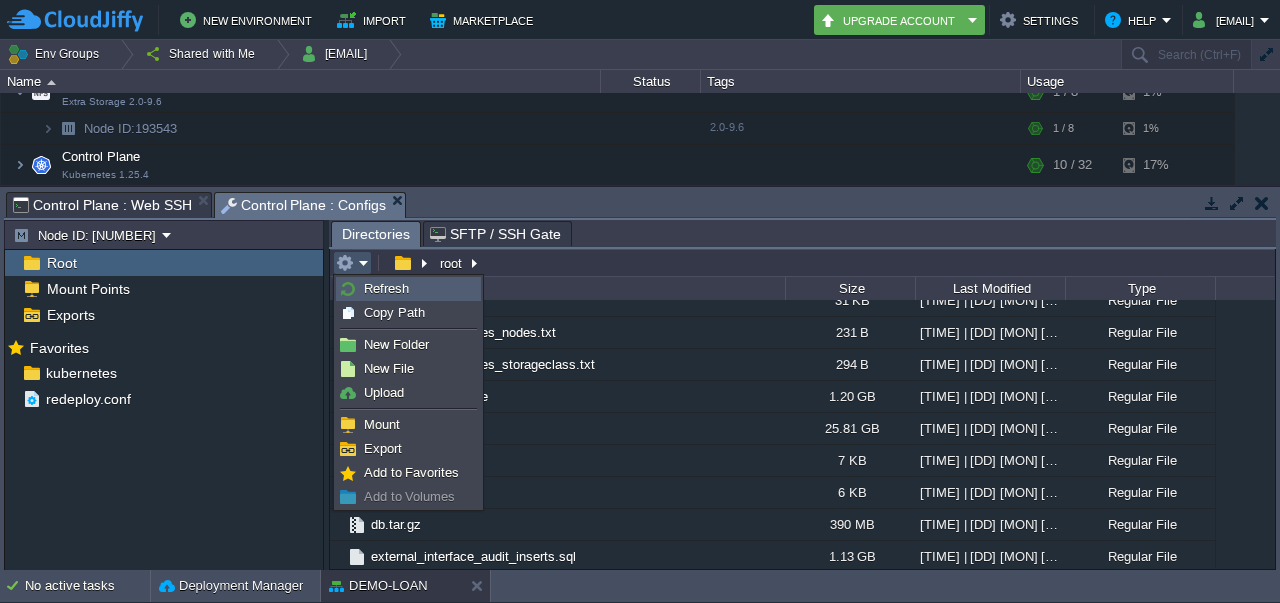 click on "Refresh" at bounding box center (386, 288) 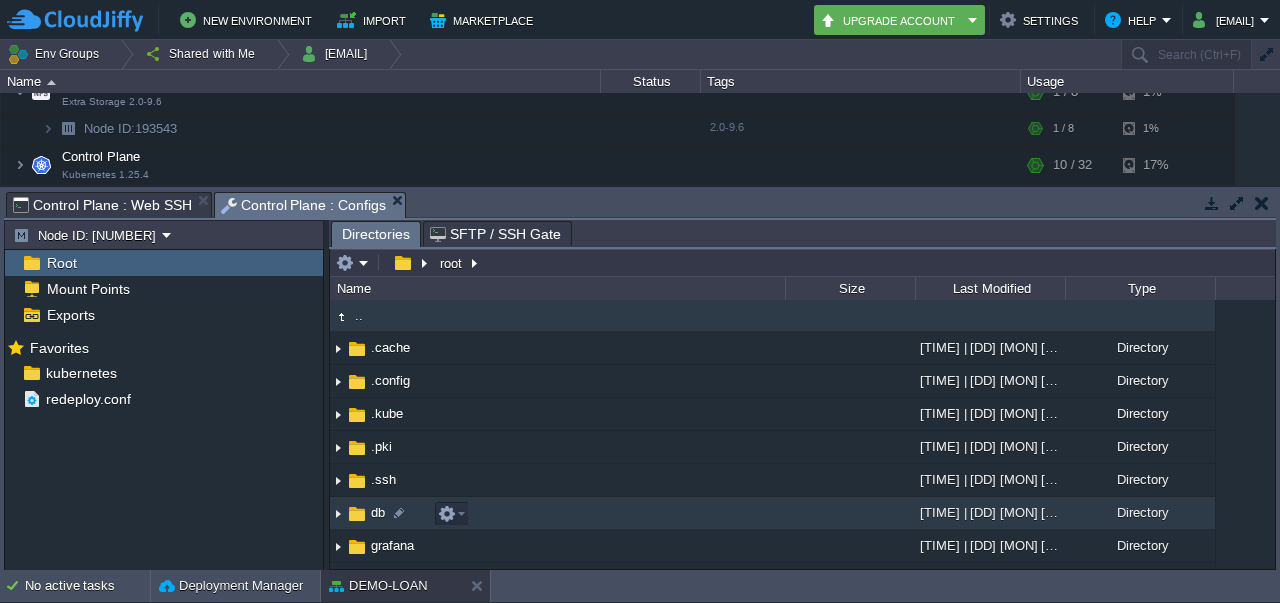 scroll, scrollTop: 632, scrollLeft: 0, axis: vertical 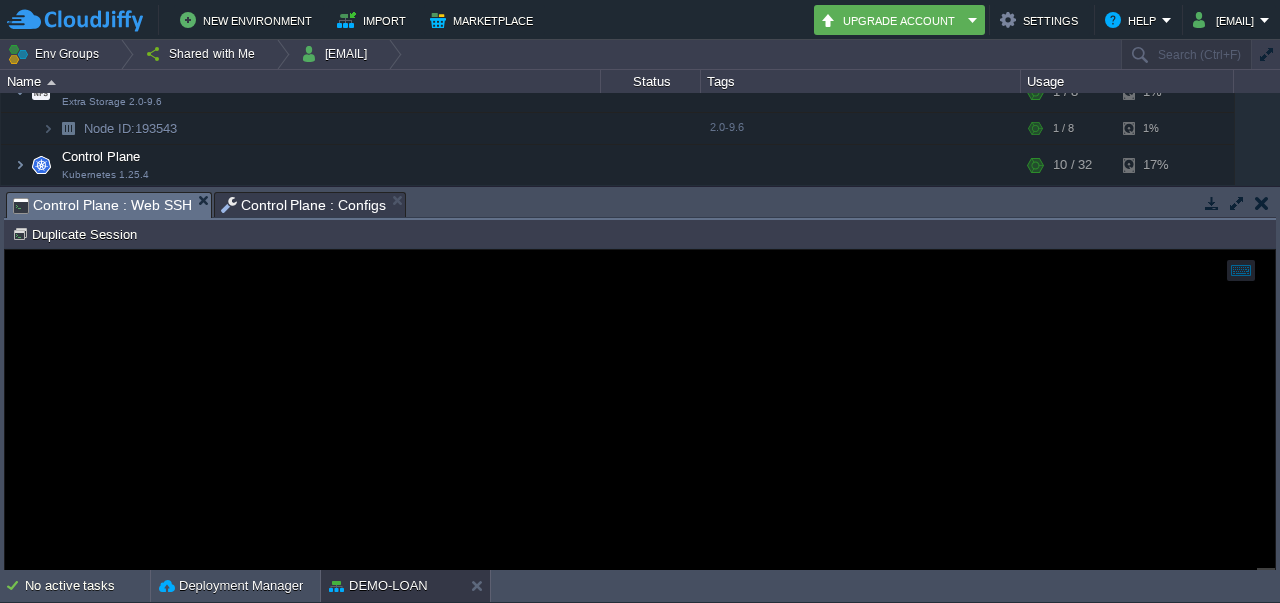 click on "Control Plane : Web SSH" at bounding box center [102, 205] 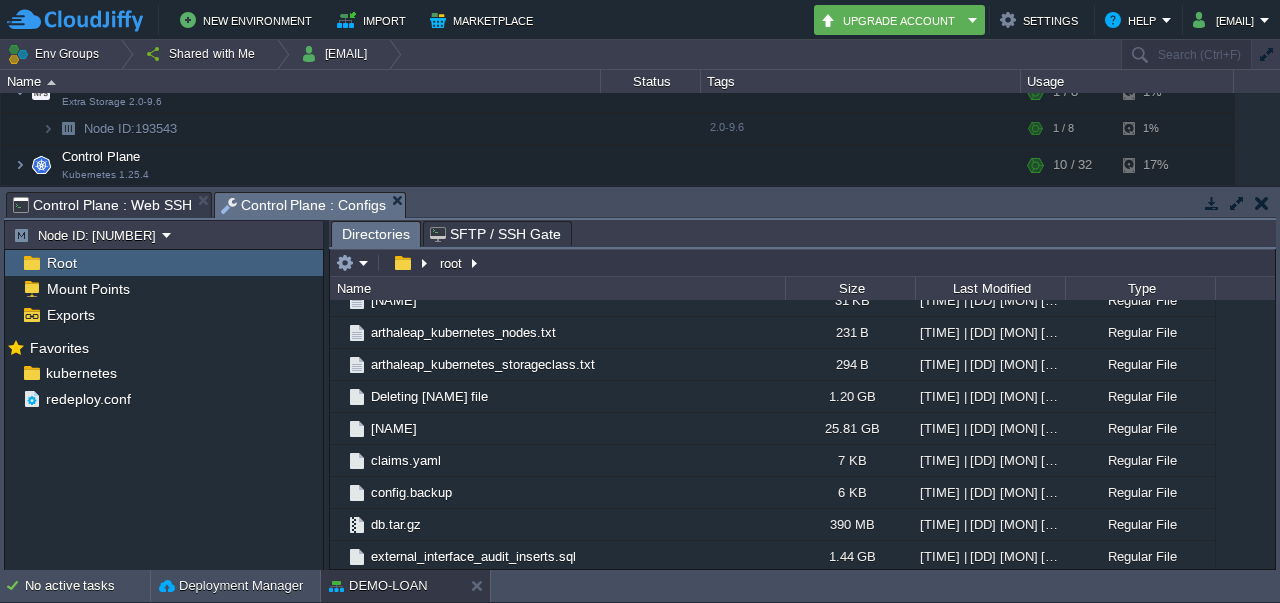 click on "Control Plane : Configs" at bounding box center [304, 205] 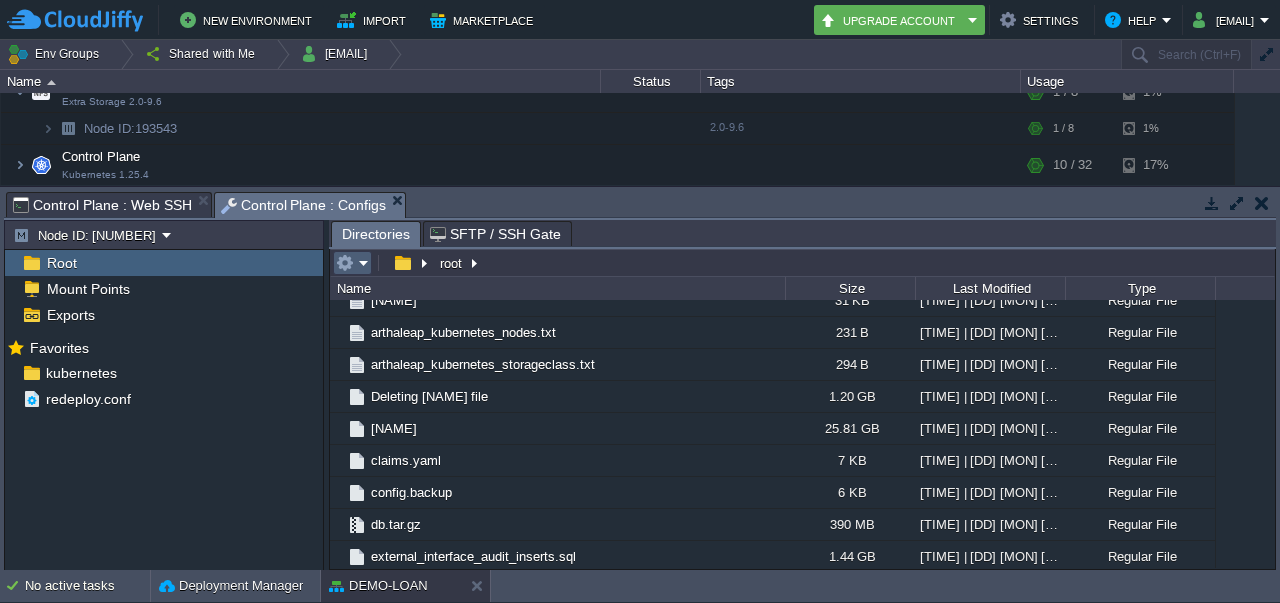click at bounding box center [352, 263] 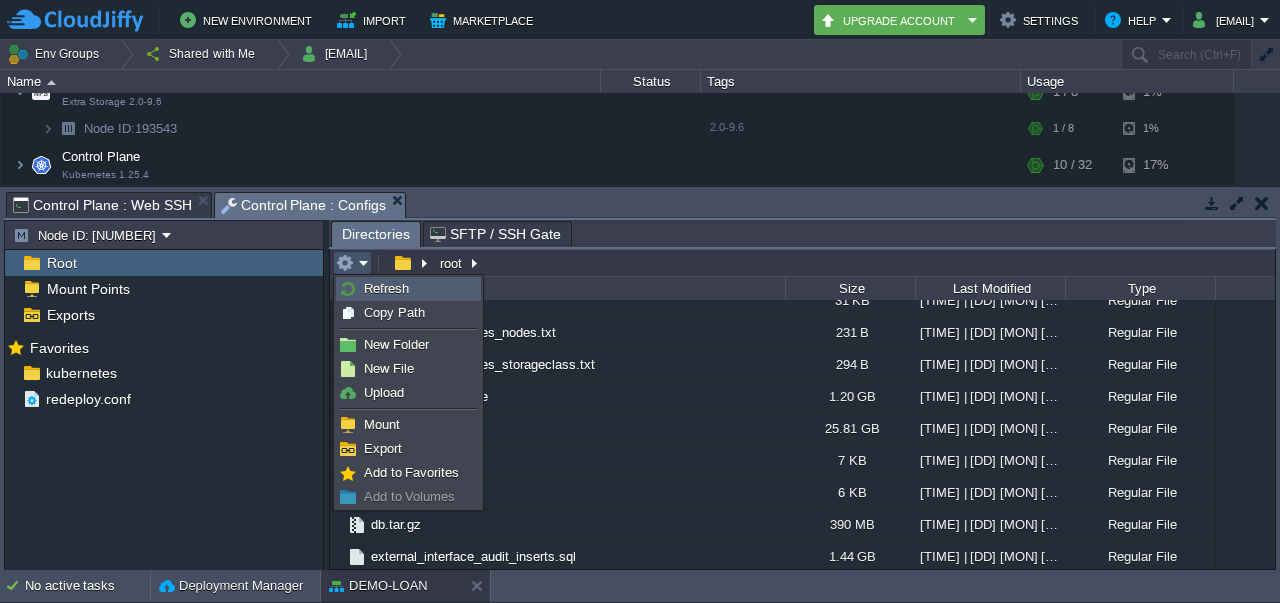 click on "Refresh" at bounding box center [386, 288] 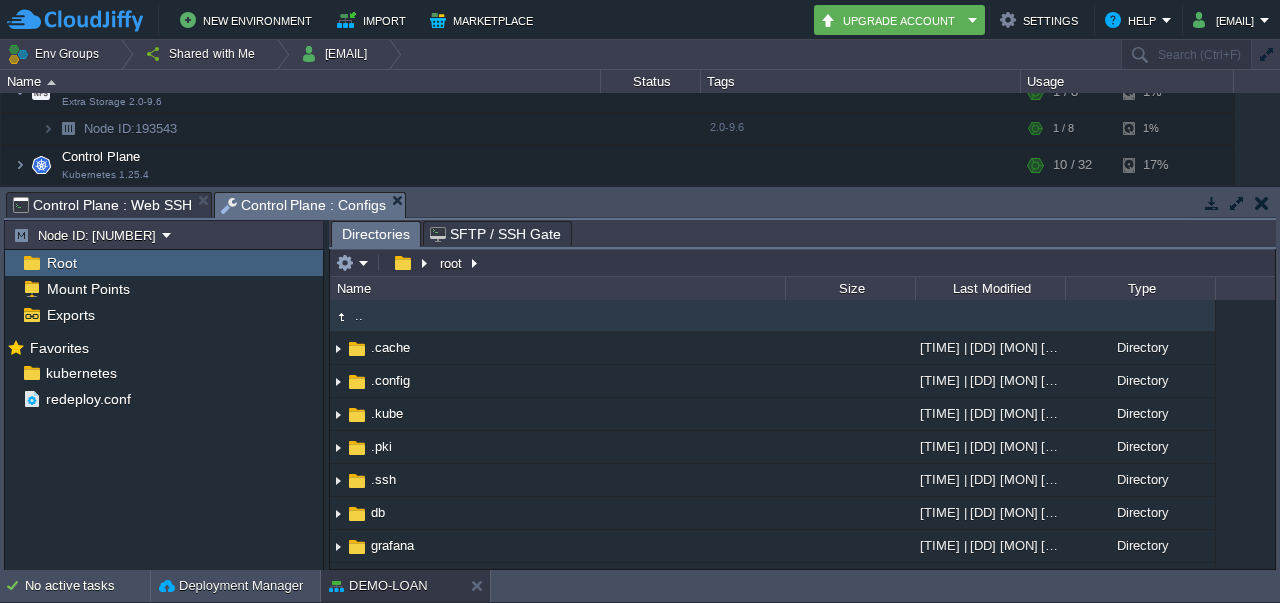 scroll, scrollTop: 632, scrollLeft: 0, axis: vertical 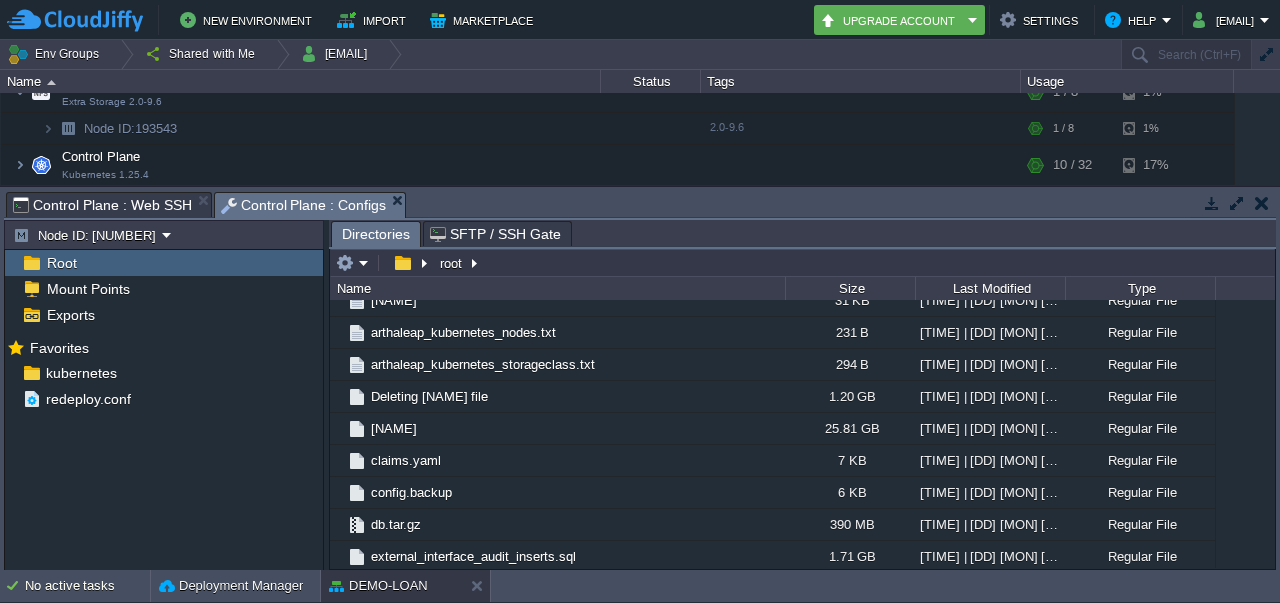 click on "Control Plane : Web SSH" at bounding box center (102, 205) 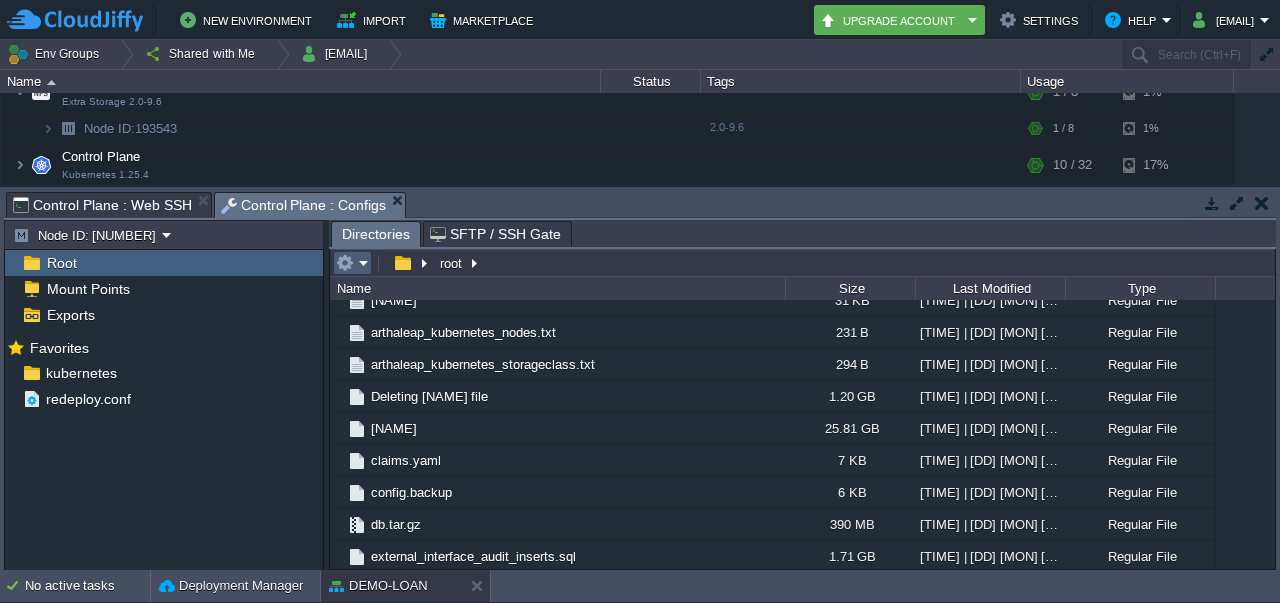 click at bounding box center (352, 263) 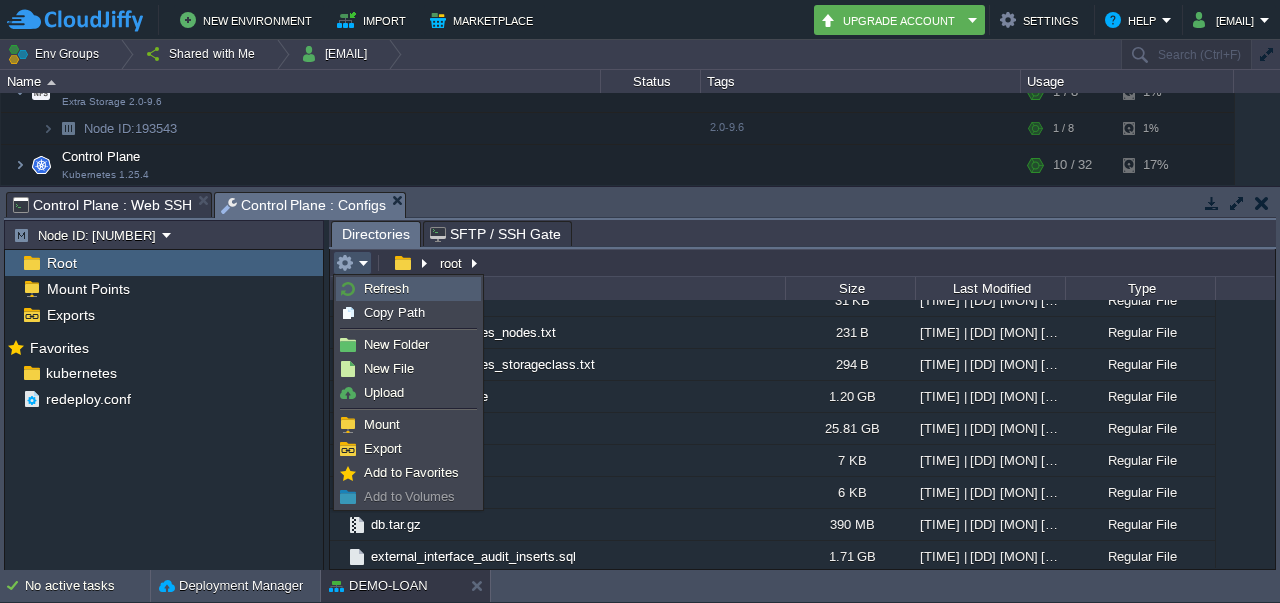 click on "Refresh" at bounding box center (386, 288) 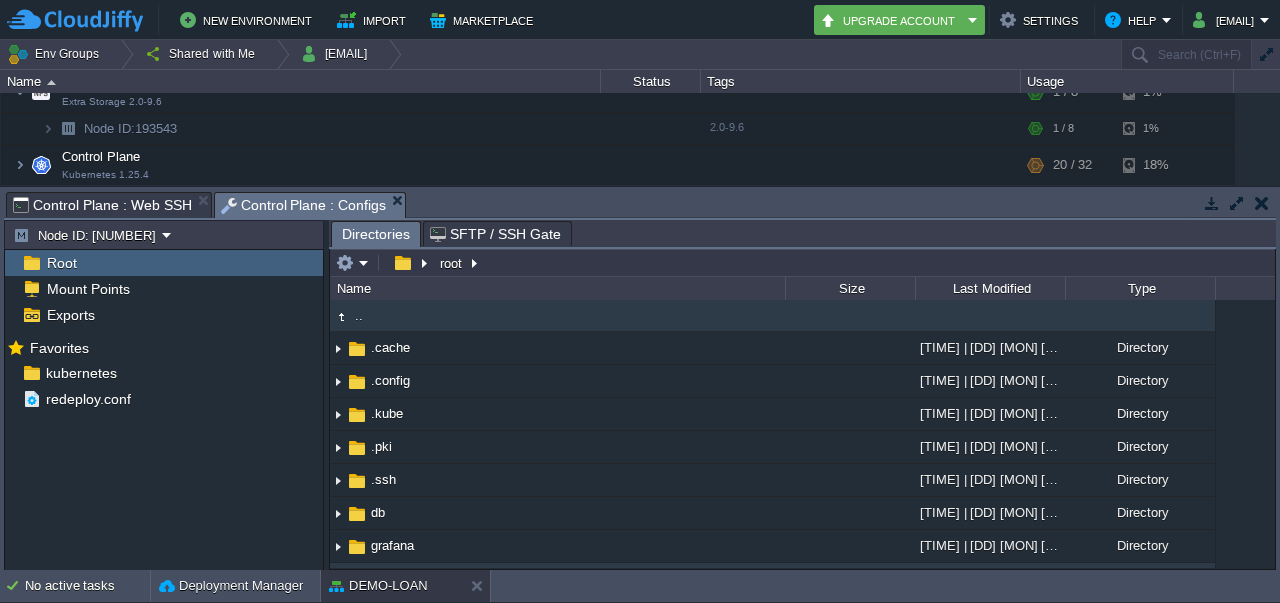 scroll, scrollTop: 632, scrollLeft: 0, axis: vertical 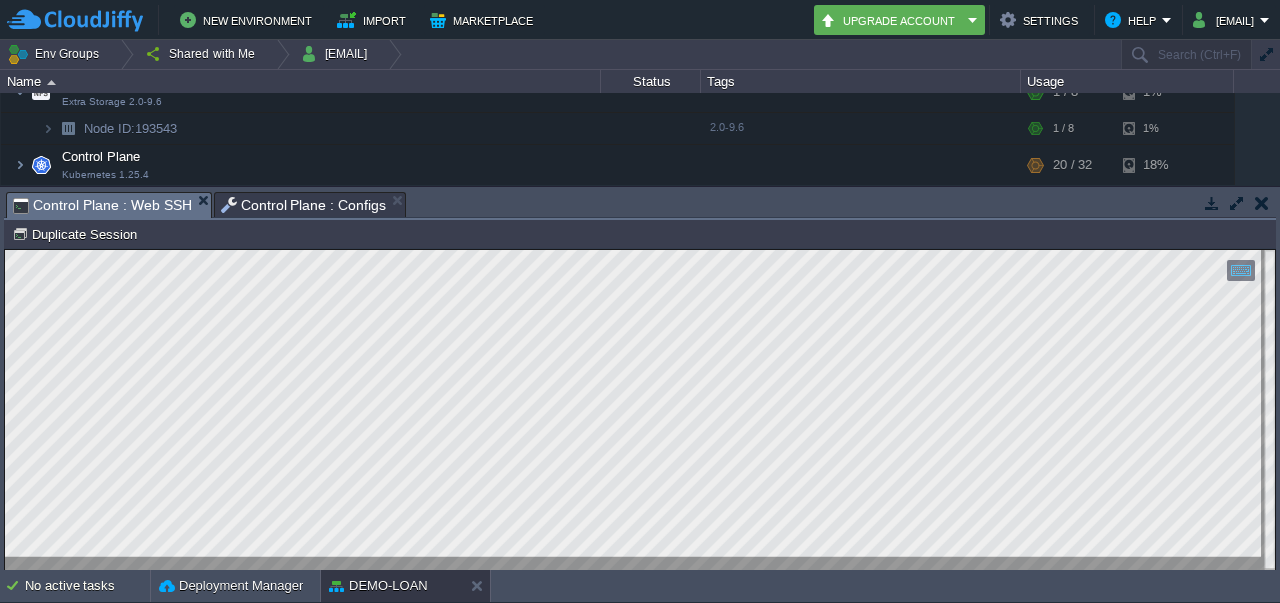 click on "Control Plane : Web SSH" at bounding box center [102, 205] 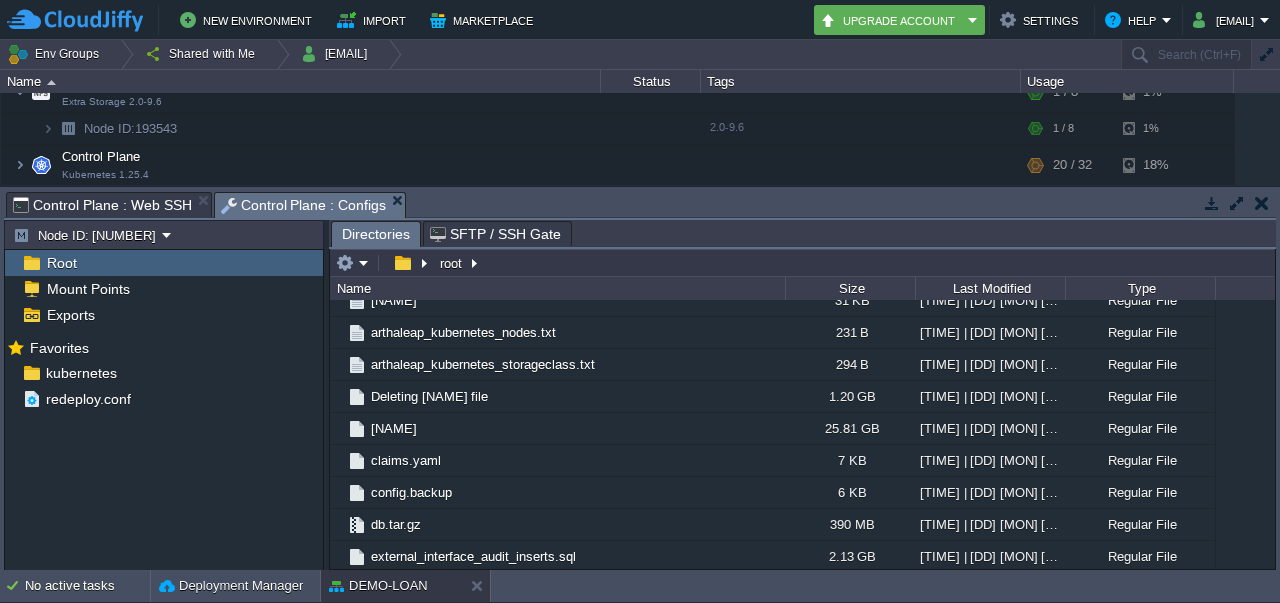 click on "Control Plane : Configs" at bounding box center [304, 205] 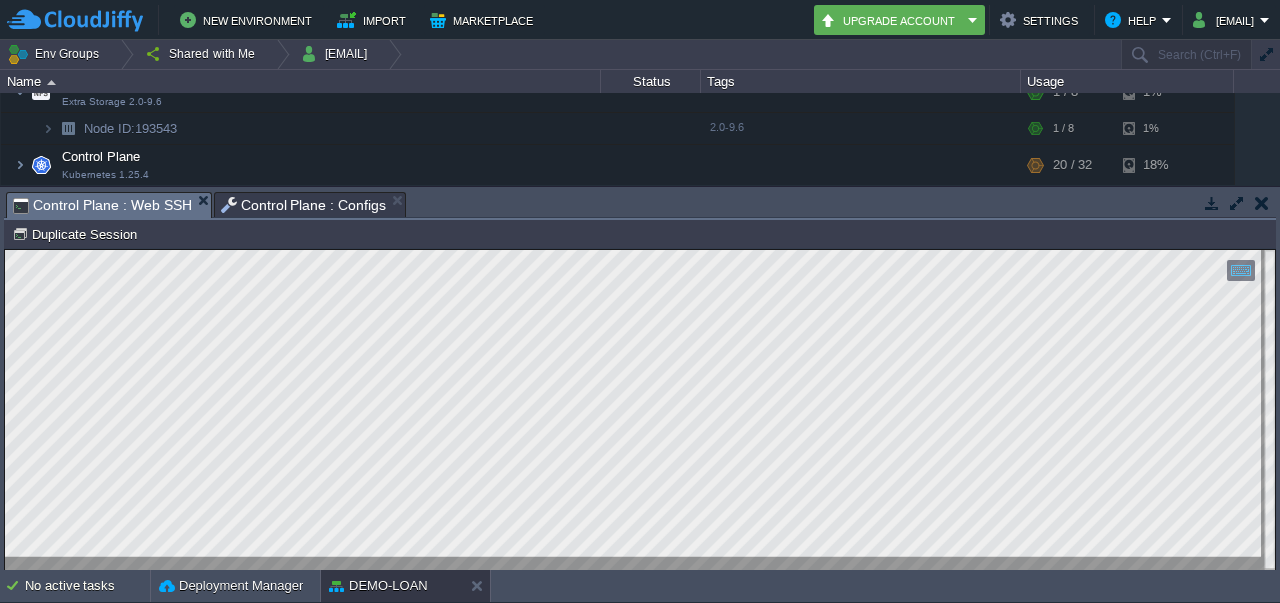 click on "Control Plane : Web SSH" at bounding box center [102, 205] 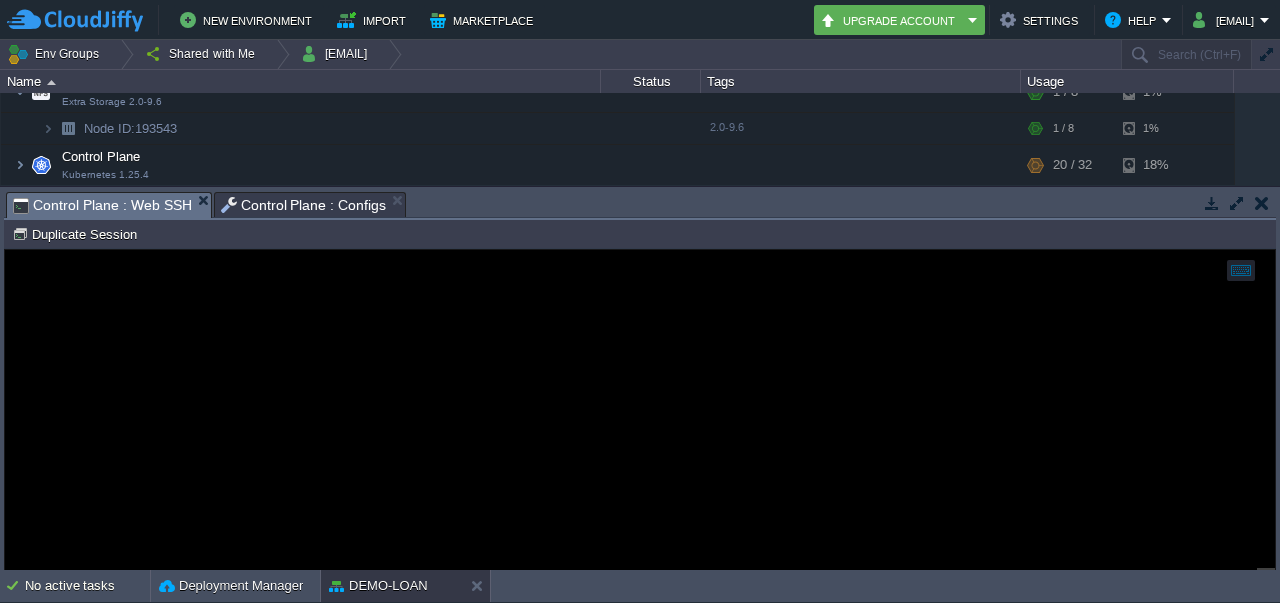 click on "Control Plane : Configs" at bounding box center (304, 205) 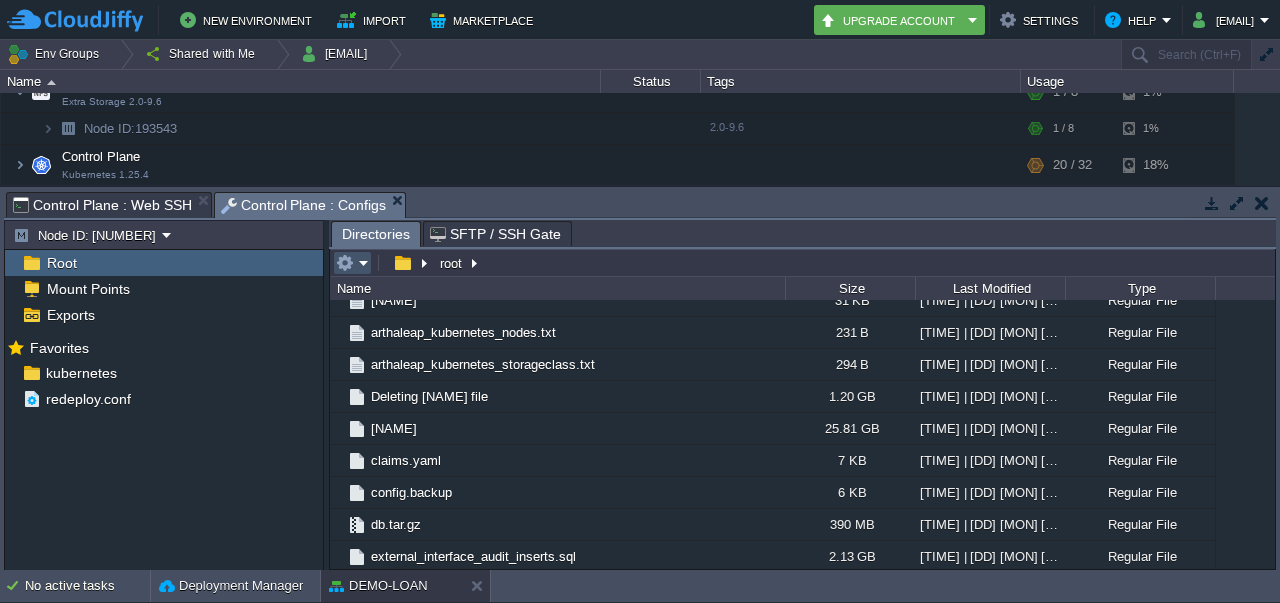 click at bounding box center [345, 263] 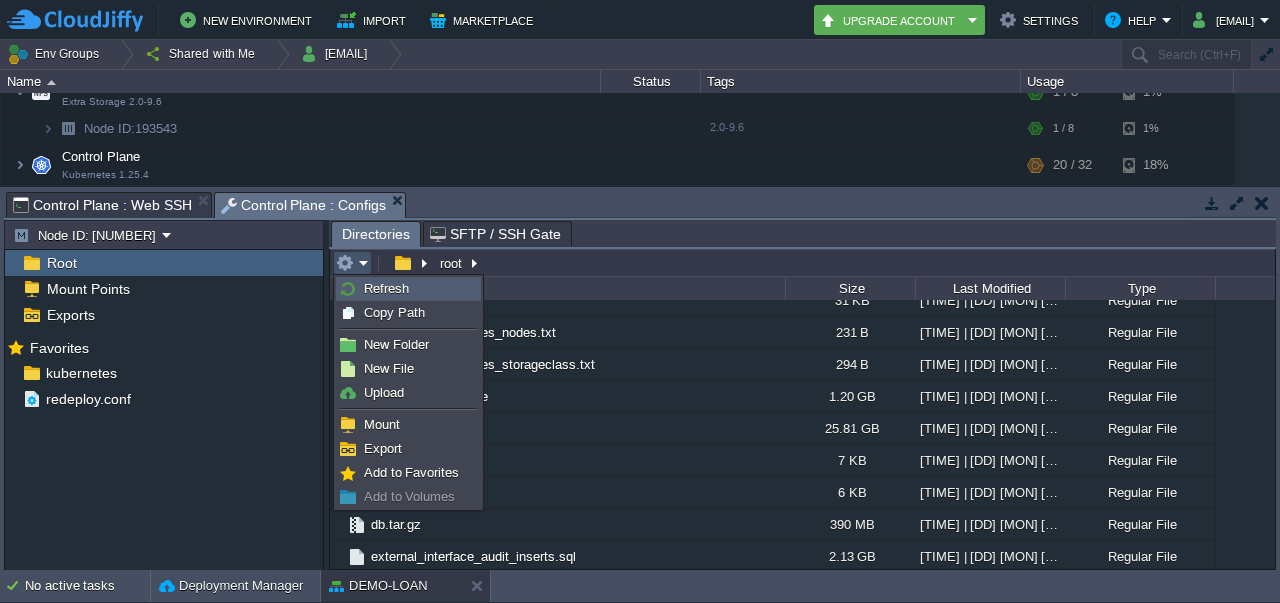 click at bounding box center (348, 289) 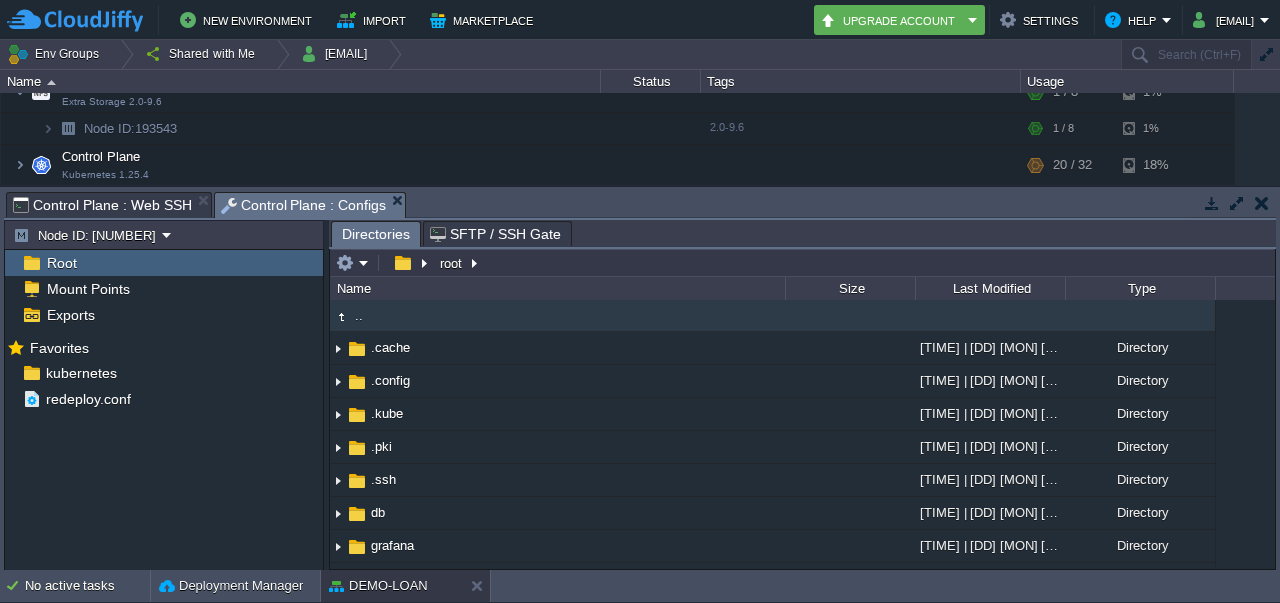 scroll, scrollTop: 632, scrollLeft: 0, axis: vertical 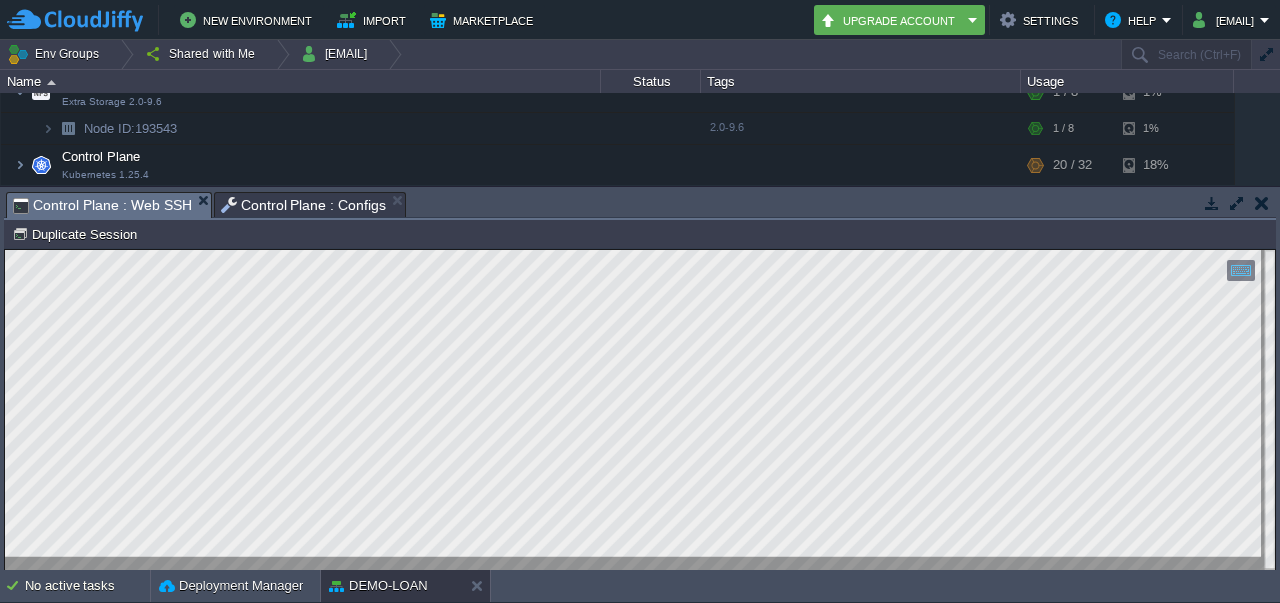 click on "Control Plane : Web SSH" at bounding box center (102, 205) 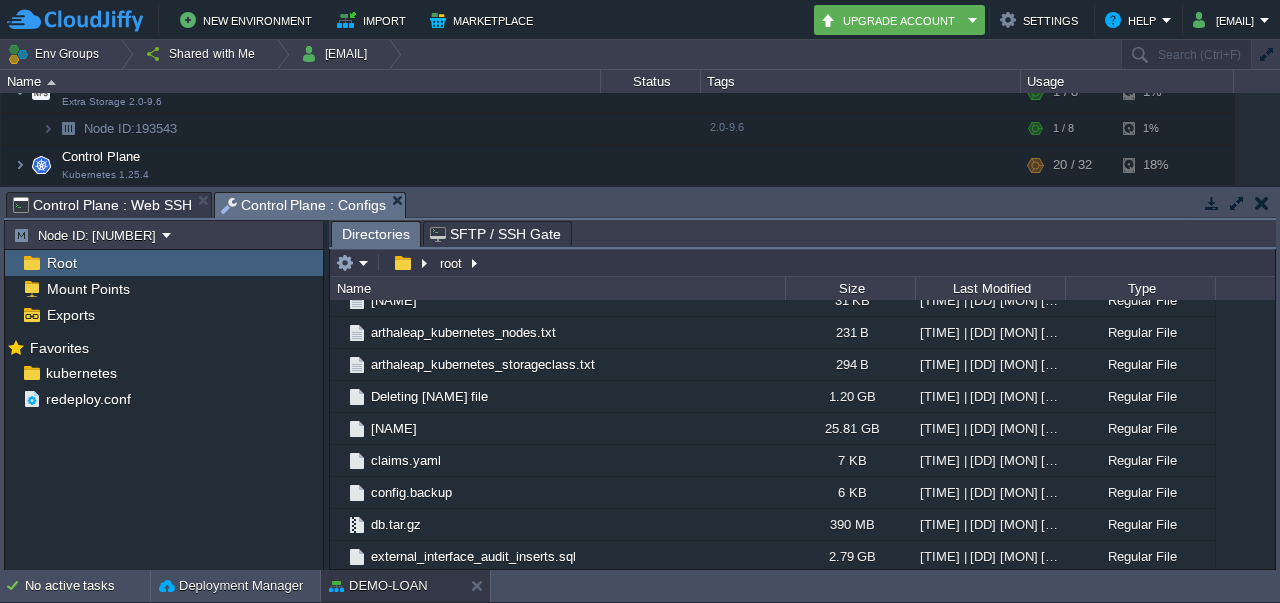 click on "Control Plane : Configs" at bounding box center [304, 205] 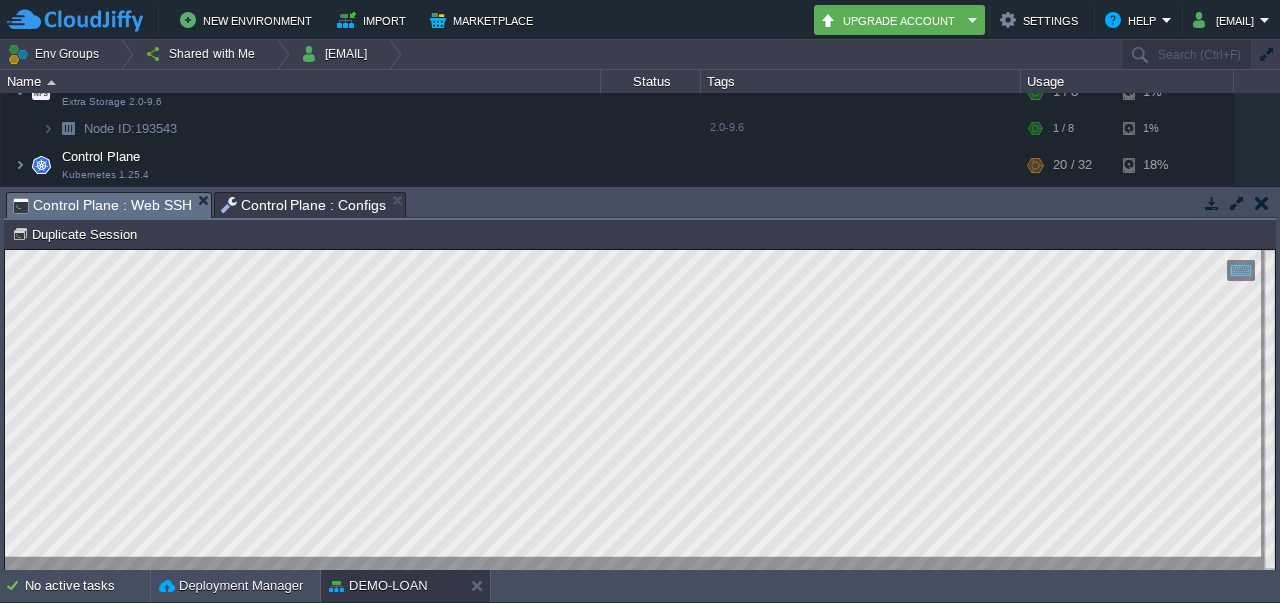 click on "Control Plane : Web SSH" at bounding box center (102, 205) 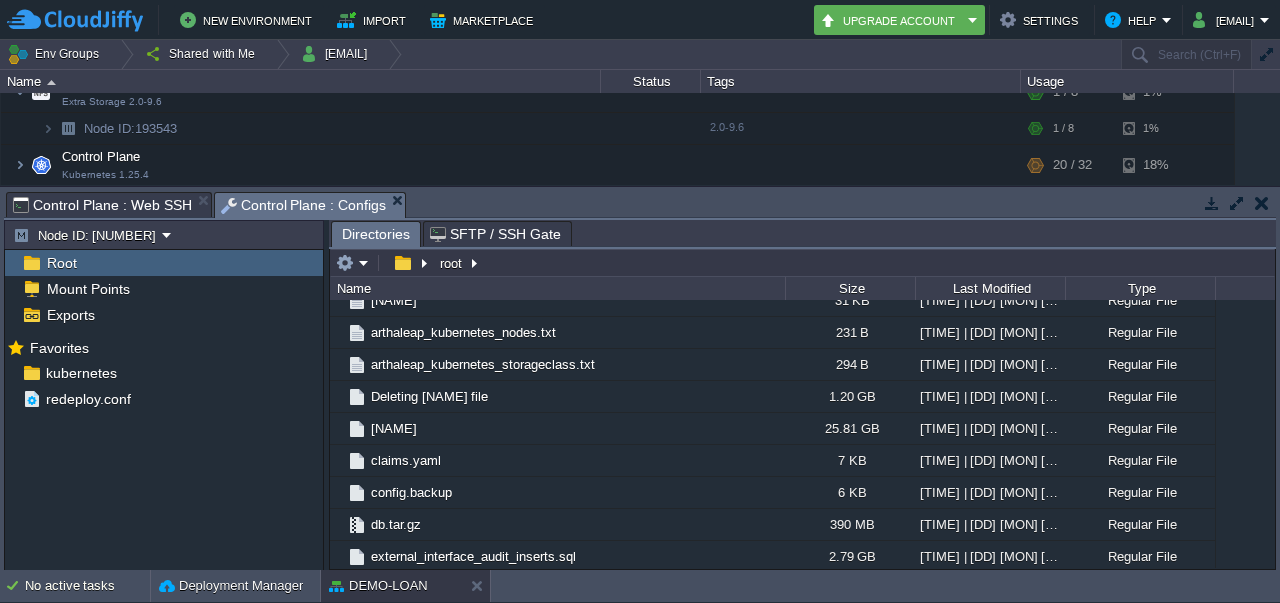 click on "Control Plane : Configs" at bounding box center (304, 205) 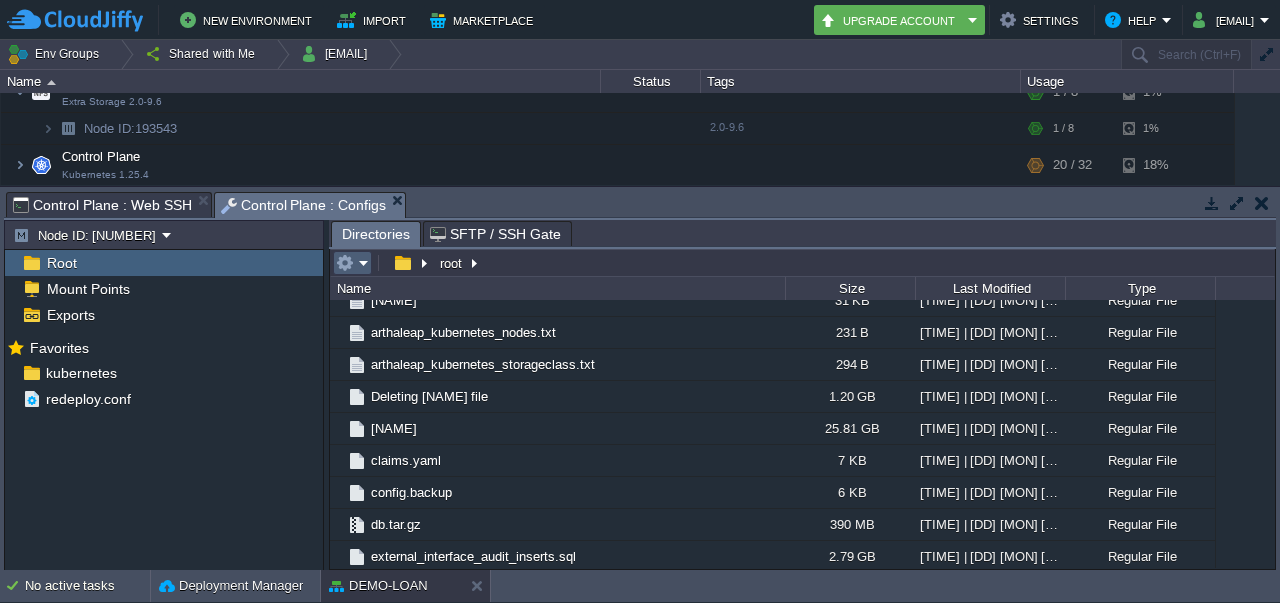 click at bounding box center (345, 263) 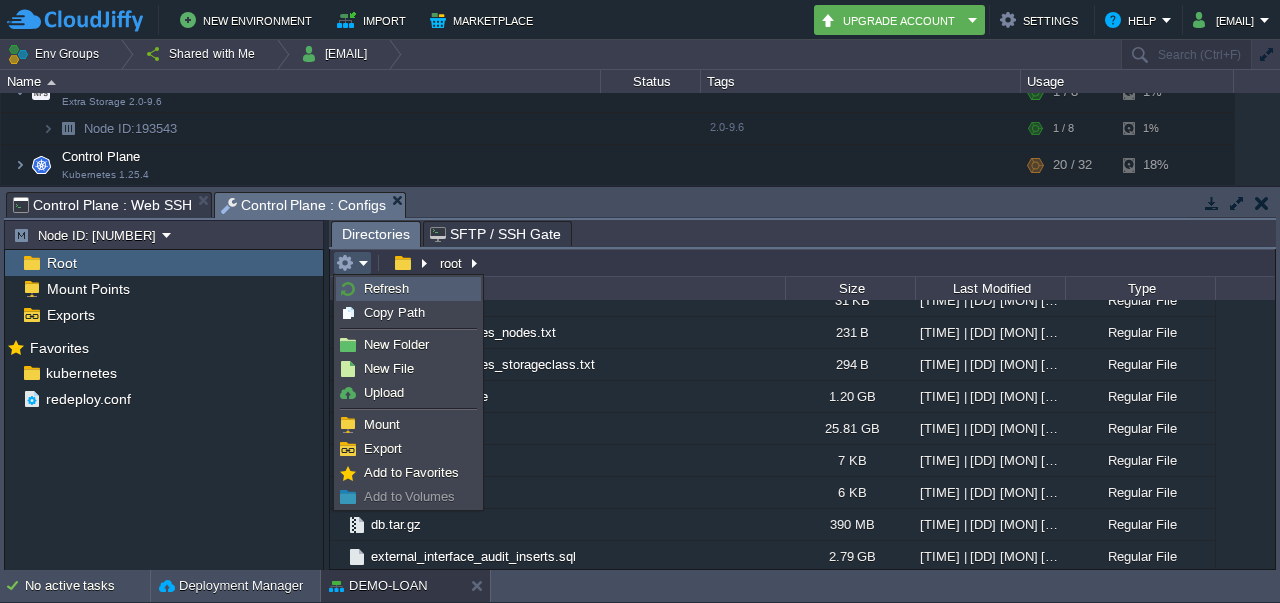 click on "Refresh" at bounding box center (386, 288) 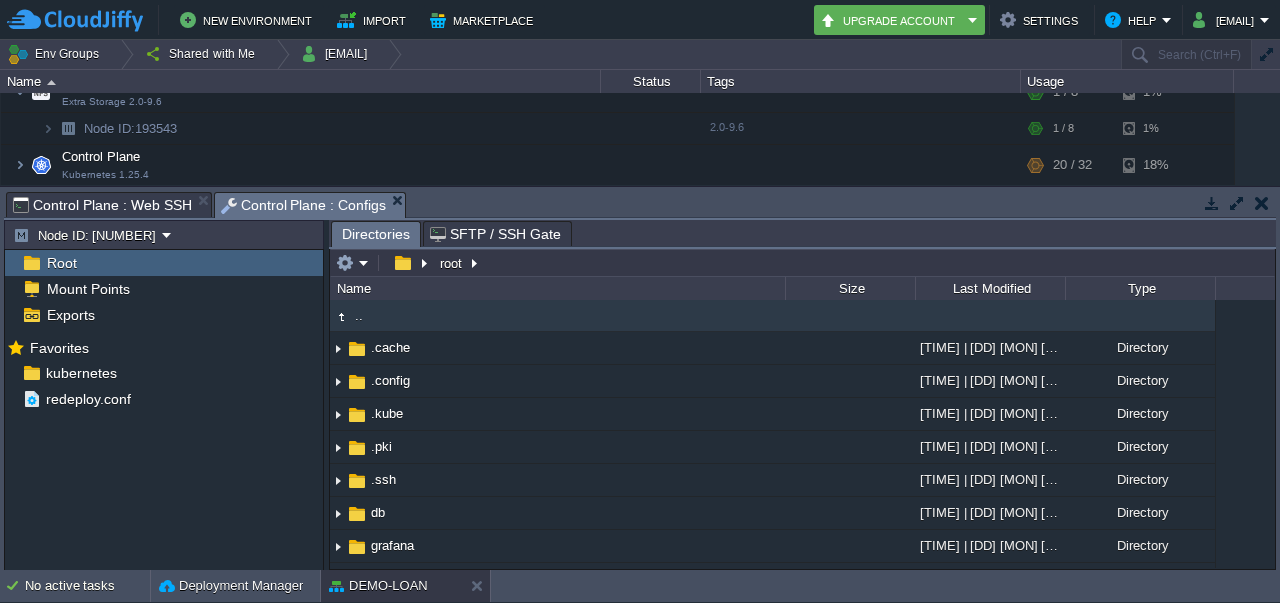 scroll, scrollTop: 632, scrollLeft: 0, axis: vertical 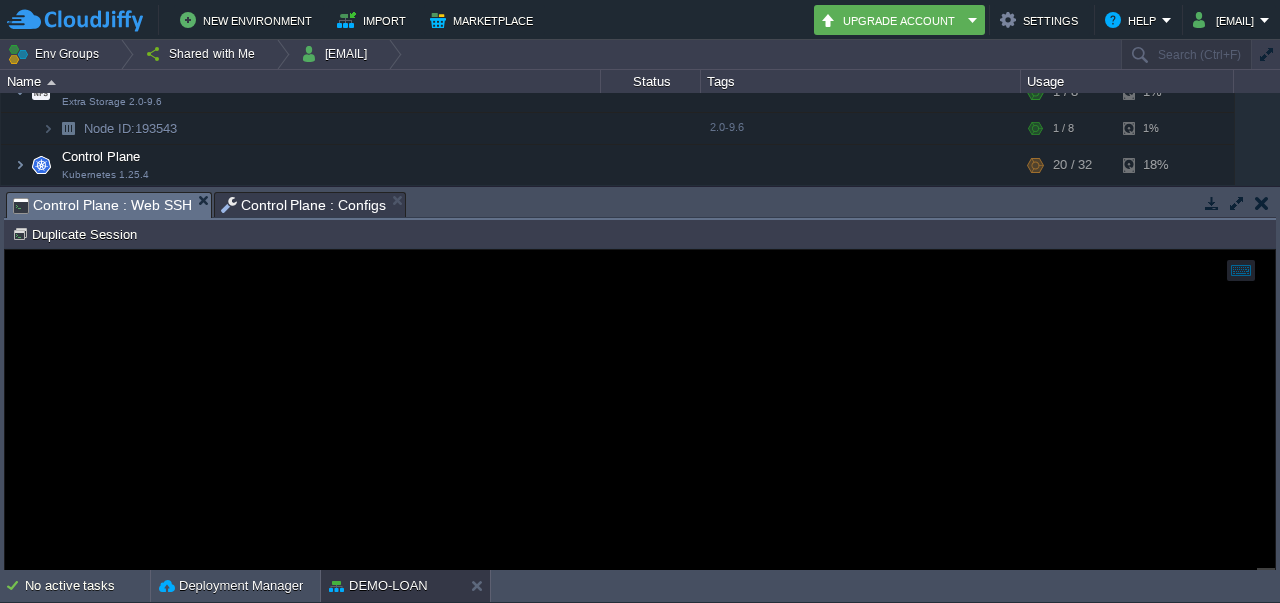 click on "Control Plane : Web SSH" at bounding box center [102, 205] 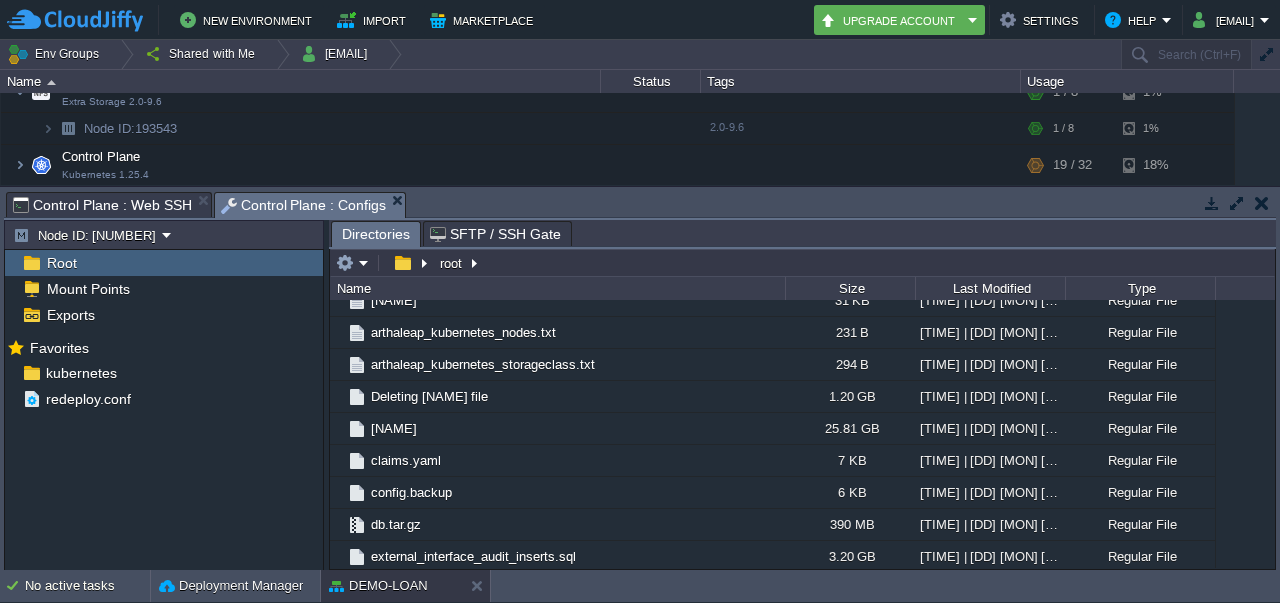click on "Control Plane : Configs" at bounding box center (304, 205) 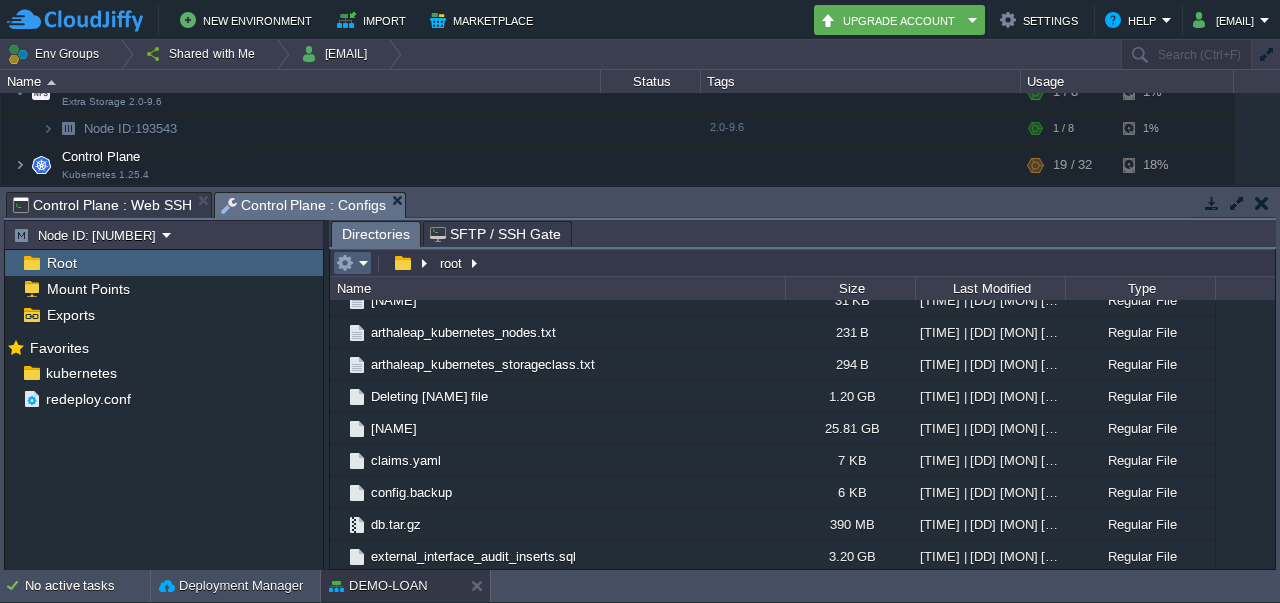 click at bounding box center (352, 263) 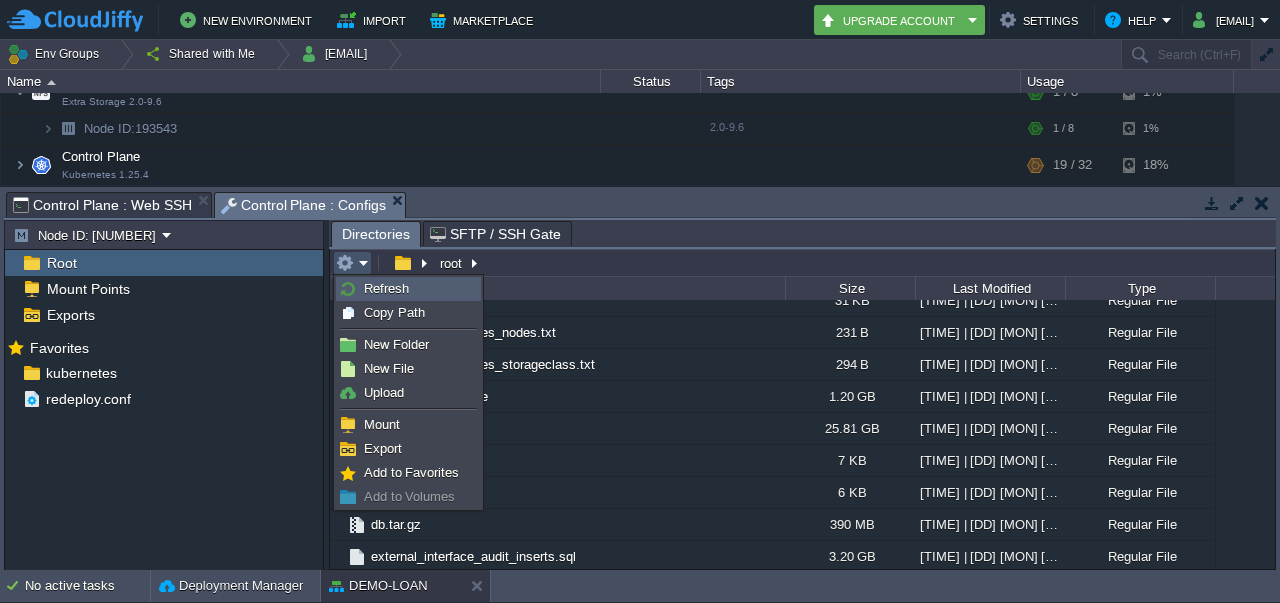 click on "Refresh" at bounding box center [386, 288] 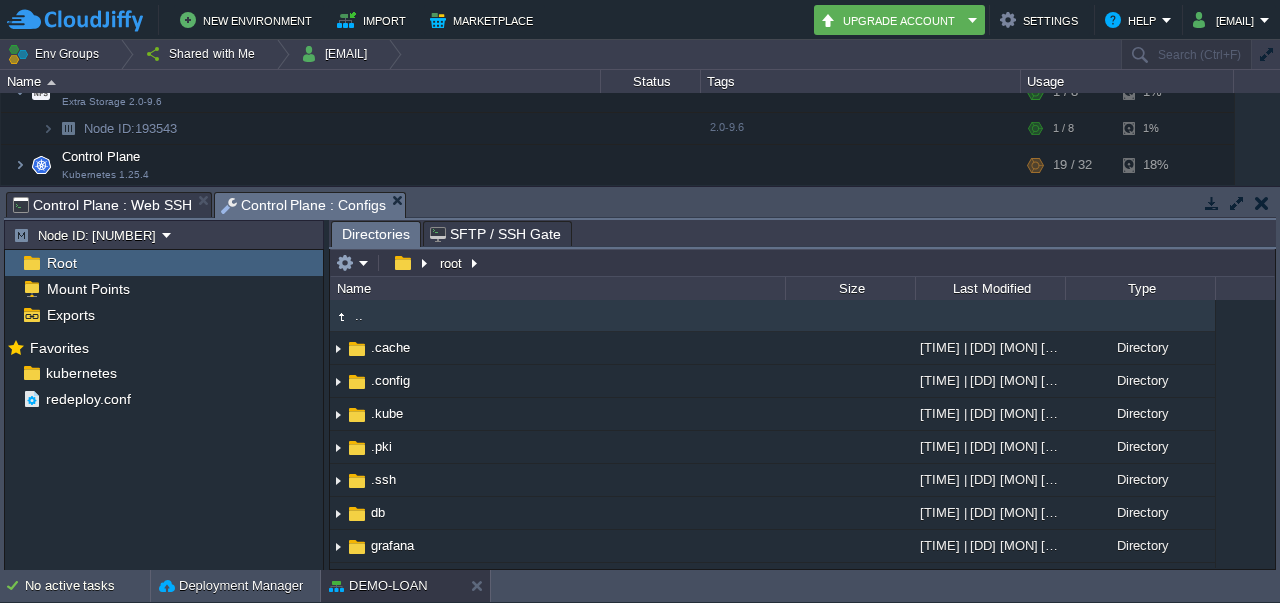 scroll, scrollTop: 632, scrollLeft: 0, axis: vertical 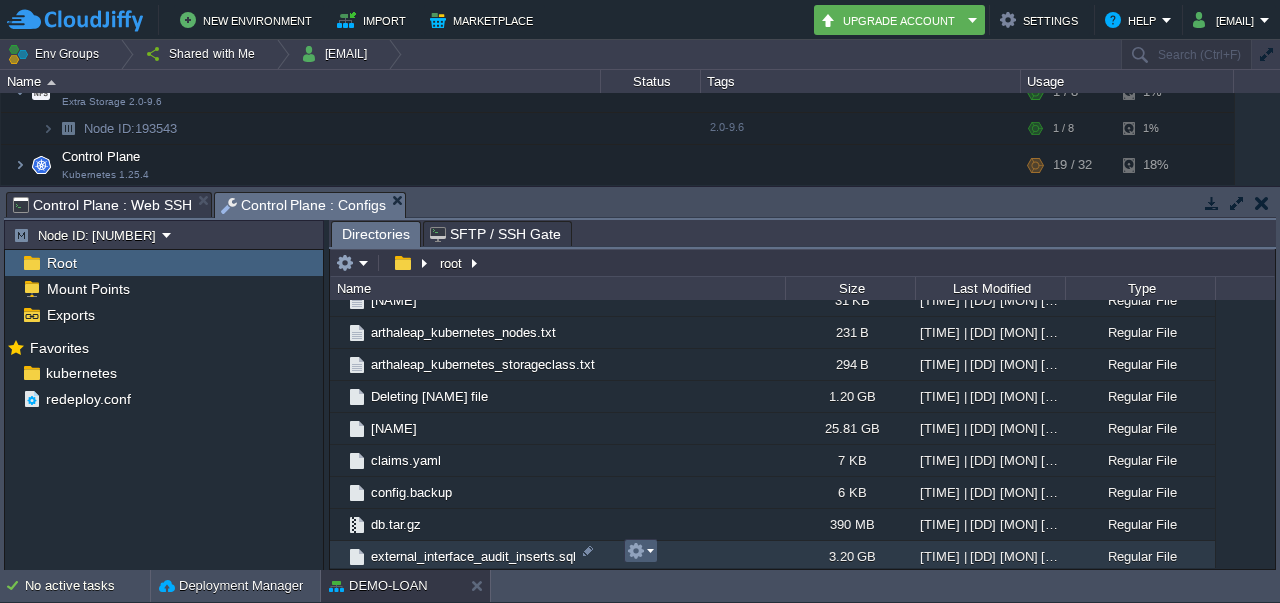 click at bounding box center [636, 551] 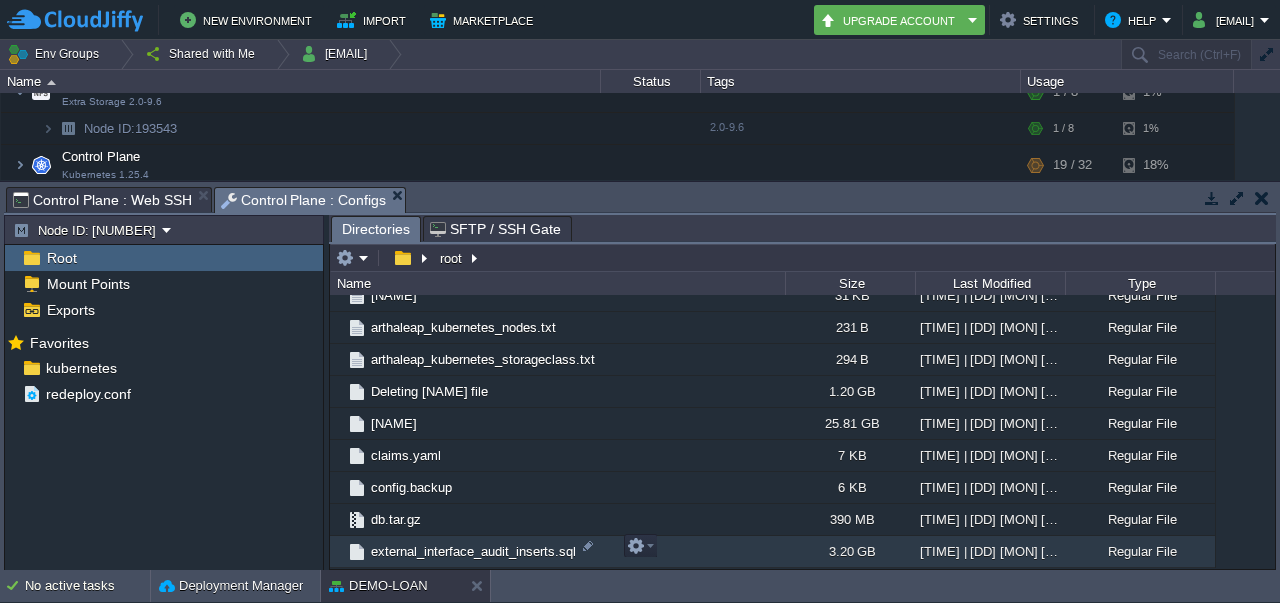 scroll, scrollTop: 626, scrollLeft: 0, axis: vertical 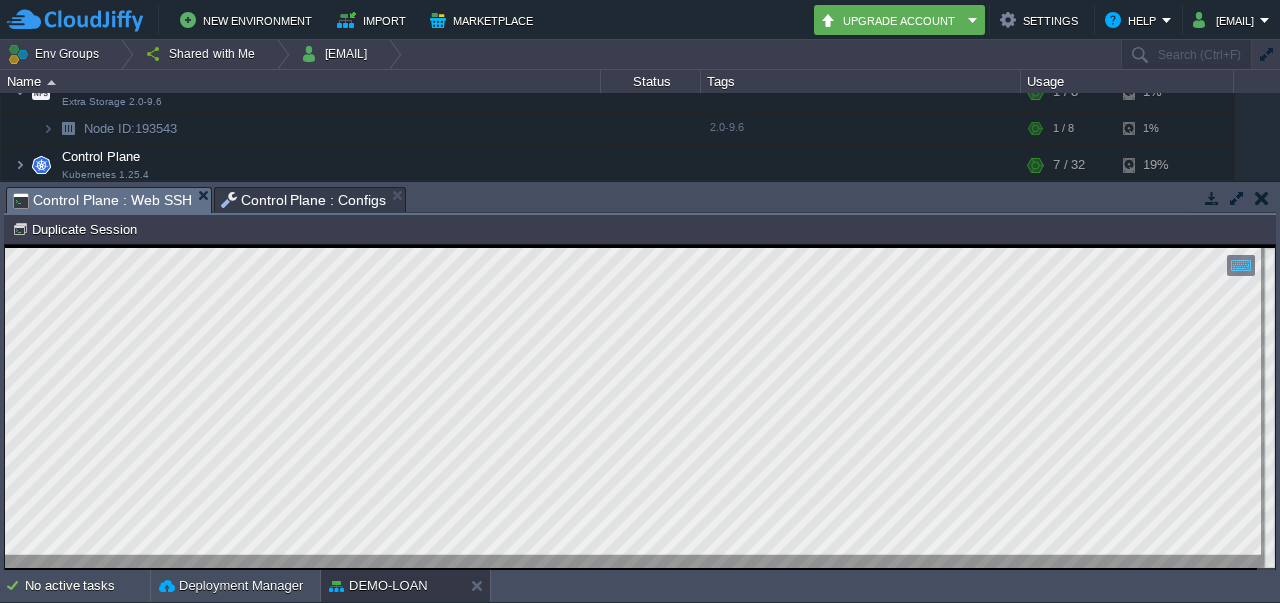 click on "Control Plane : Web SSH" at bounding box center (102, 200) 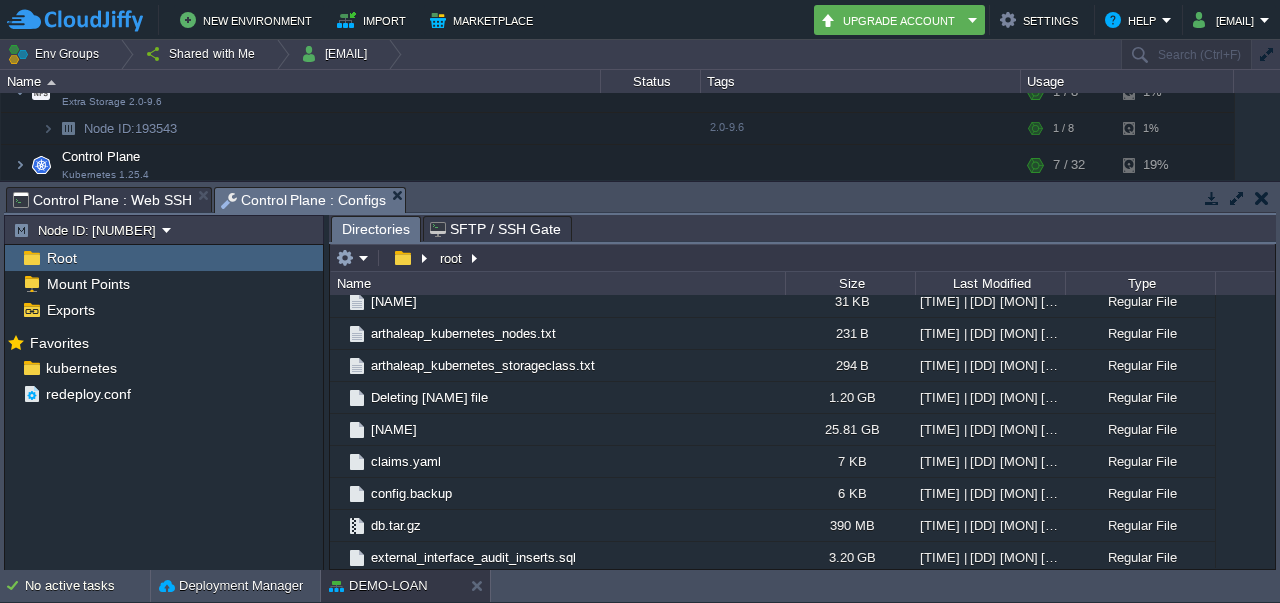 click on "Control Plane : Configs" at bounding box center (304, 200) 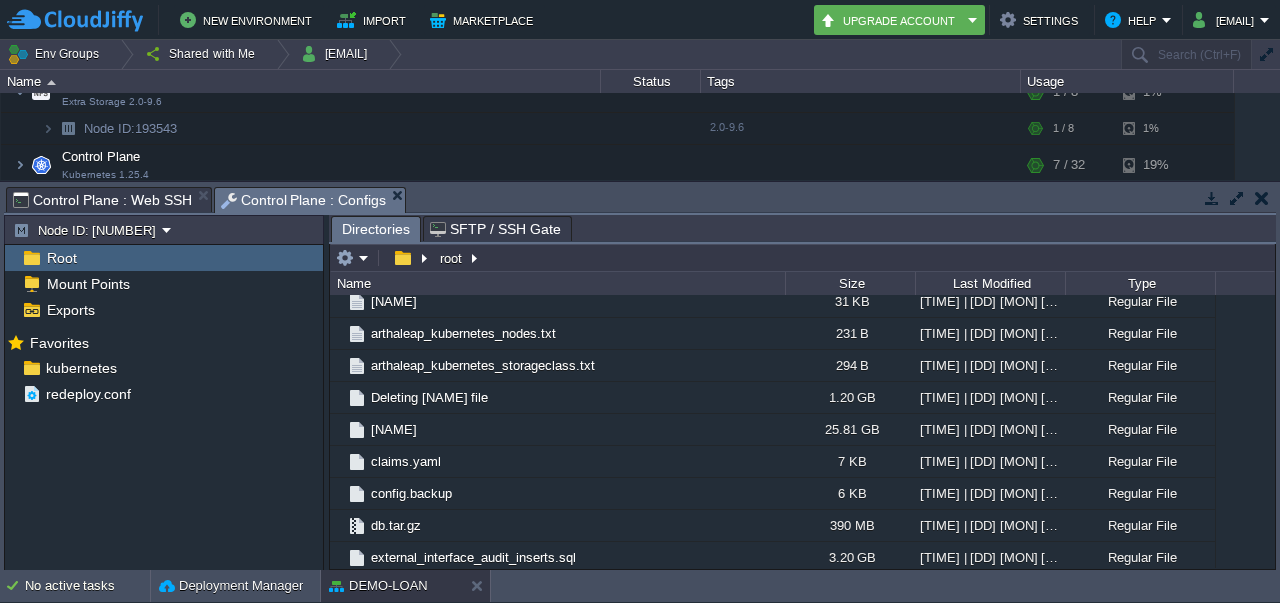 click on "Control Plane : Configs" at bounding box center [304, 200] 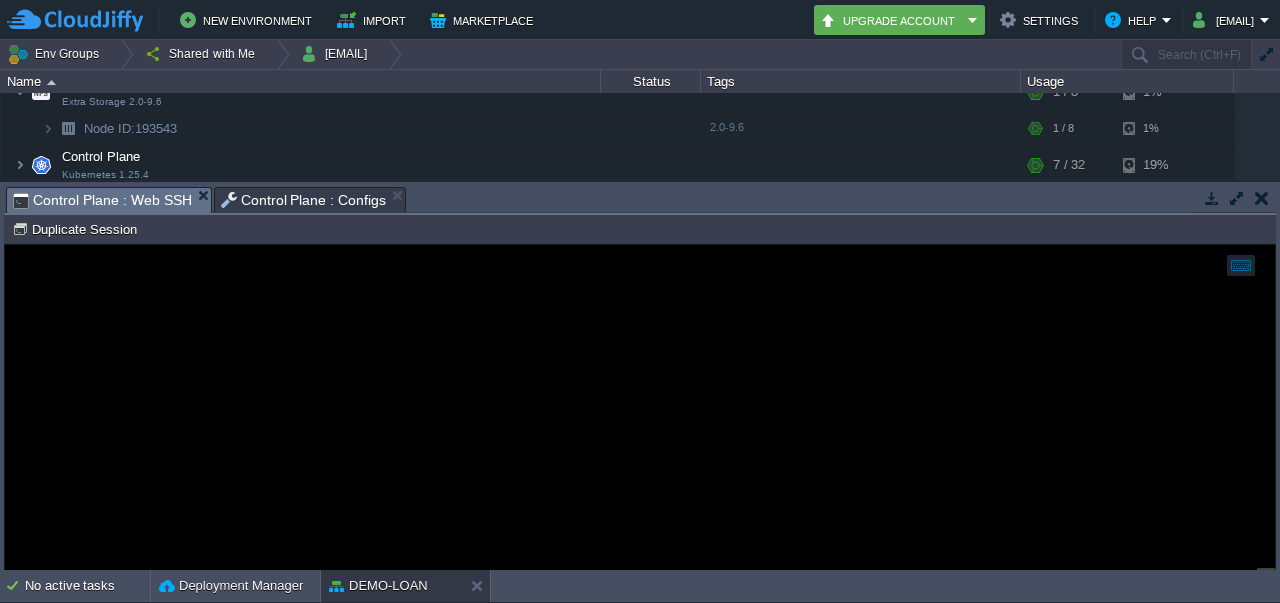 click on "Control Plane : Web SSH" at bounding box center [102, 200] 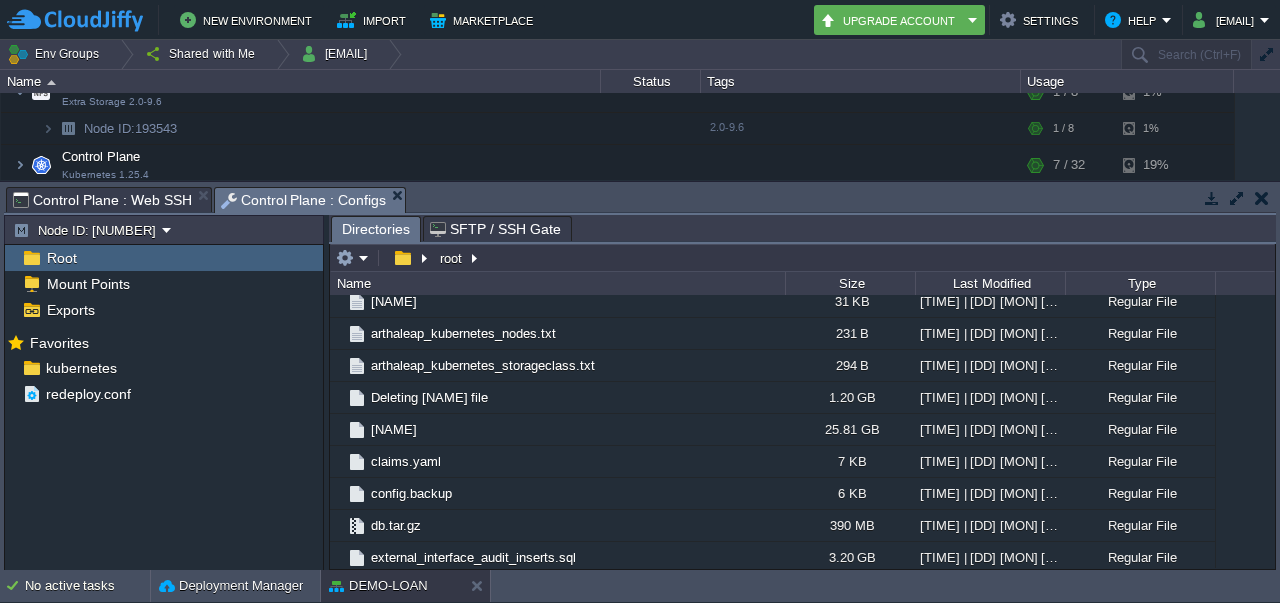 click on "Control Plane : Configs" at bounding box center [304, 200] 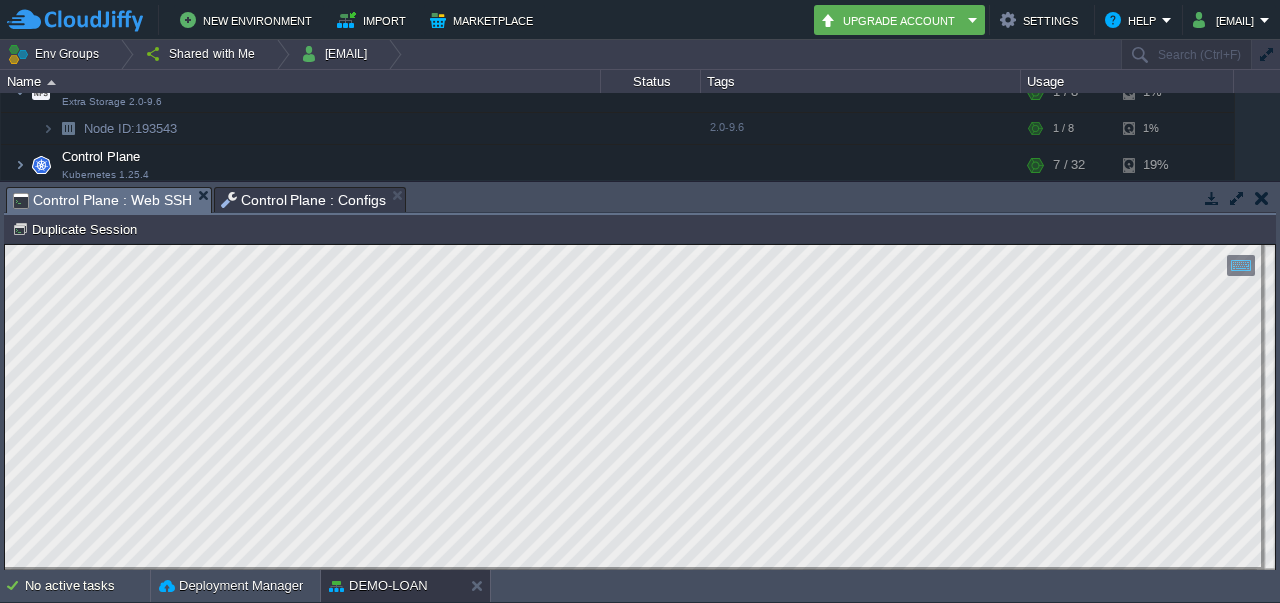 click on "Control Plane : Web SSH" at bounding box center (102, 200) 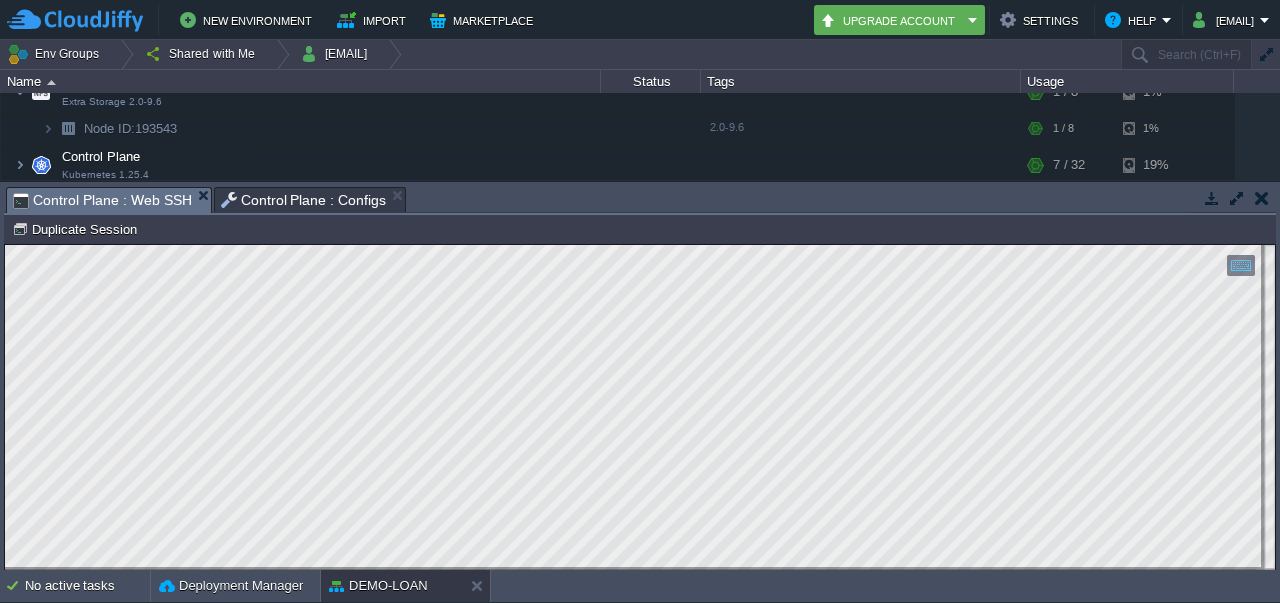 click on "Control Plane : Configs" at bounding box center [304, 200] 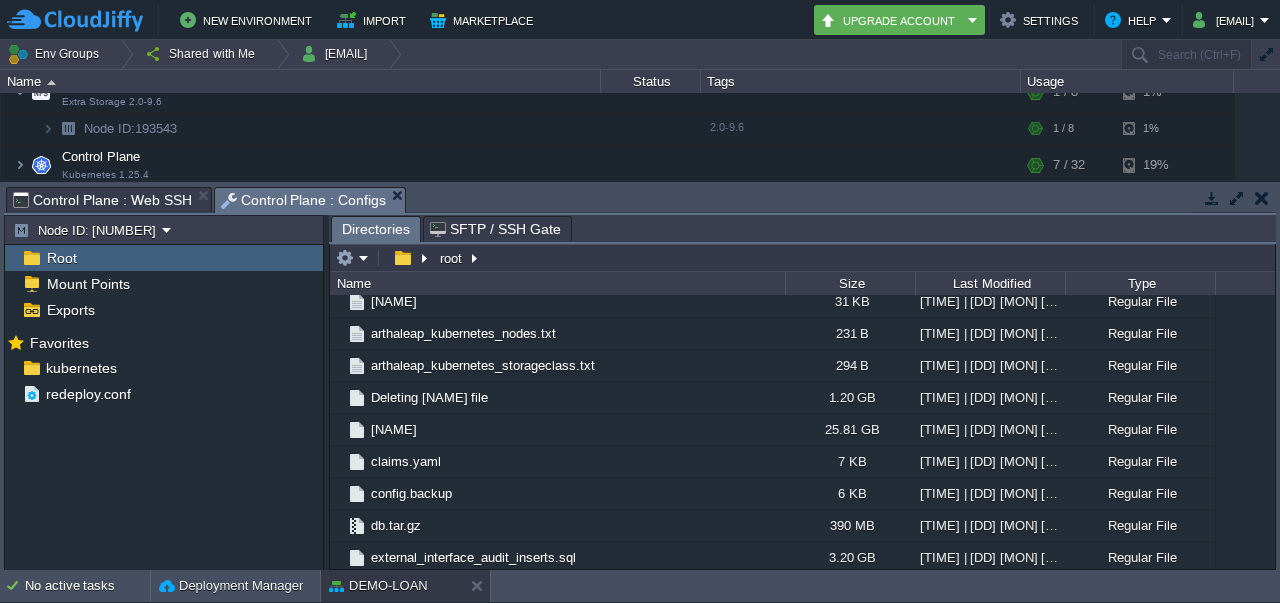 click on "Tasks Activity Log Archive Git / SVN Control Plane : Web SSH Control Plane : Configs" at bounding box center (2504, 199) 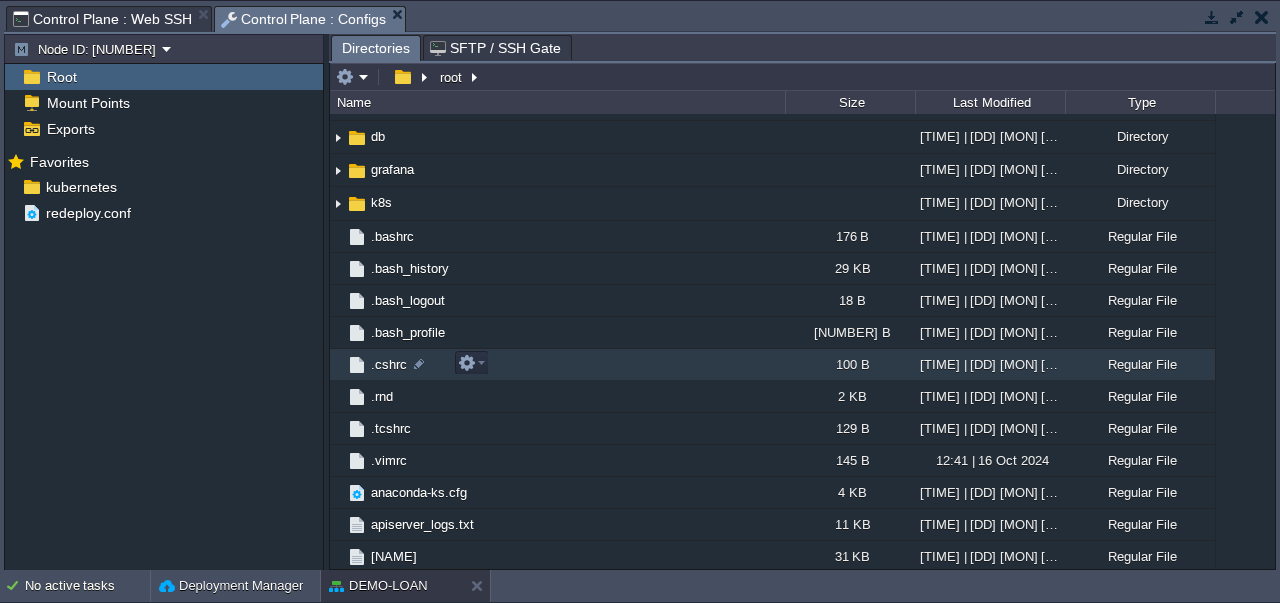 scroll, scrollTop: 0, scrollLeft: 0, axis: both 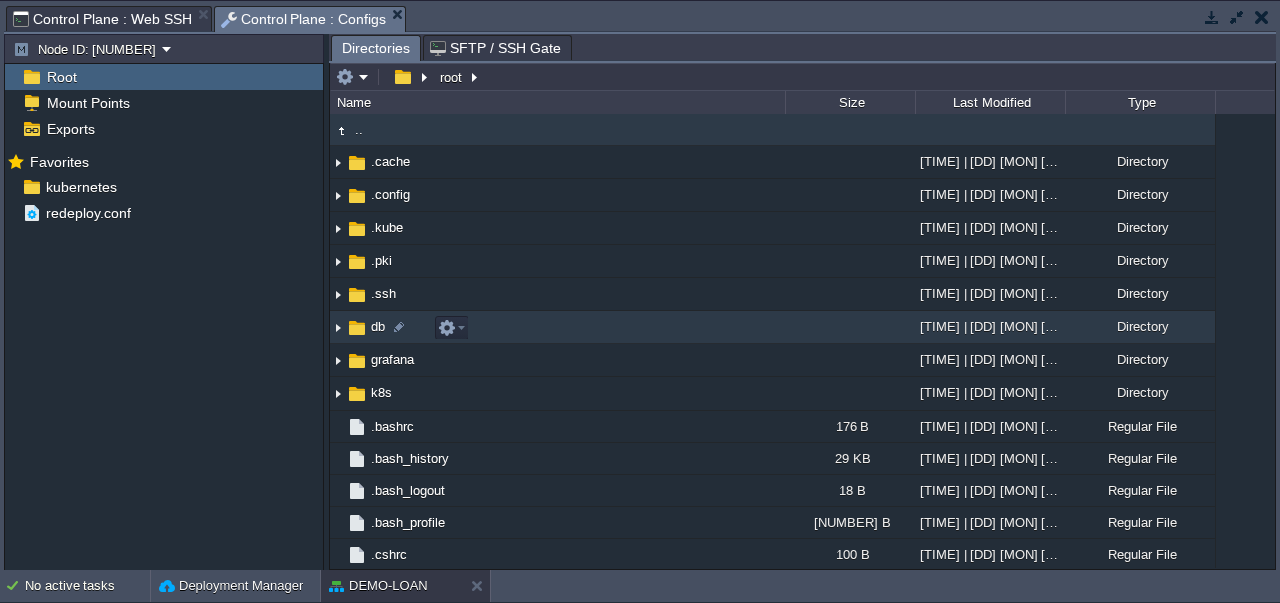 click at bounding box center (338, 327) 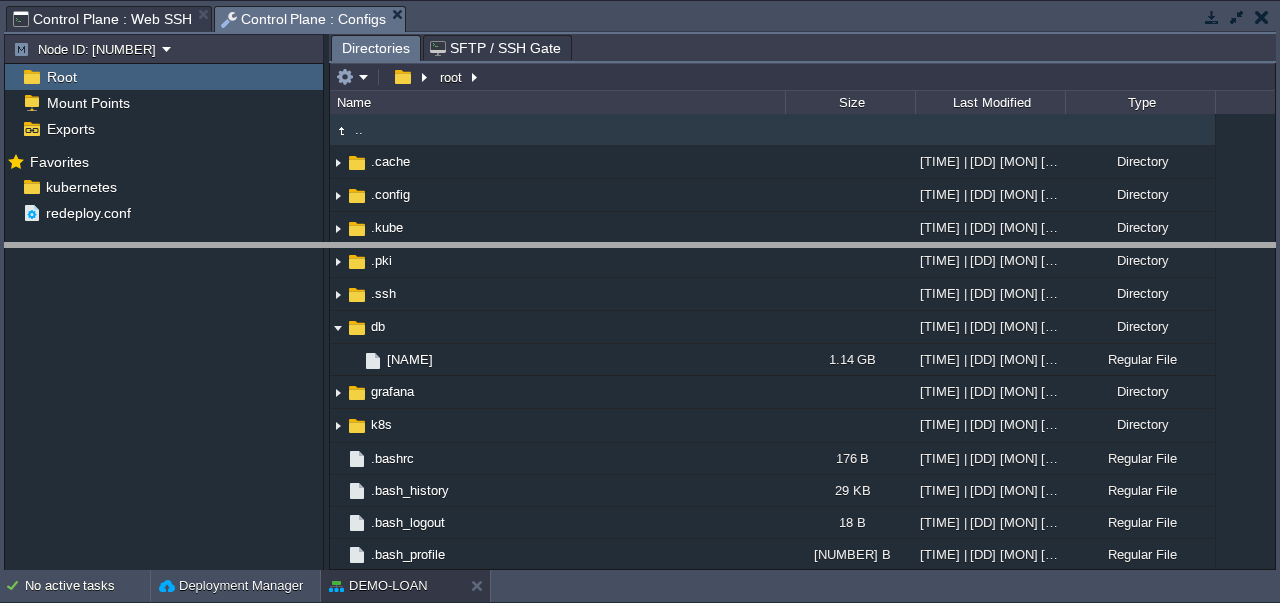 drag, startPoint x: 658, startPoint y: 17, endPoint x: 656, endPoint y: 256, distance: 239.00836 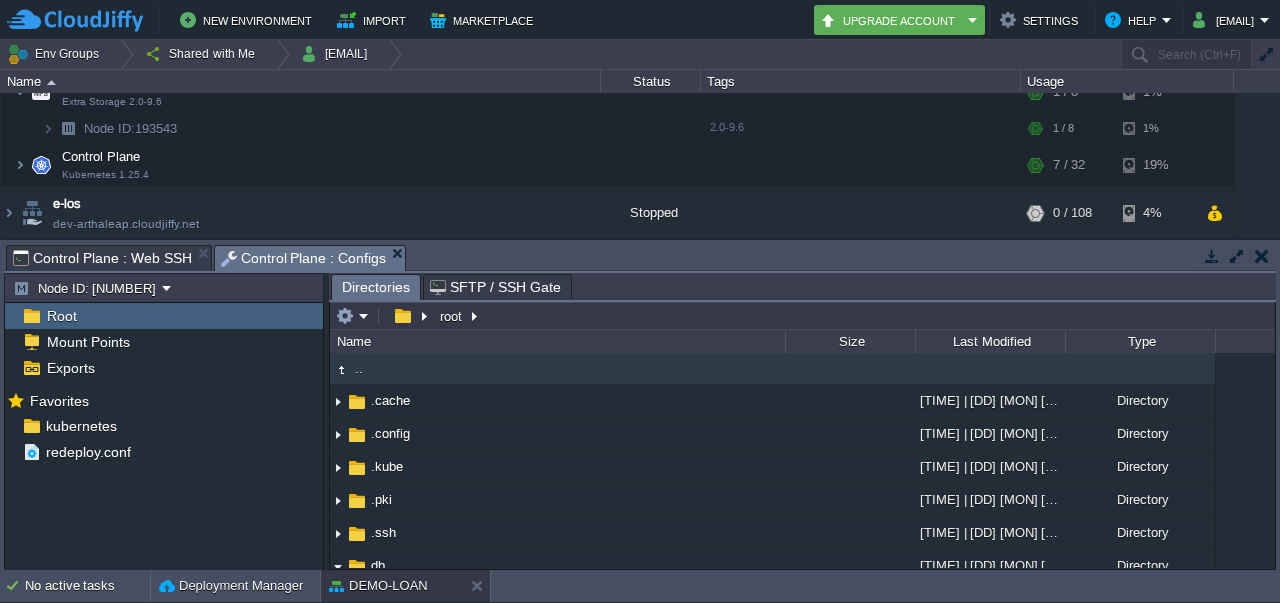 click on "Control Plane : Web SSH" at bounding box center (102, 258) 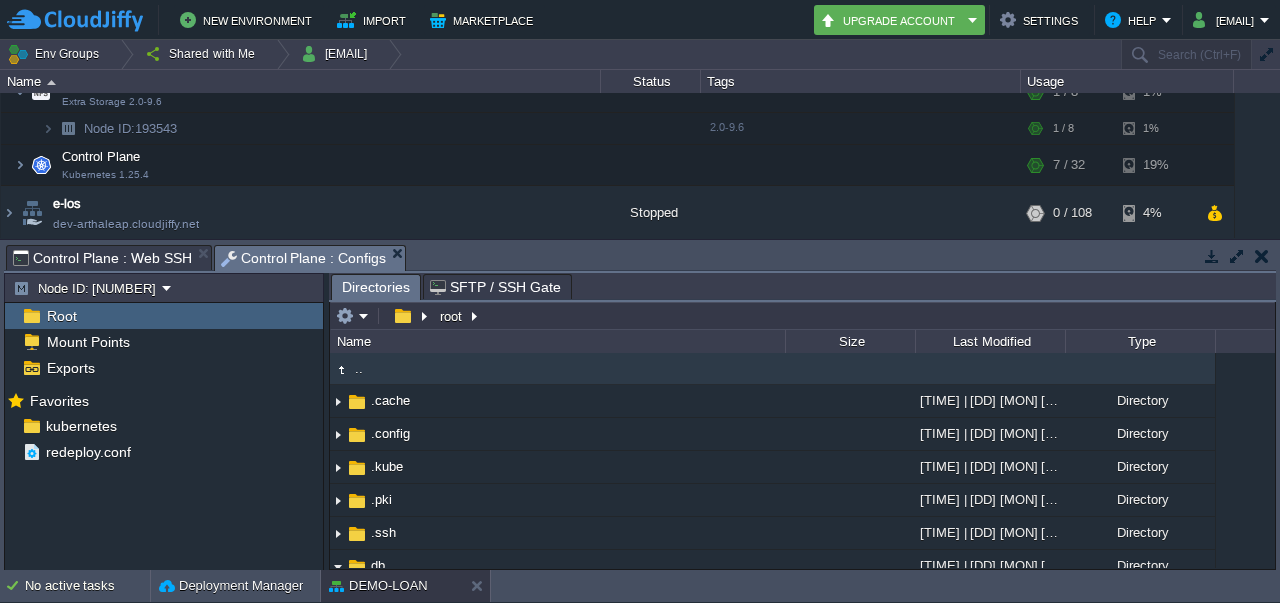 click on "Control Plane : Configs" at bounding box center [304, 258] 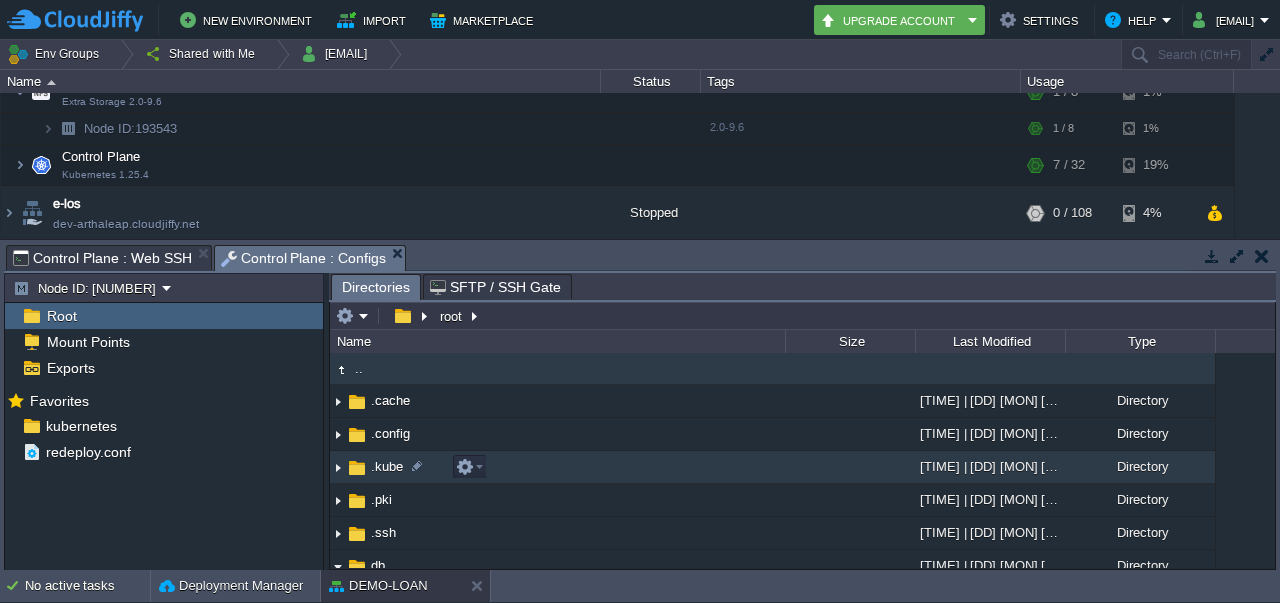 scroll, scrollTop: 716, scrollLeft: 0, axis: vertical 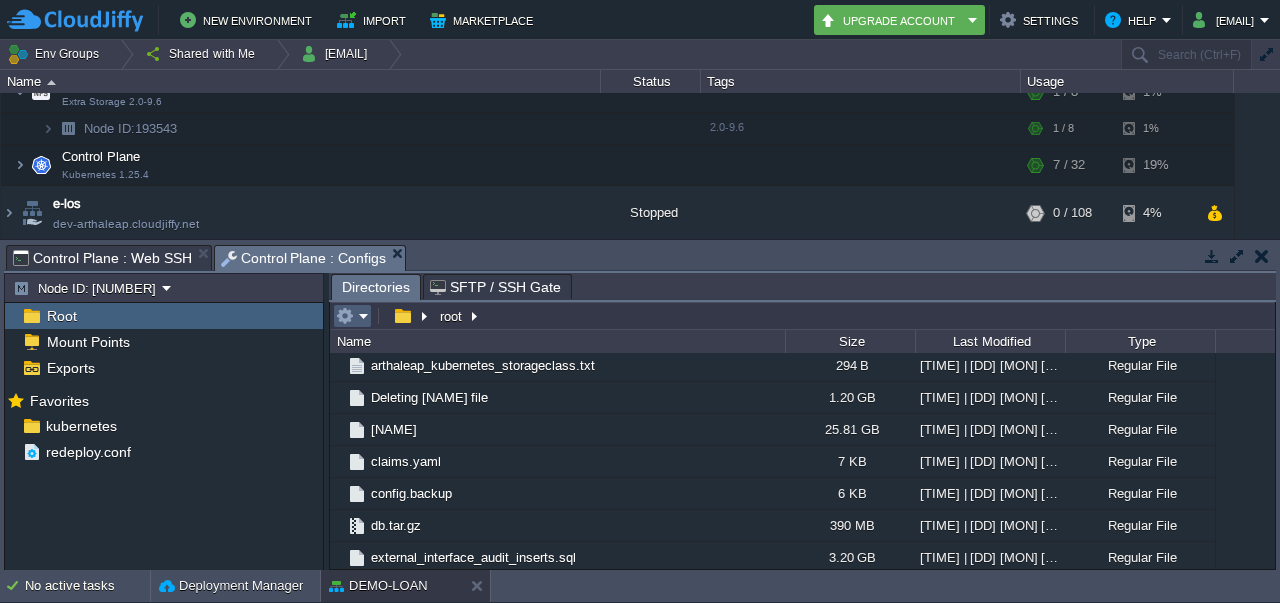 click at bounding box center [352, 316] 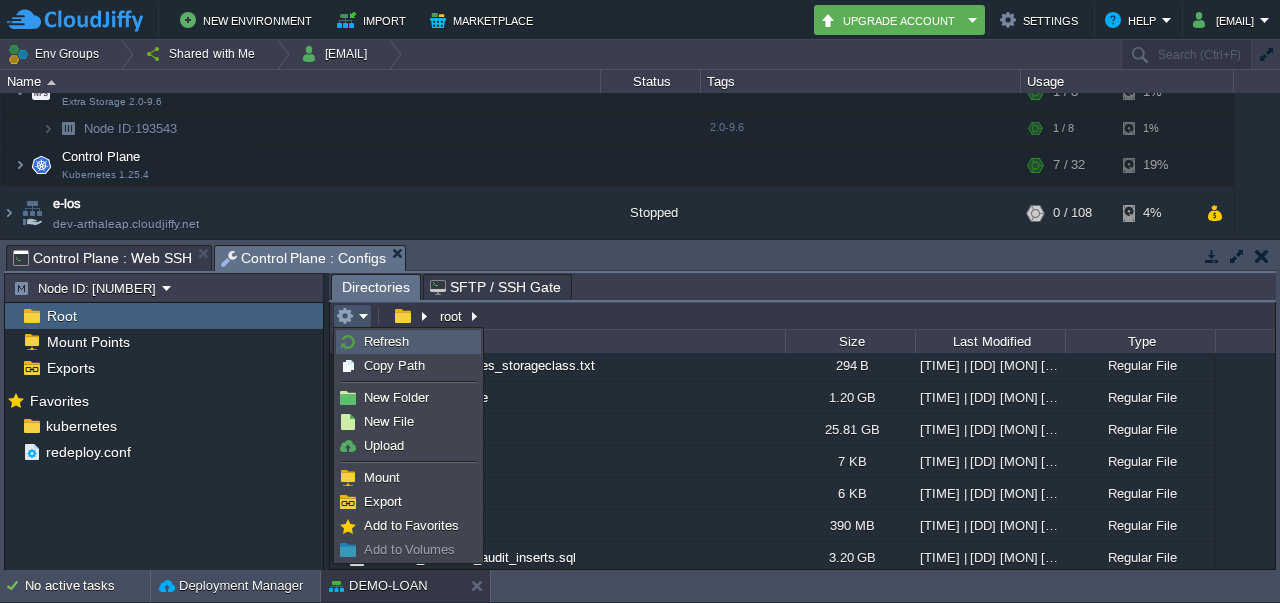 click on "Refresh" at bounding box center [386, 341] 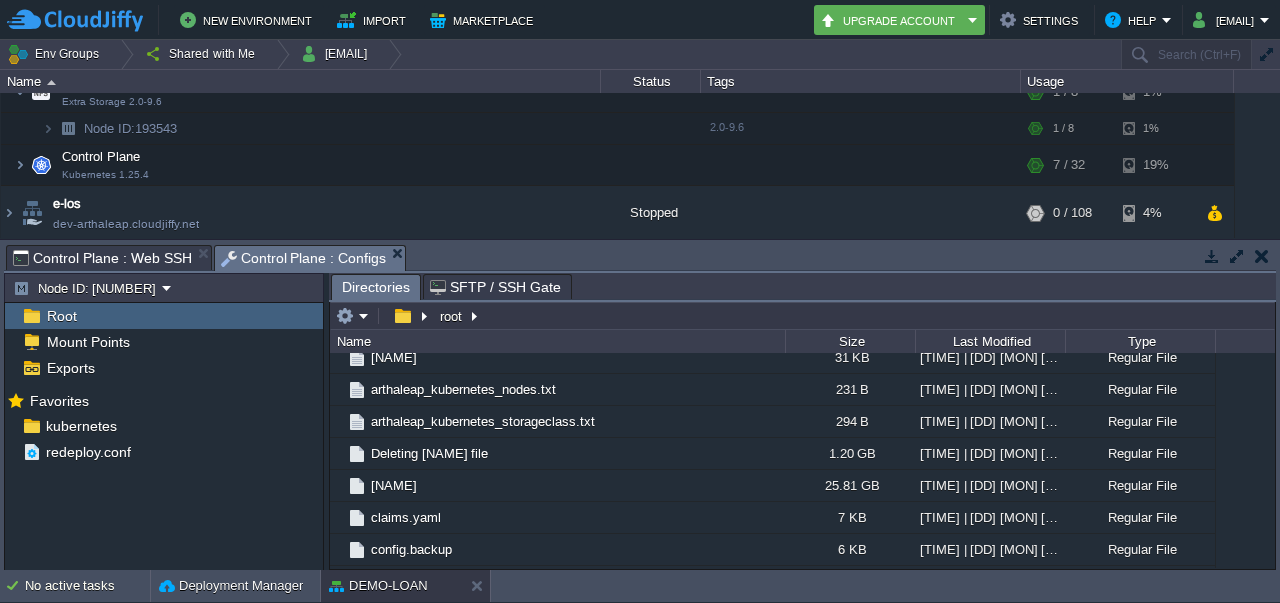scroll, scrollTop: 749, scrollLeft: 0, axis: vertical 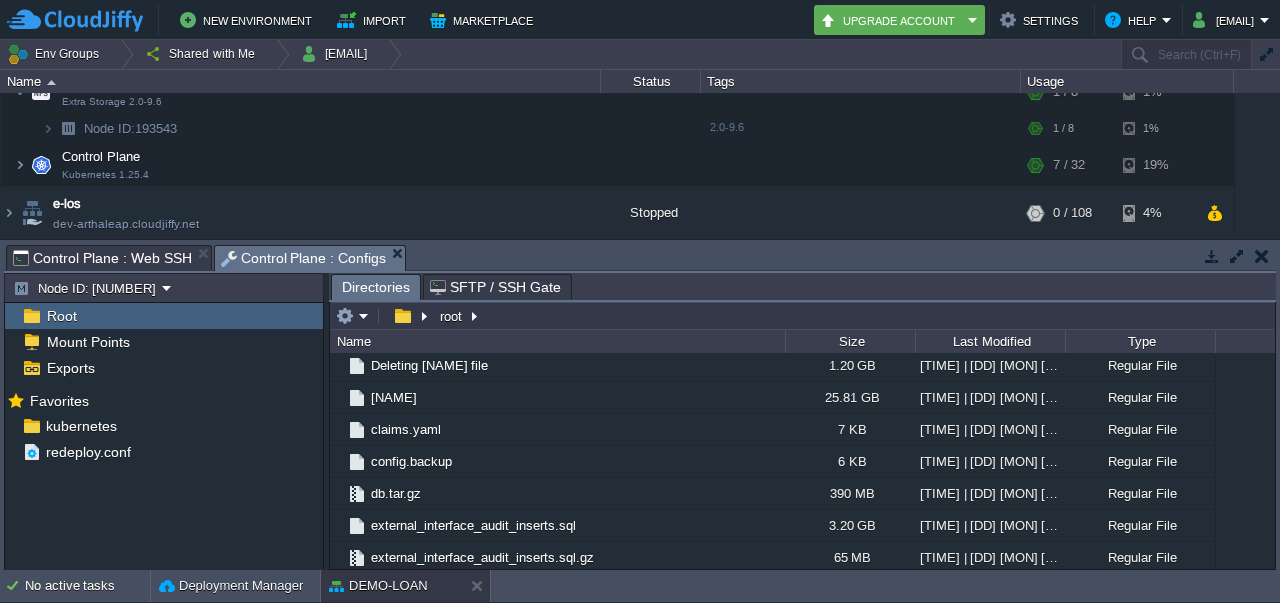 click on "Control Plane : Web SSH" at bounding box center [102, 258] 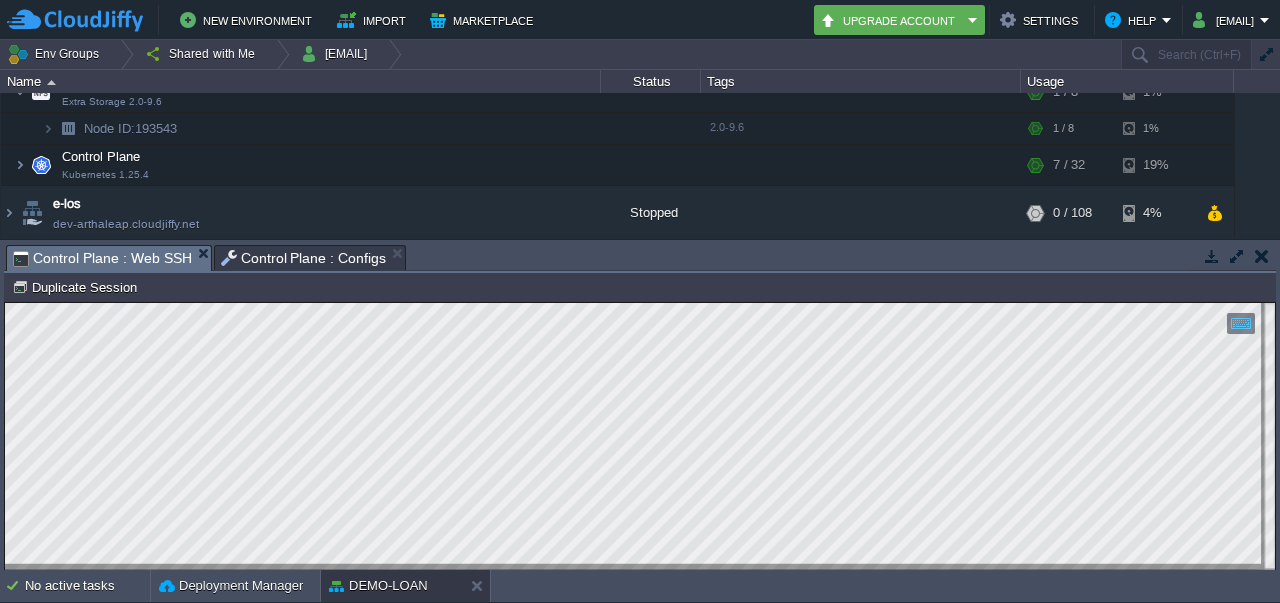 click on "Control Plane : Configs" at bounding box center [304, 258] 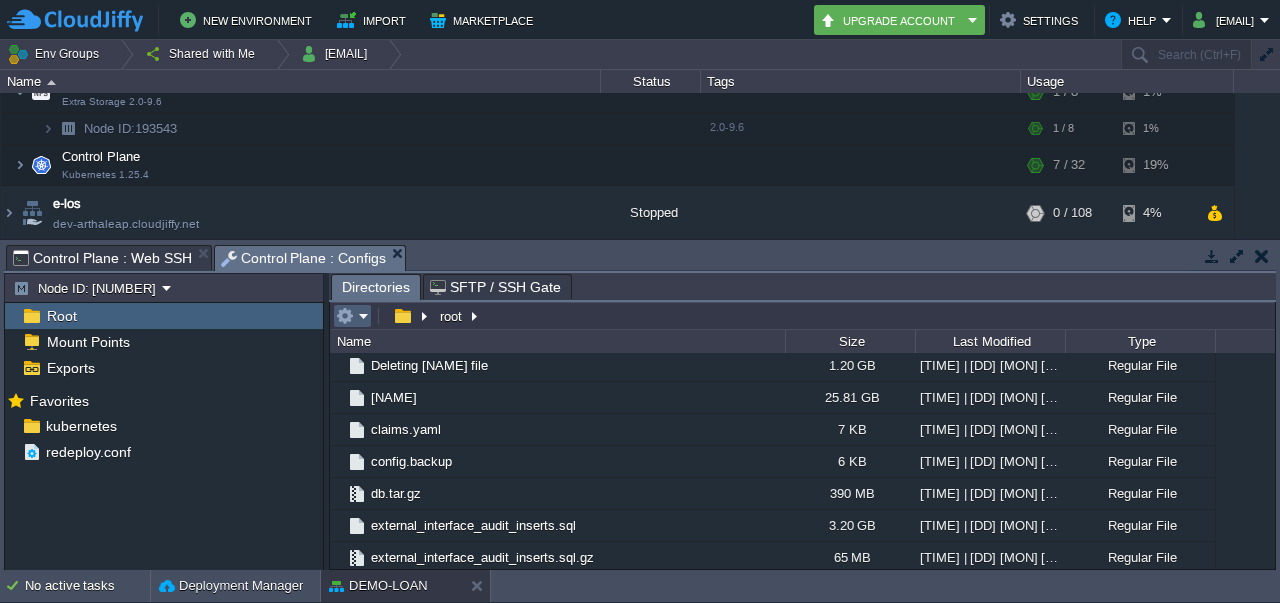 click at bounding box center [352, 316] 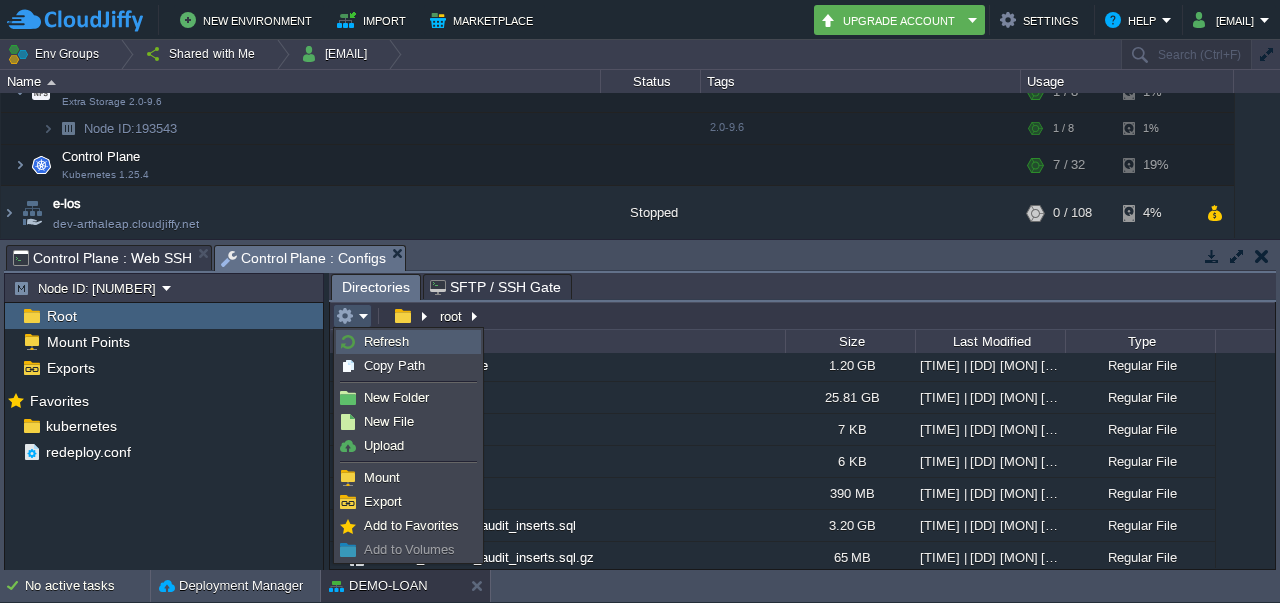 click on "Refresh" at bounding box center (386, 341) 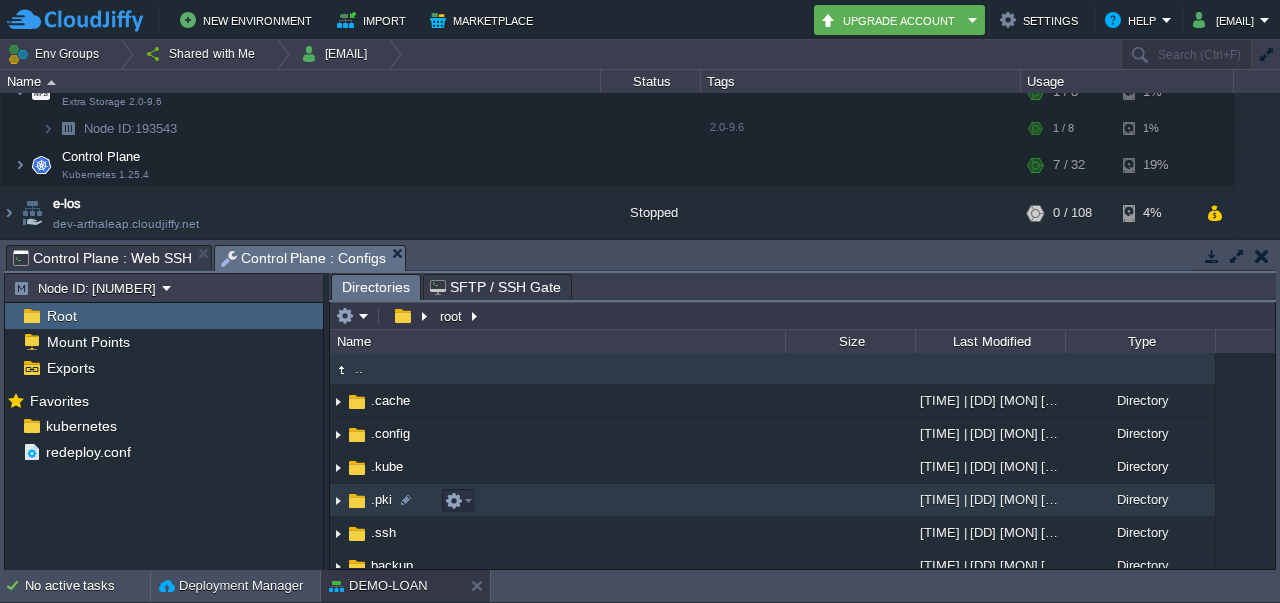 scroll, scrollTop: 749, scrollLeft: 0, axis: vertical 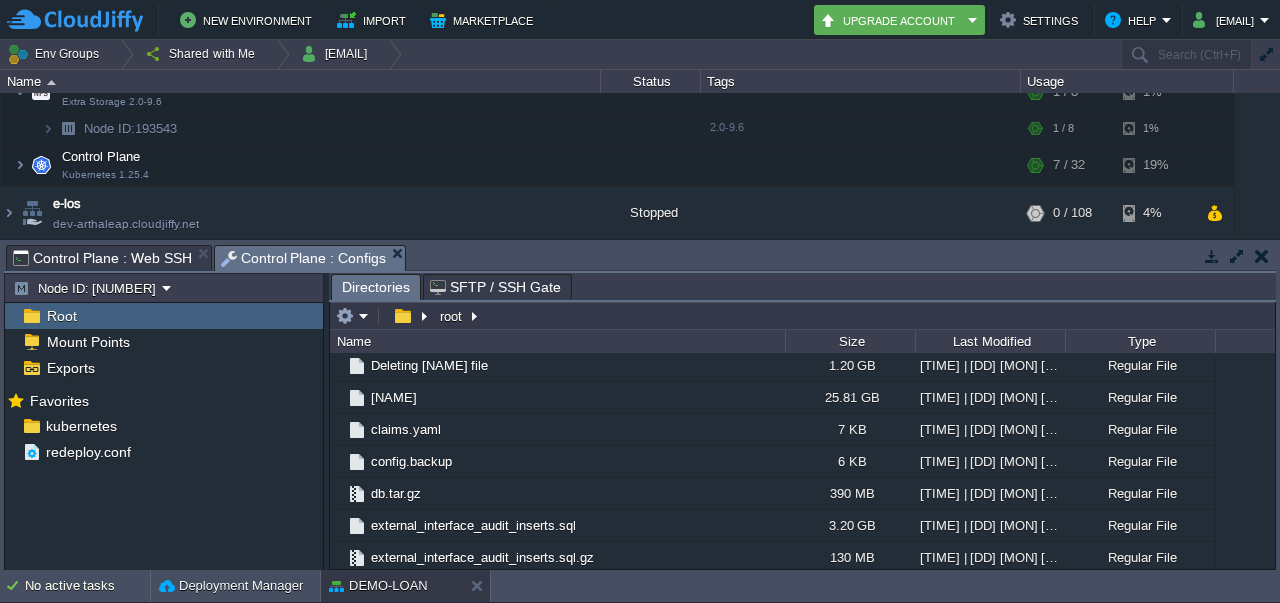 click on "Control Plane : Web SSH" at bounding box center (102, 258) 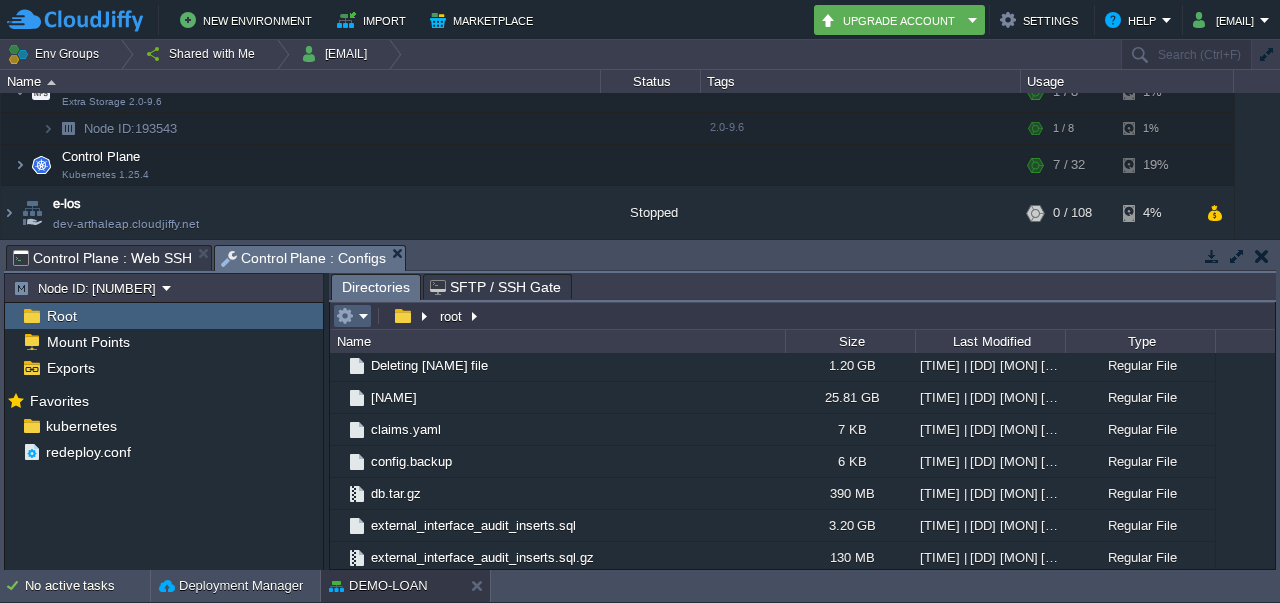 click at bounding box center (345, 316) 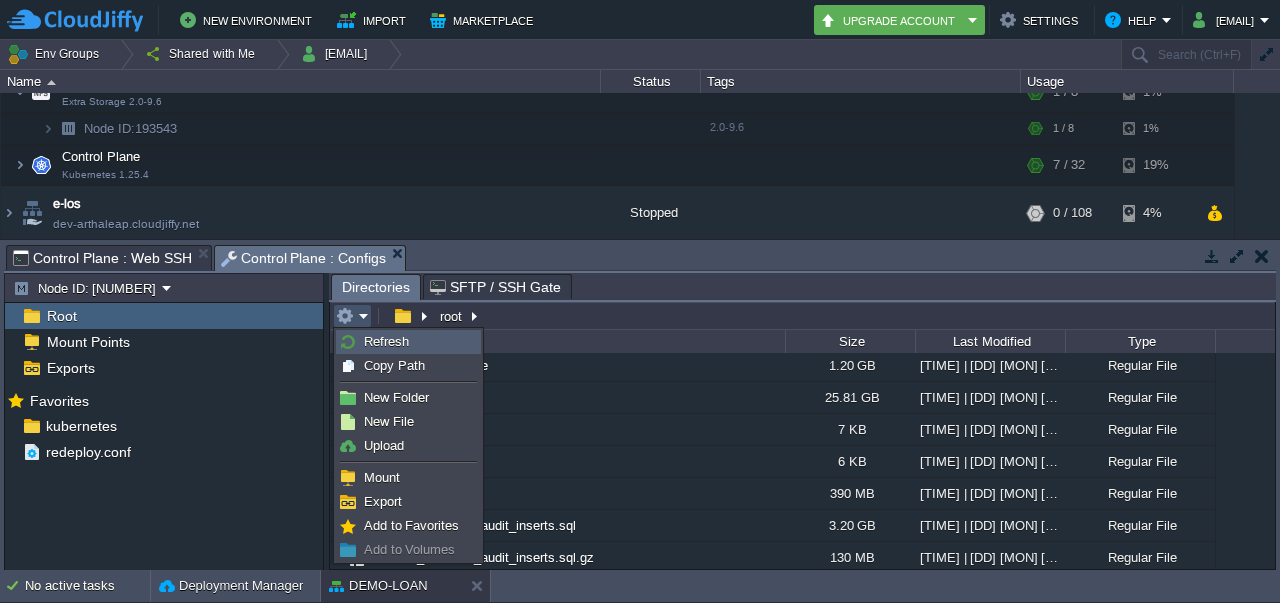 click on "Refresh" at bounding box center [386, 341] 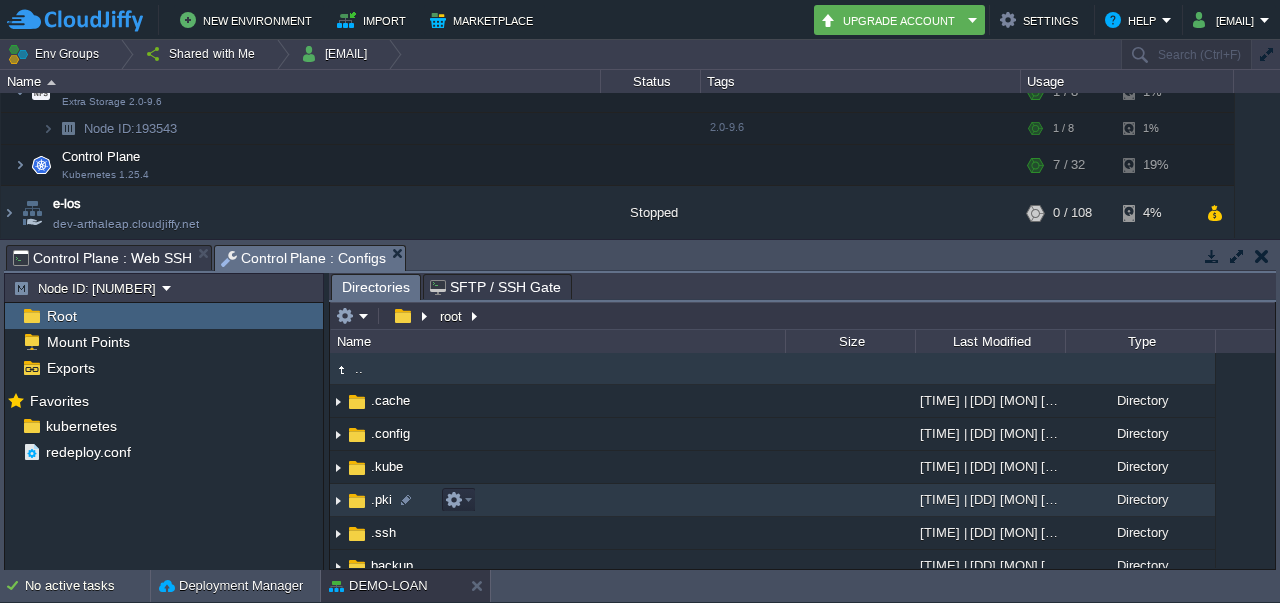 scroll, scrollTop: 749, scrollLeft: 0, axis: vertical 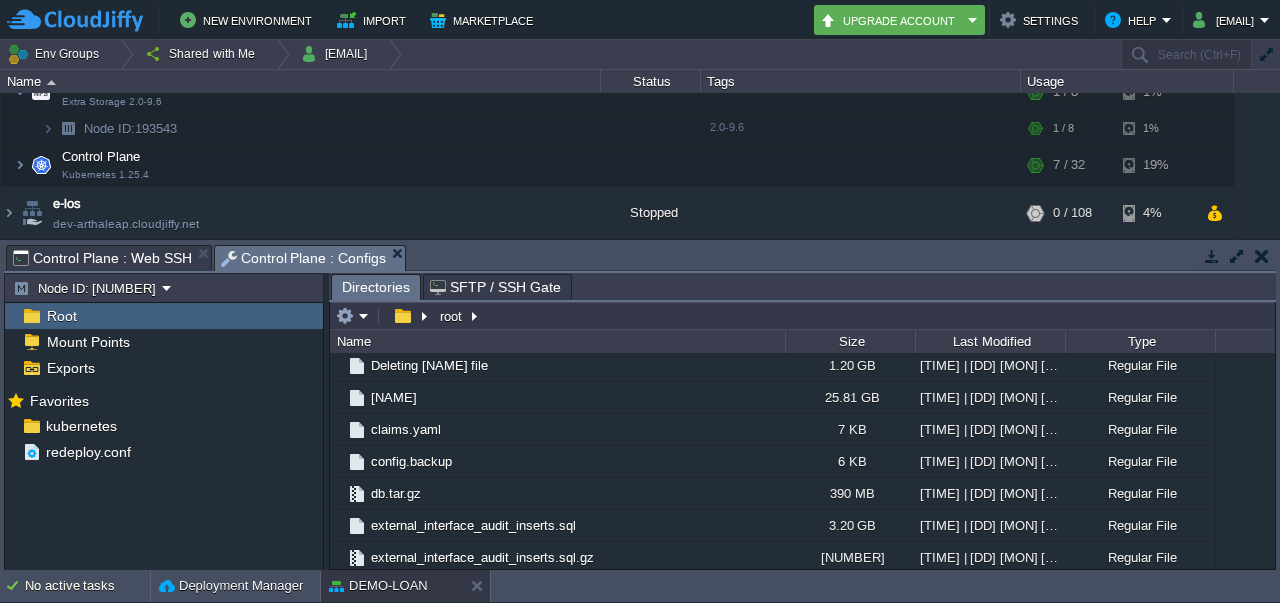 click on "Control Plane : Web SSH" at bounding box center [102, 258] 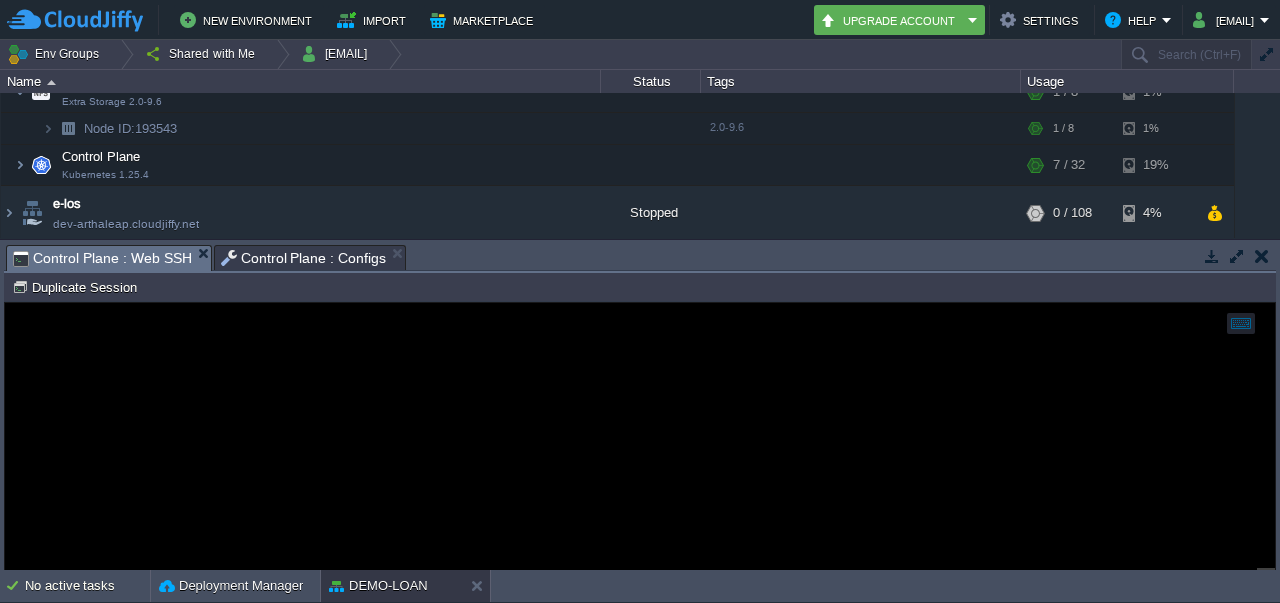 click on "Control Plane : Configs" at bounding box center (304, 258) 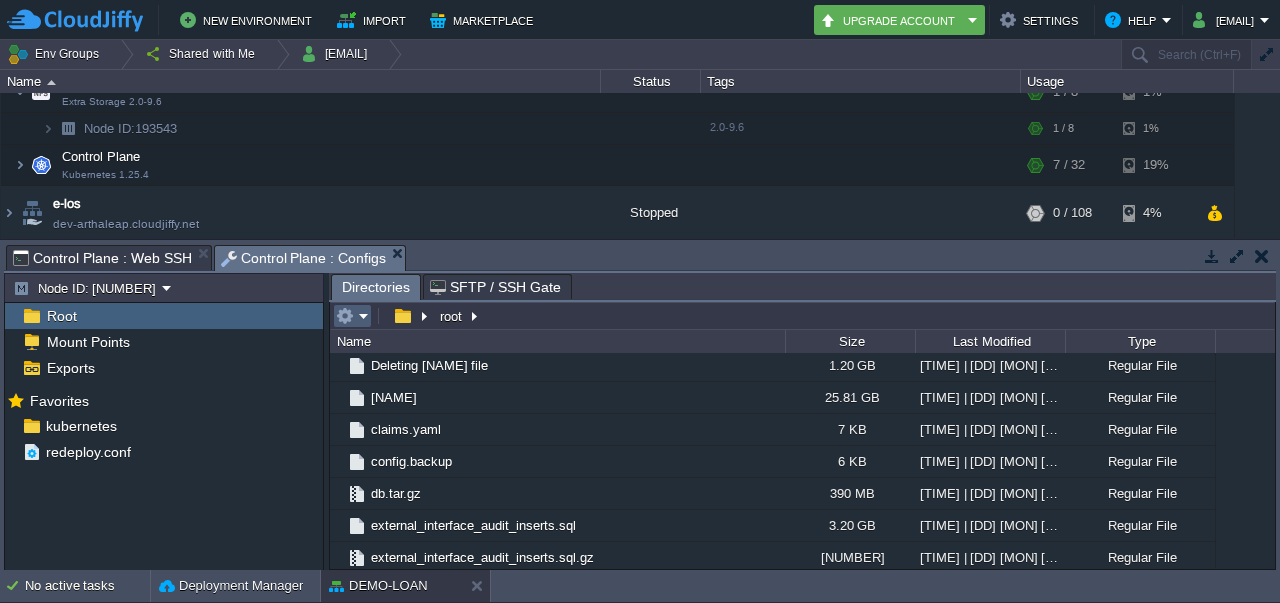 click at bounding box center [352, 316] 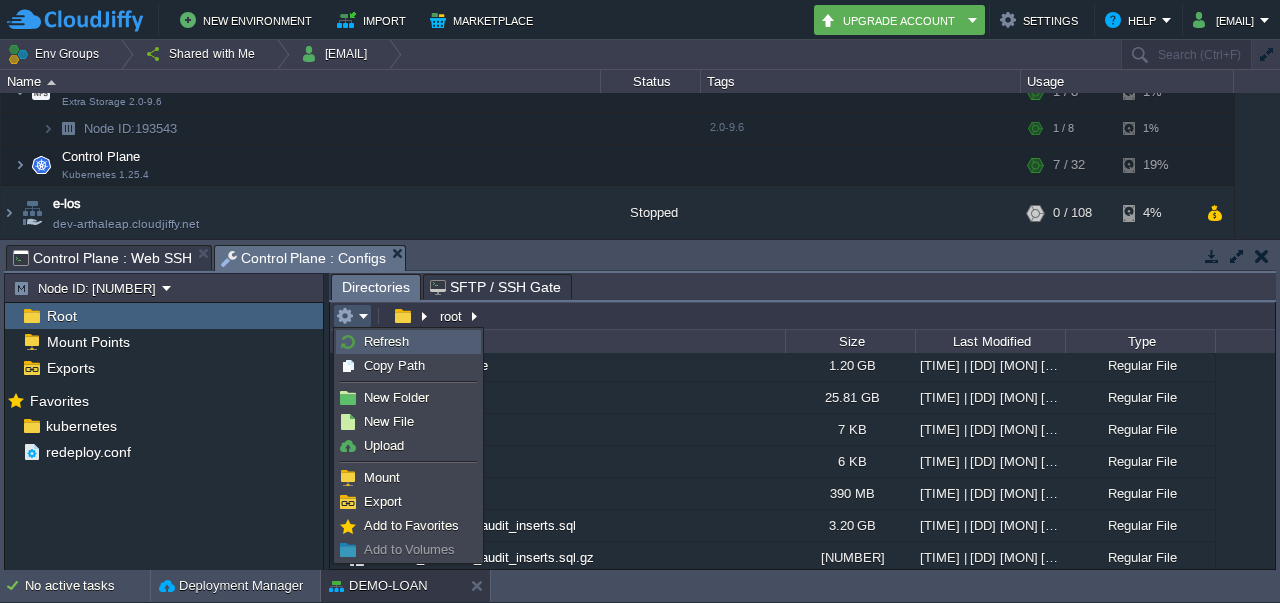 click on "Refresh" at bounding box center [386, 341] 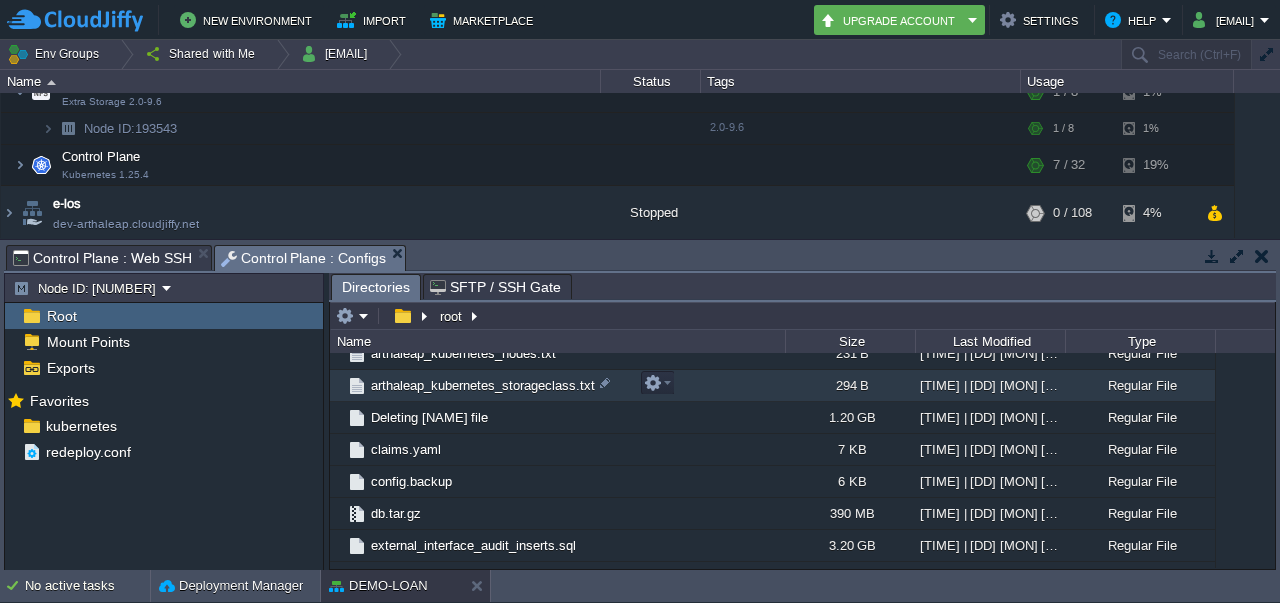 scroll, scrollTop: 717, scrollLeft: 0, axis: vertical 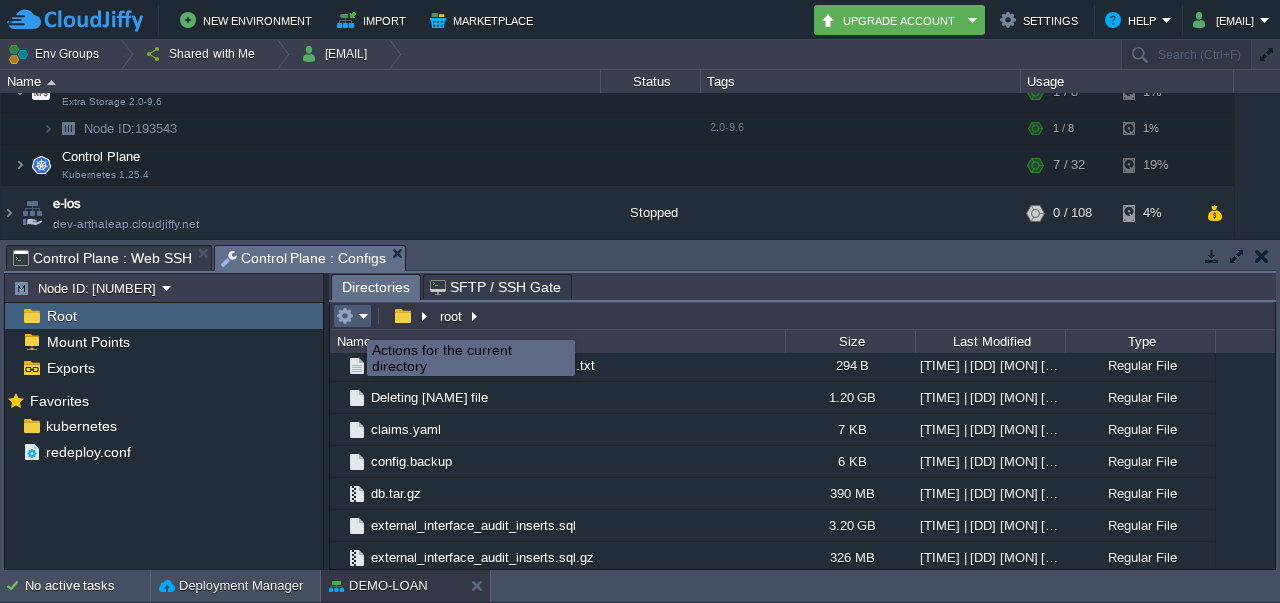 click at bounding box center (352, 316) 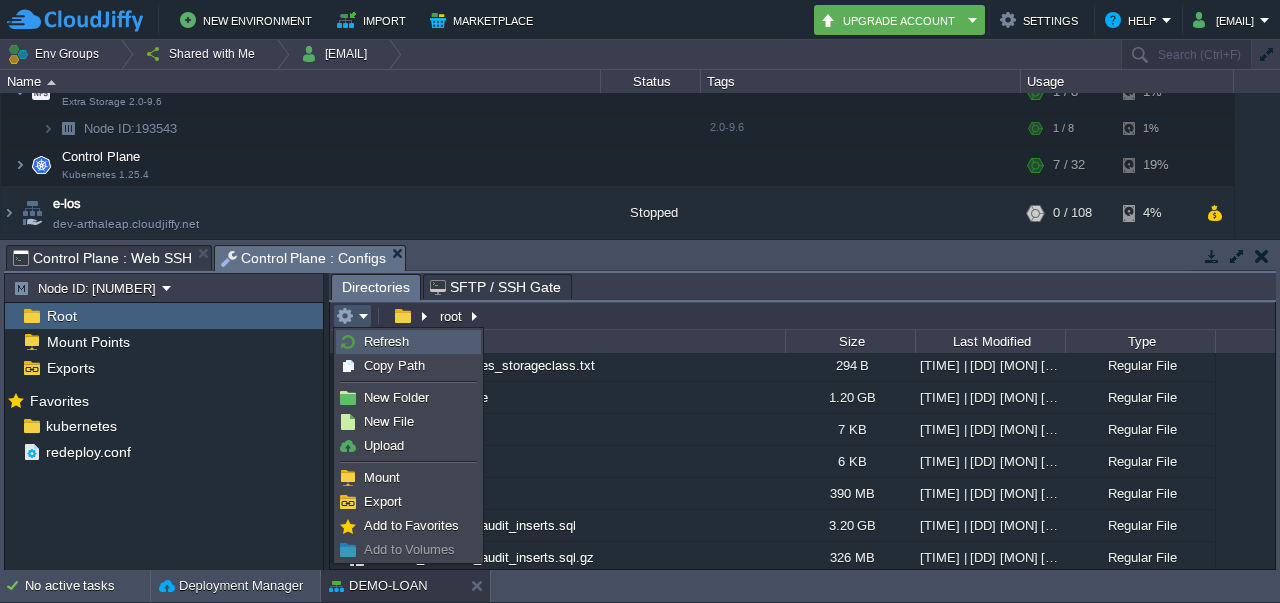 click on "Refresh" at bounding box center [386, 341] 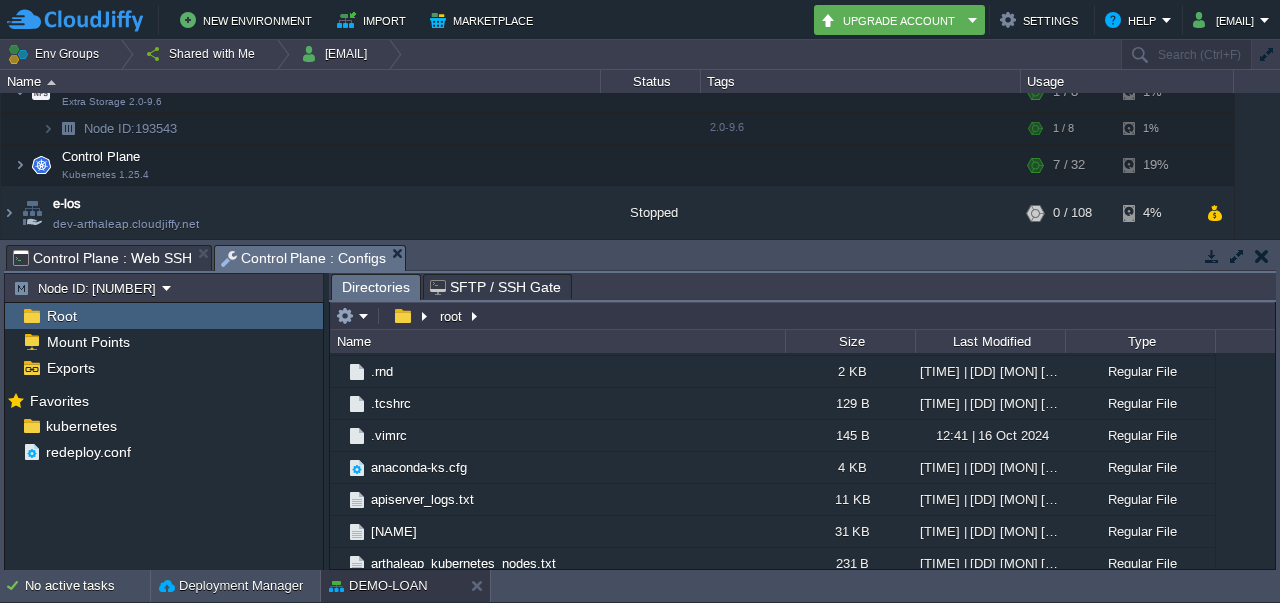 scroll, scrollTop: 717, scrollLeft: 0, axis: vertical 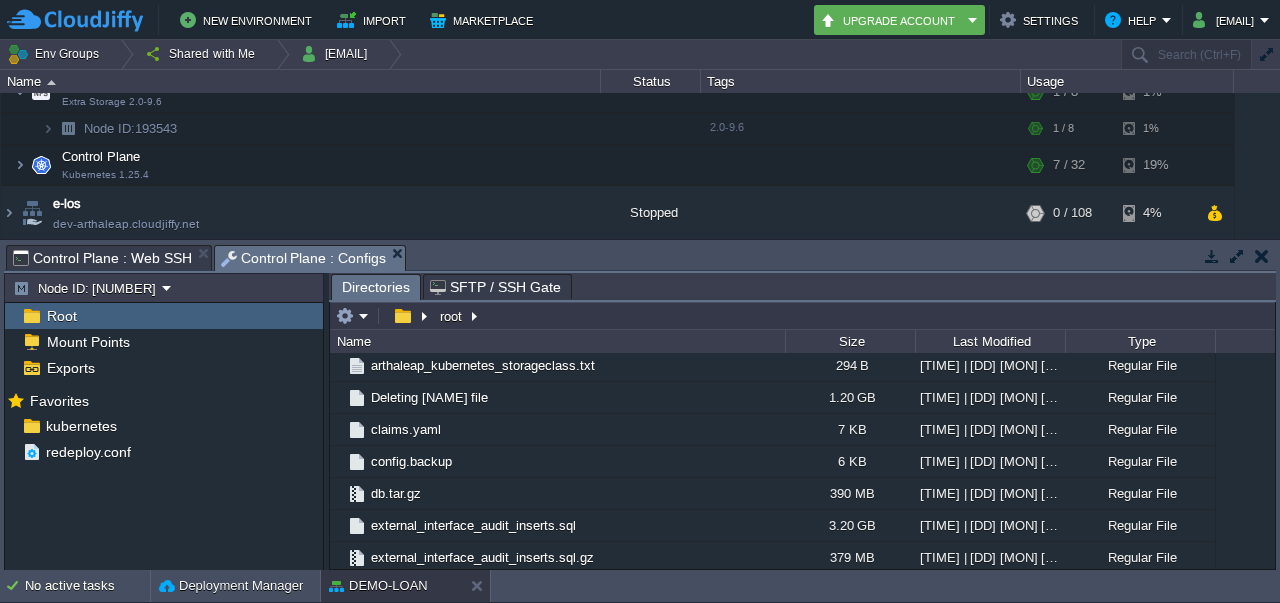click on "Control Plane : Web SSH" at bounding box center (102, 258) 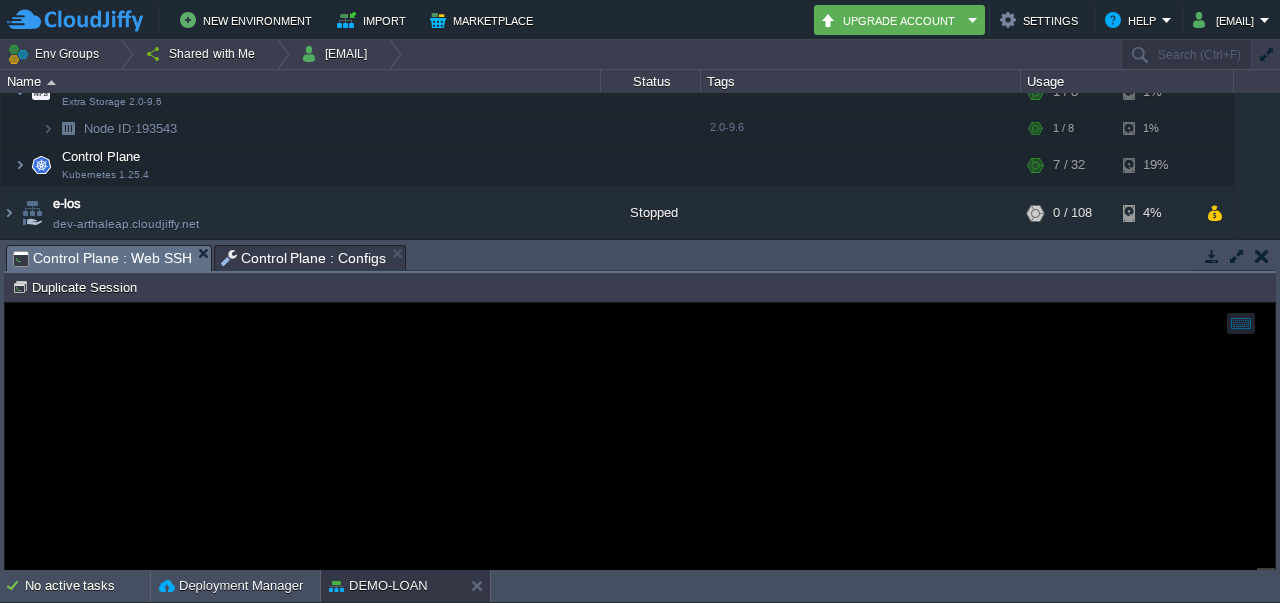 click on "Control Plane : Configs" at bounding box center [304, 258] 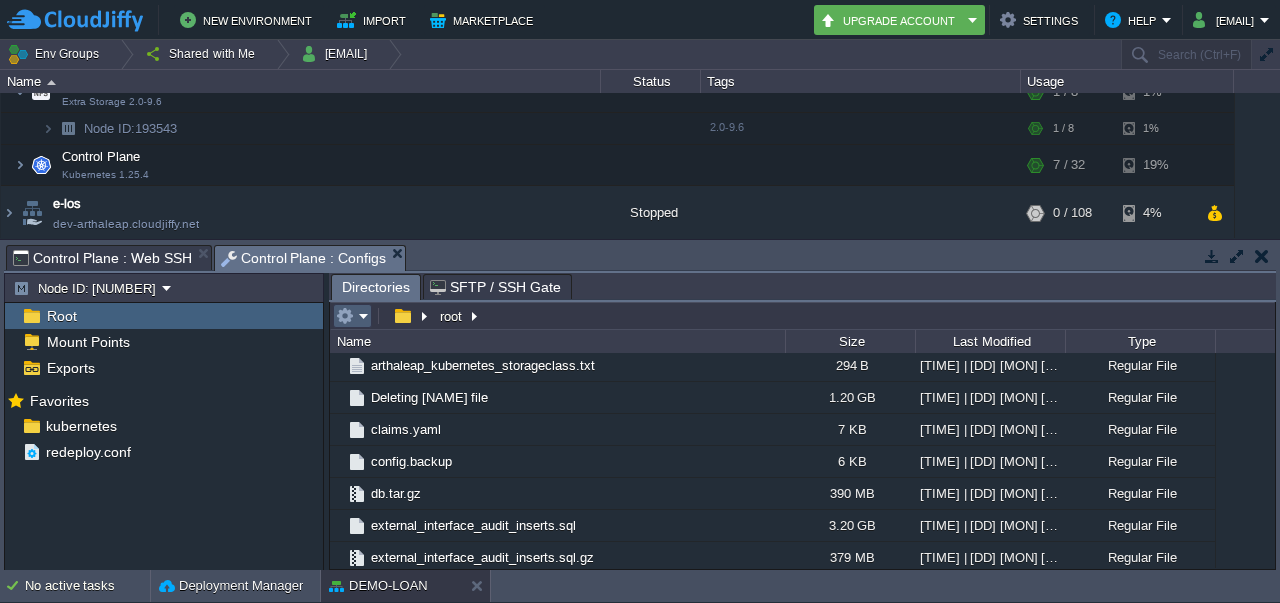 click at bounding box center (345, 316) 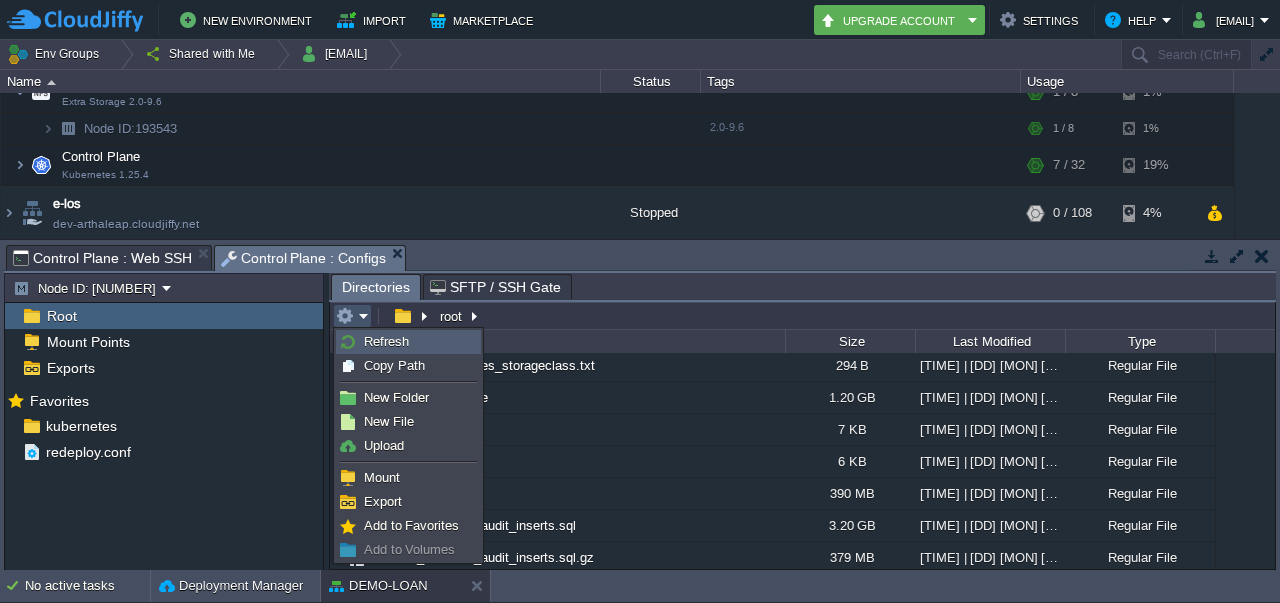 click on "Refresh" at bounding box center (408, 342) 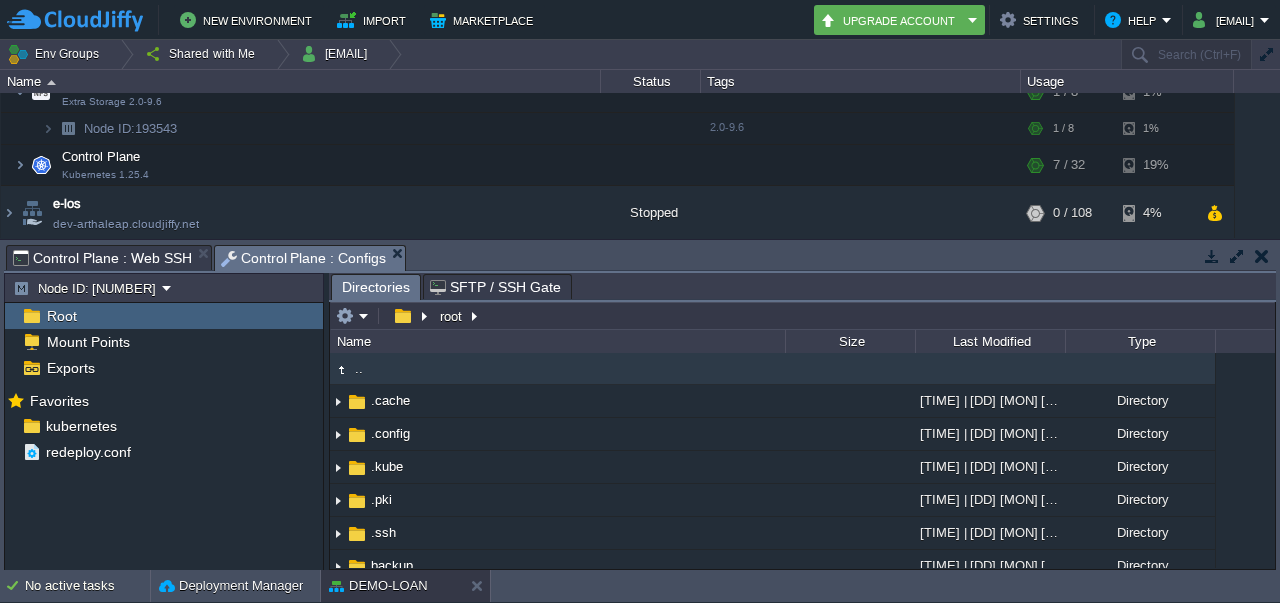 scroll, scrollTop: 717, scrollLeft: 0, axis: vertical 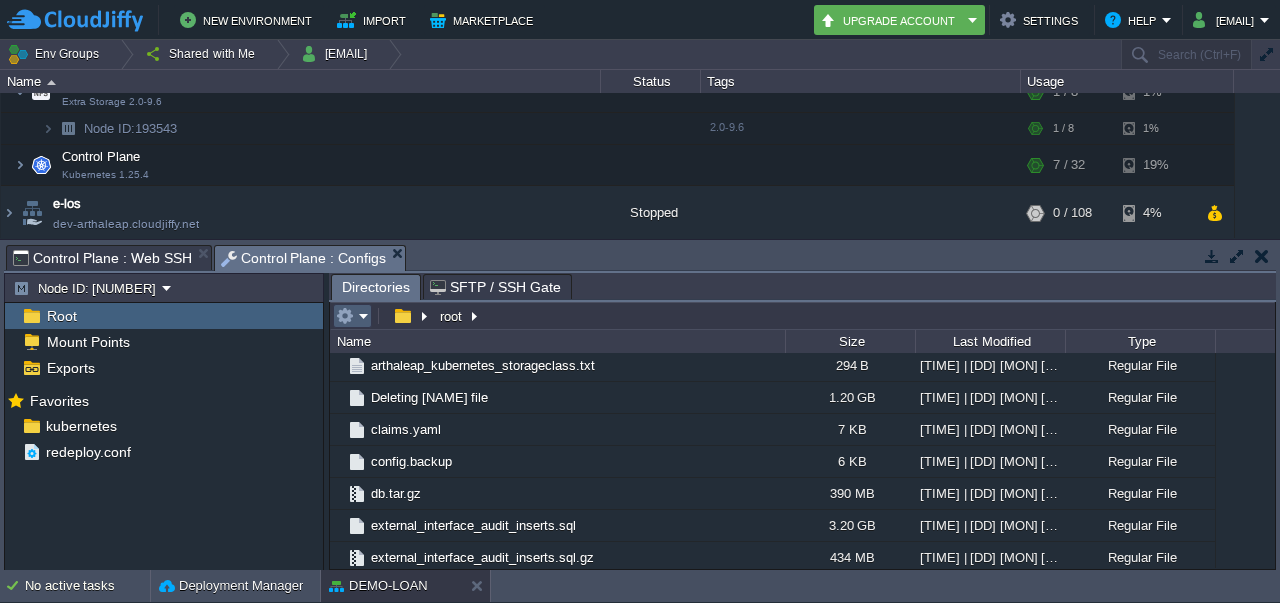 click at bounding box center [352, 316] 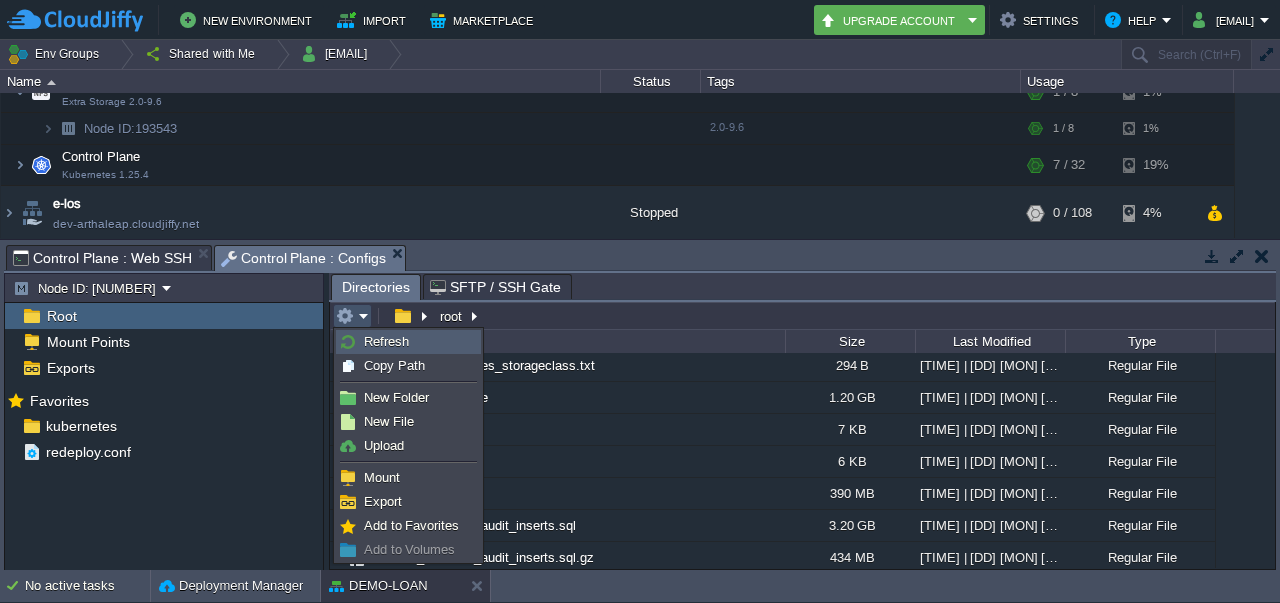 click on "Refresh" at bounding box center [386, 341] 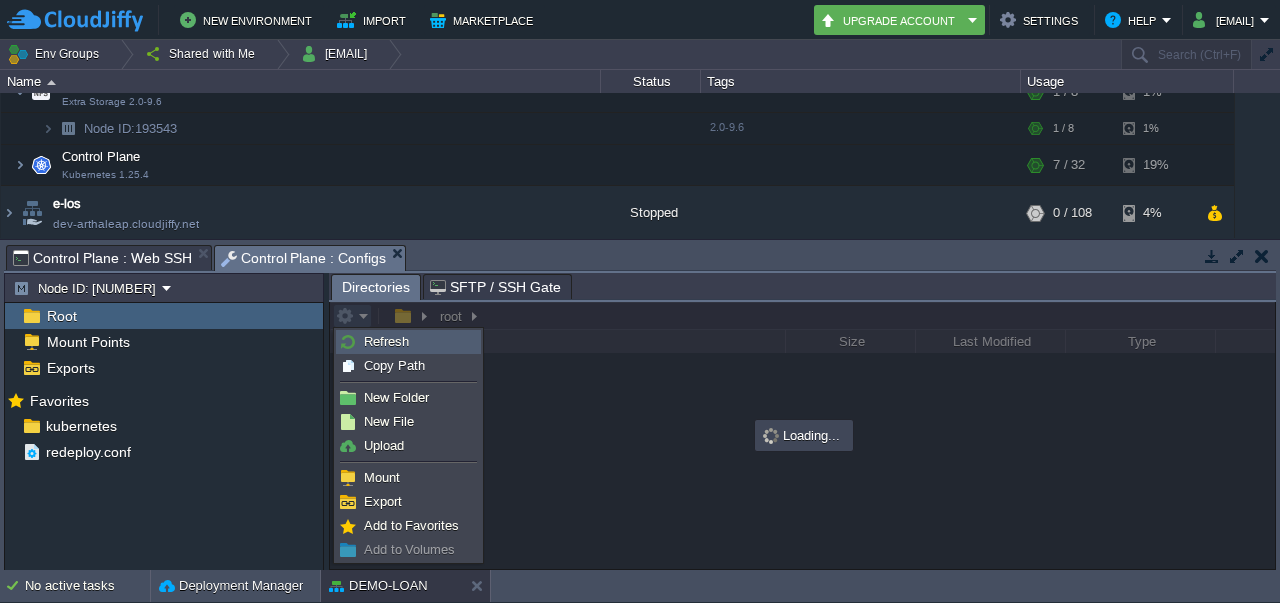 scroll, scrollTop: 0, scrollLeft: 0, axis: both 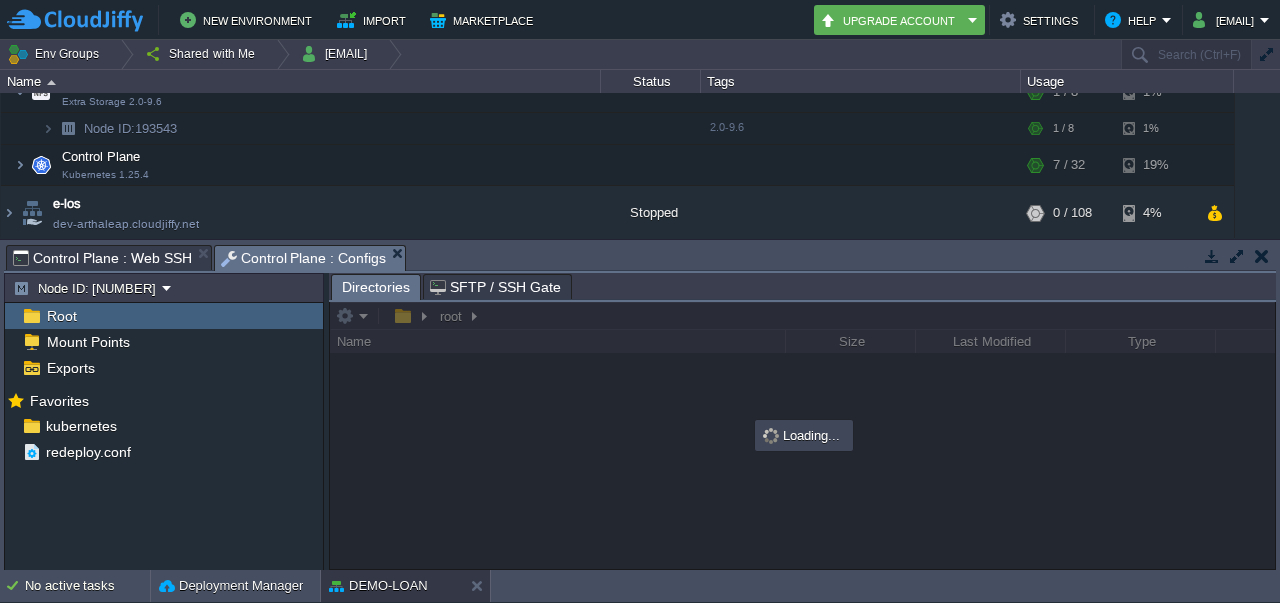 click on "Control Plane : Web SSH" at bounding box center (102, 258) 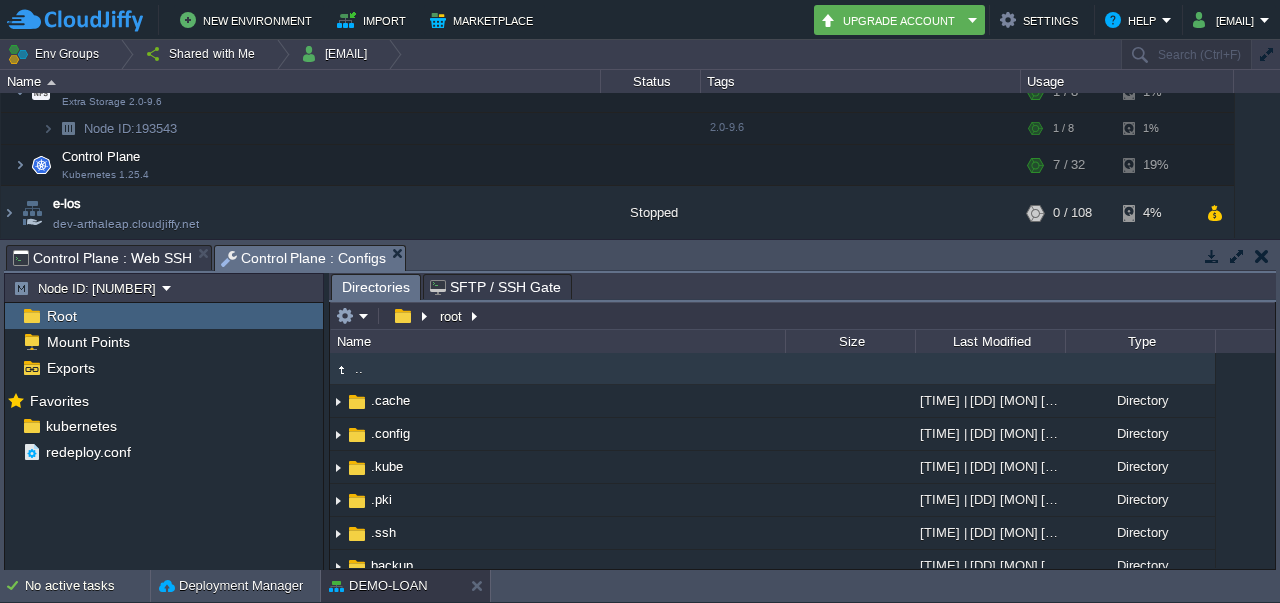 click on "Control Plane : Configs" at bounding box center (304, 258) 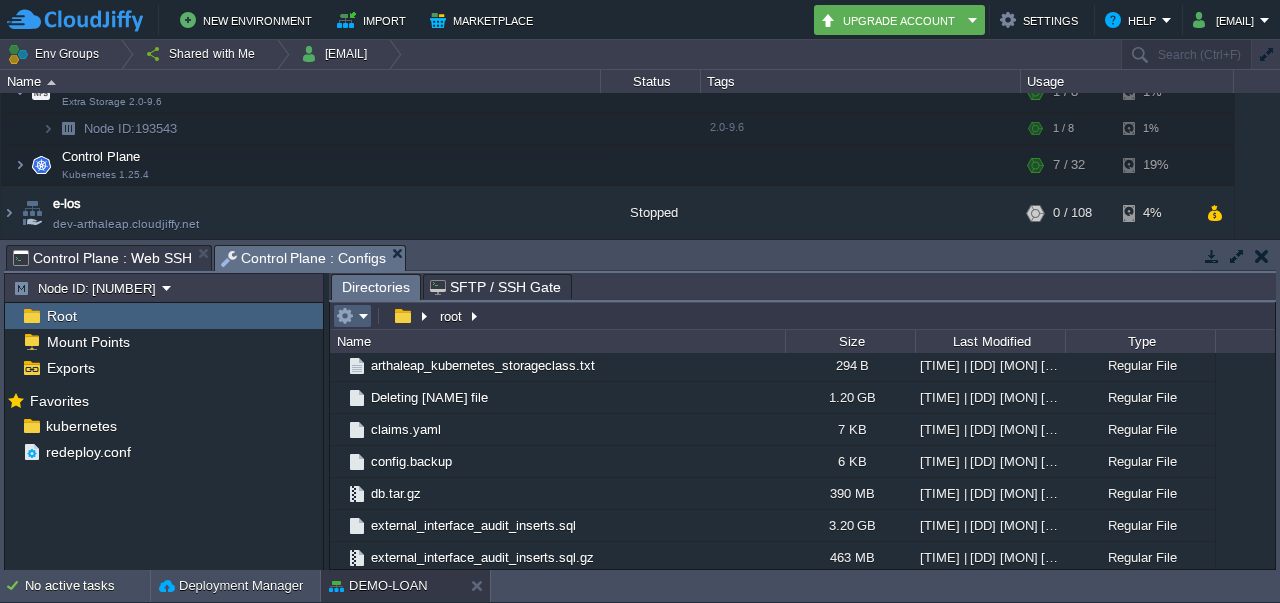 click at bounding box center [352, 316] 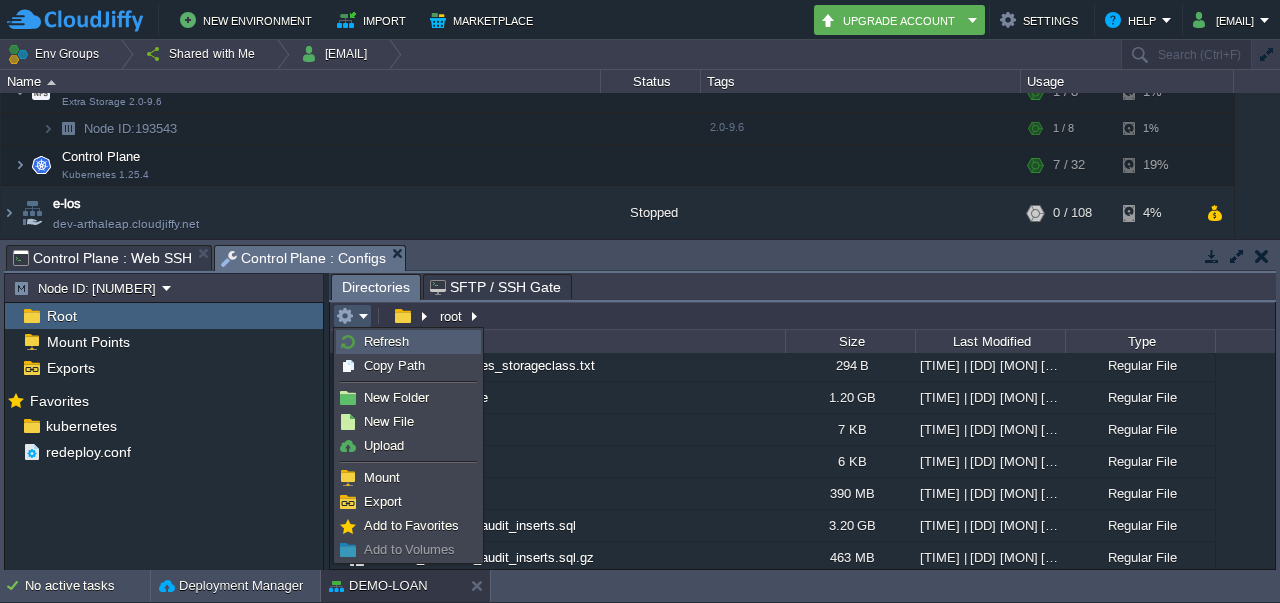 click on "Refresh" at bounding box center (386, 341) 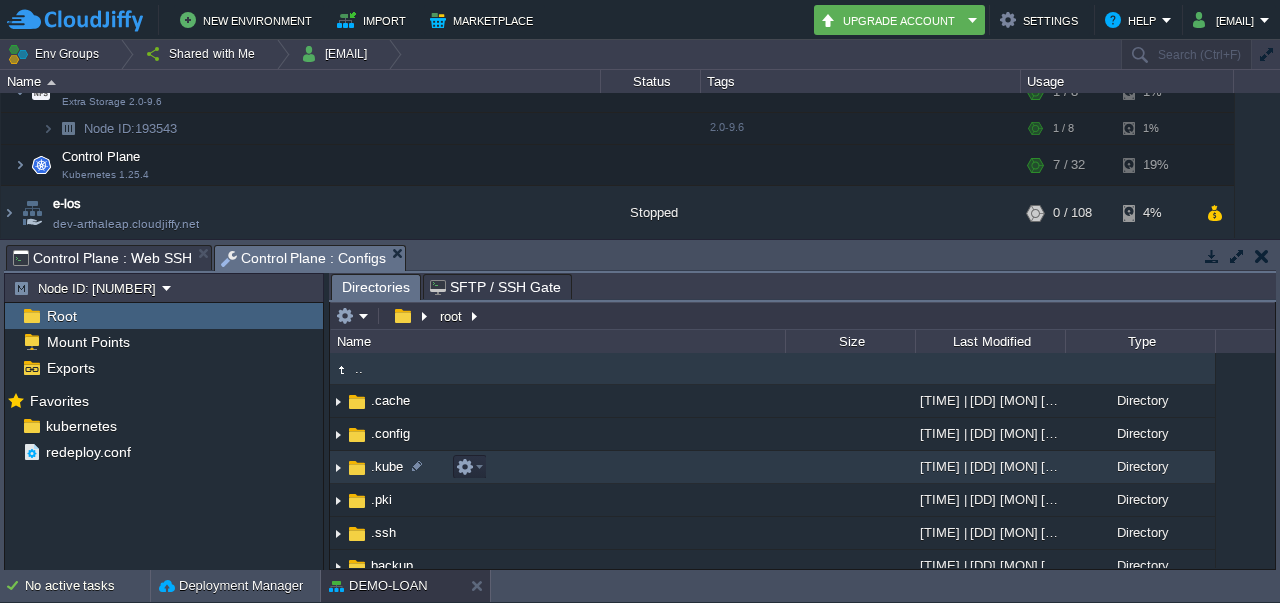 scroll, scrollTop: 717, scrollLeft: 0, axis: vertical 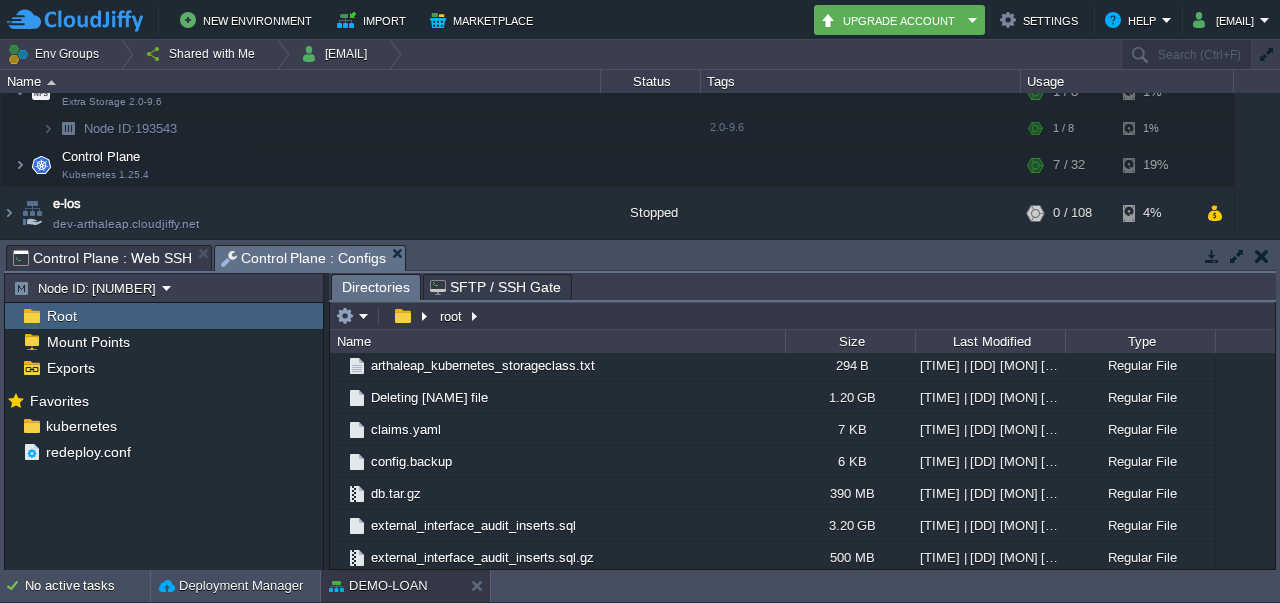 click on "Control Plane : Web SSH" at bounding box center [102, 258] 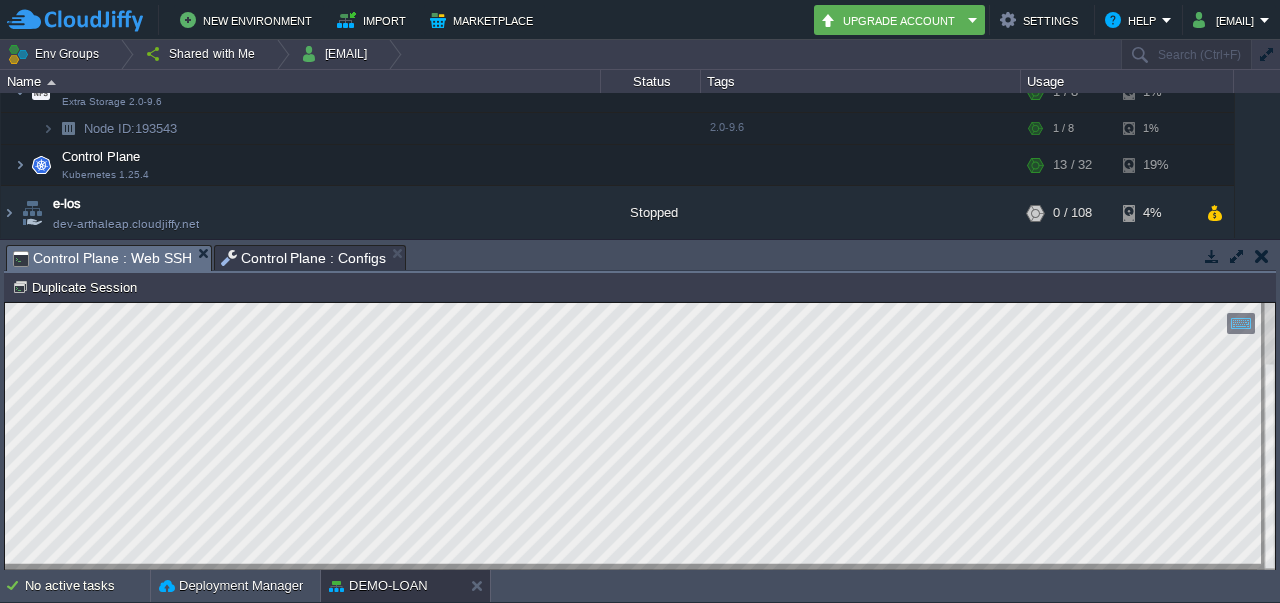 click on "Control Plane : Configs" at bounding box center [304, 258] 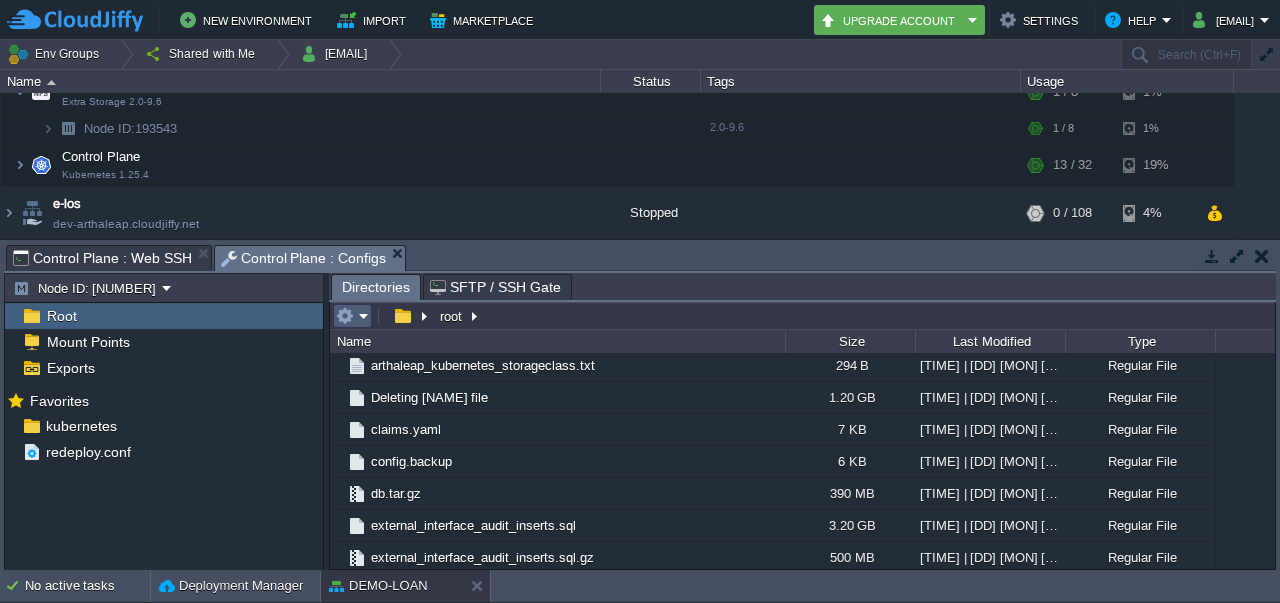 click at bounding box center (352, 316) 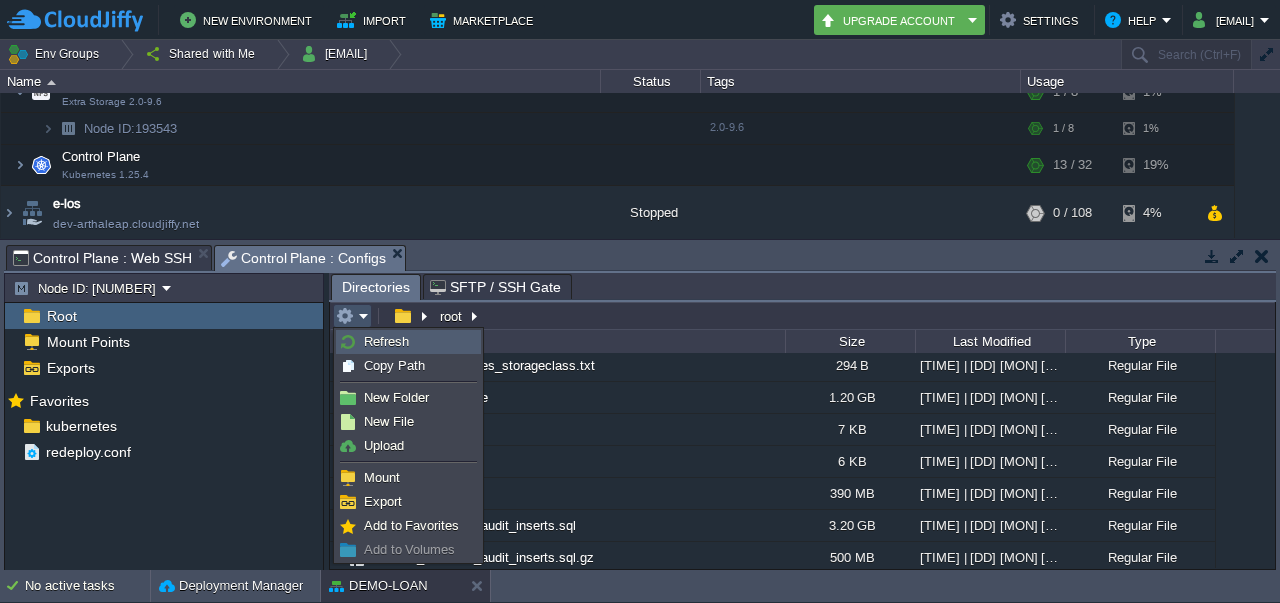 click on "Refresh" at bounding box center [386, 341] 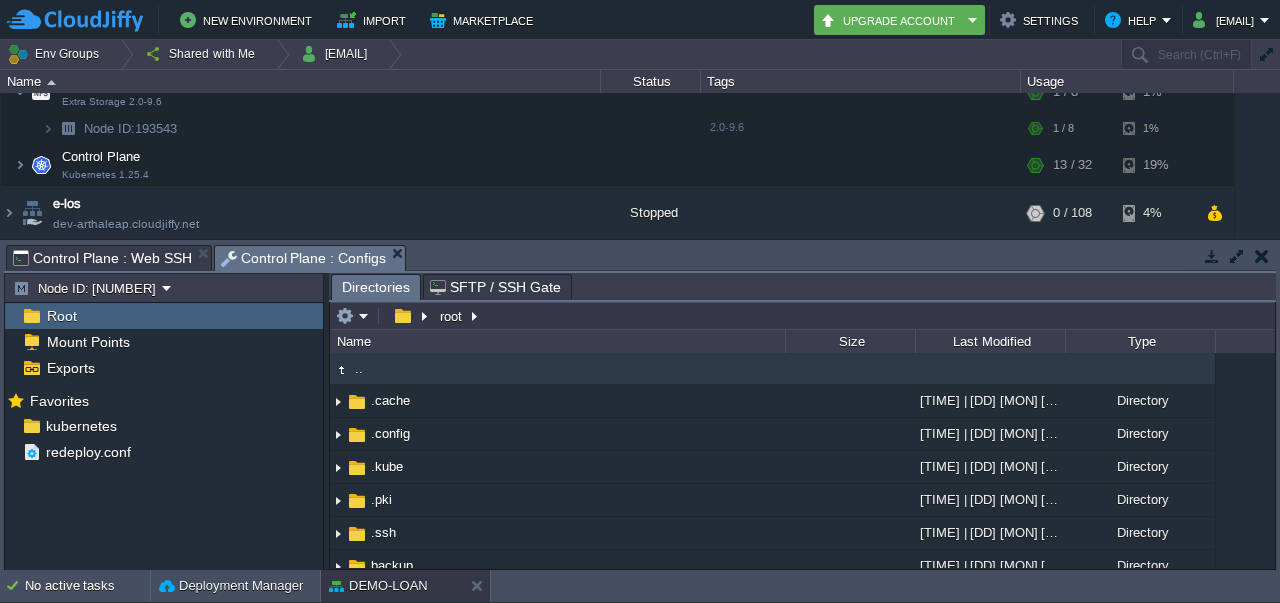 scroll, scrollTop: 749, scrollLeft: 0, axis: vertical 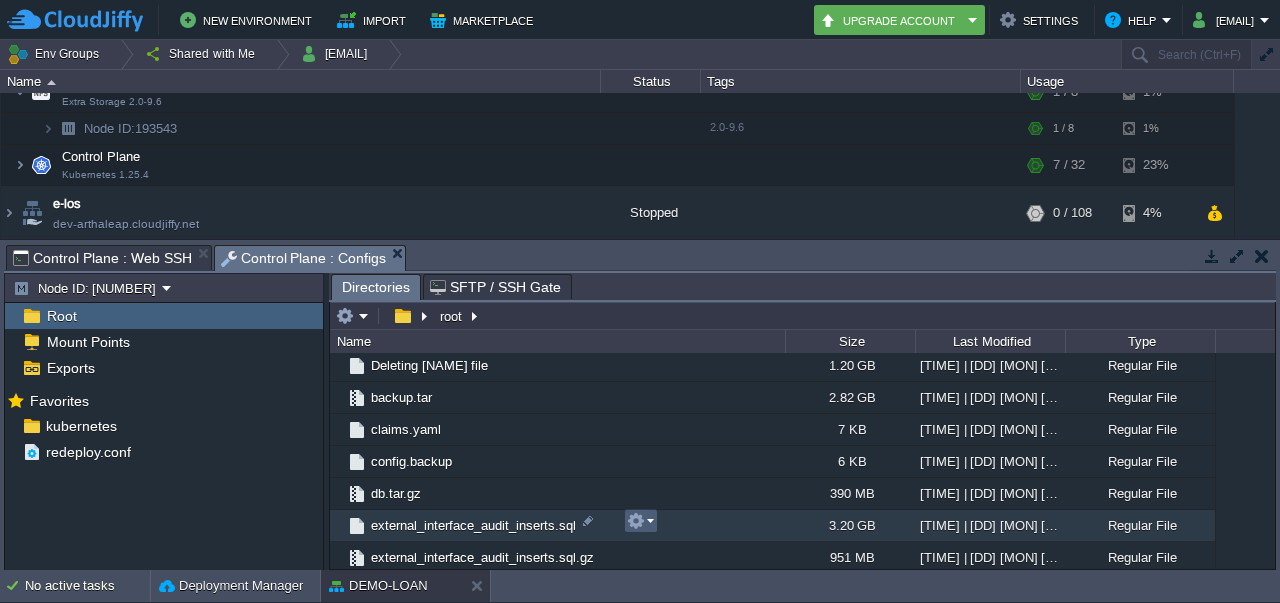 click at bounding box center (641, 521) 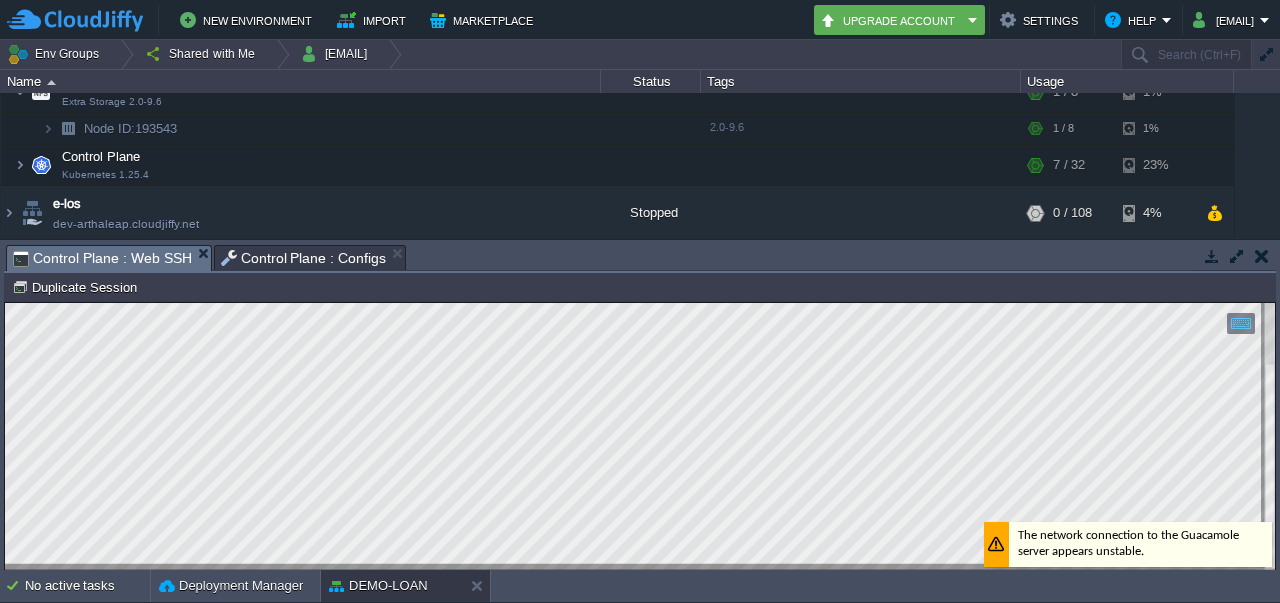 click on "Control Plane : Web SSH" at bounding box center [102, 258] 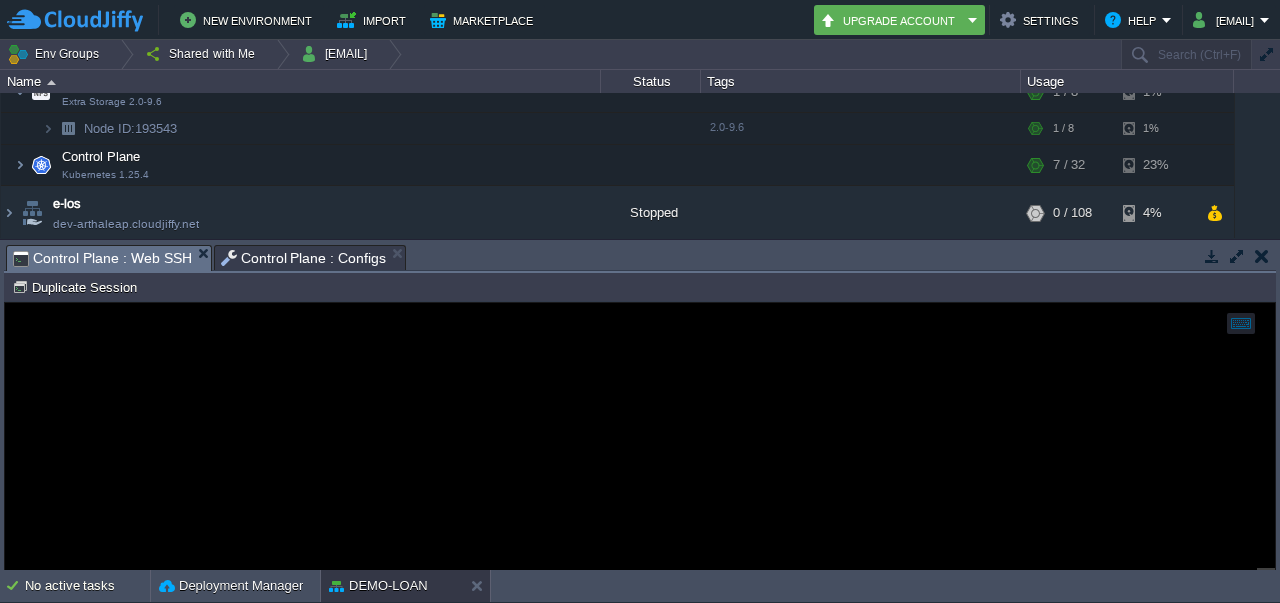 click on "Control Plane : Configs" at bounding box center [304, 258] 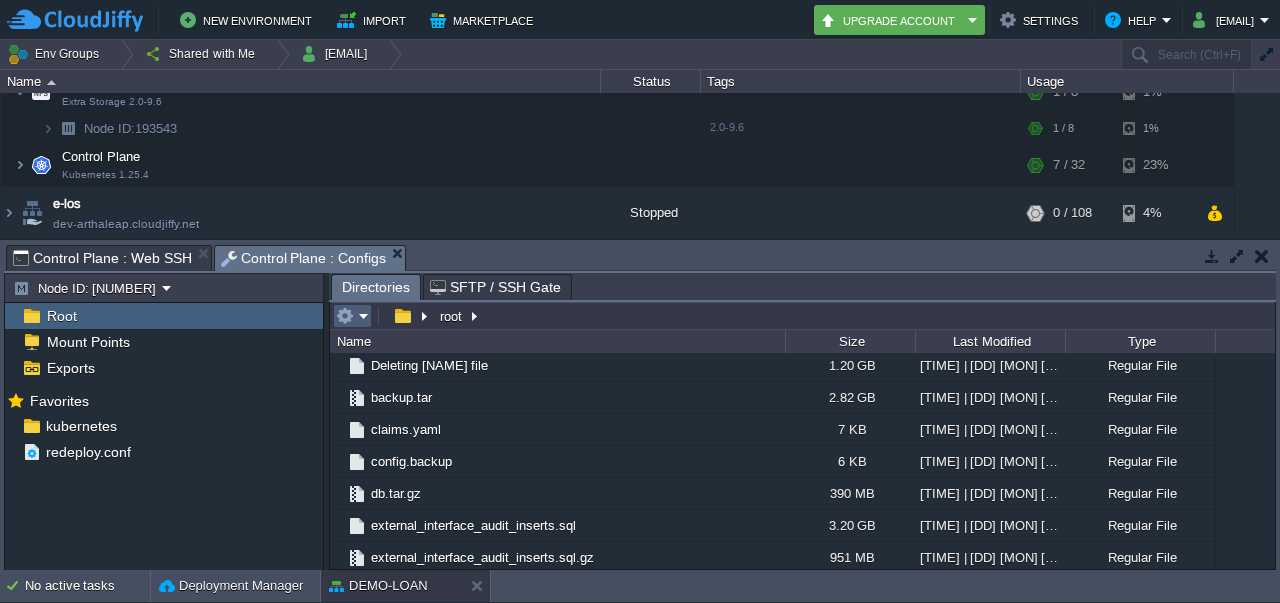 click at bounding box center (352, 316) 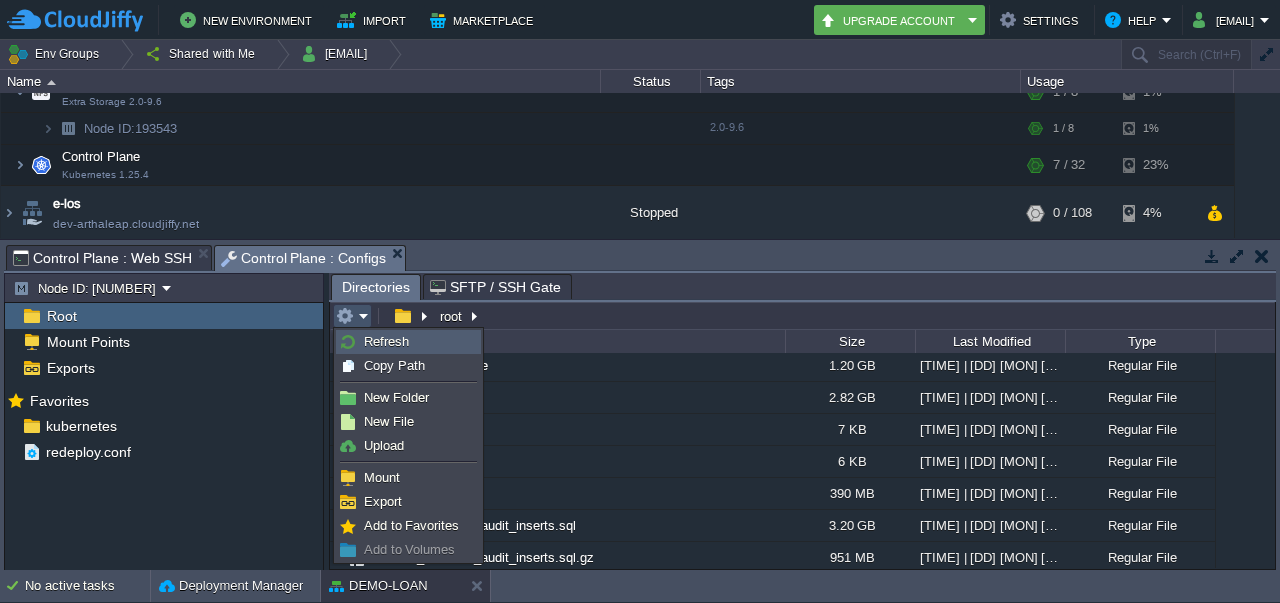 click on "Refresh" at bounding box center [386, 341] 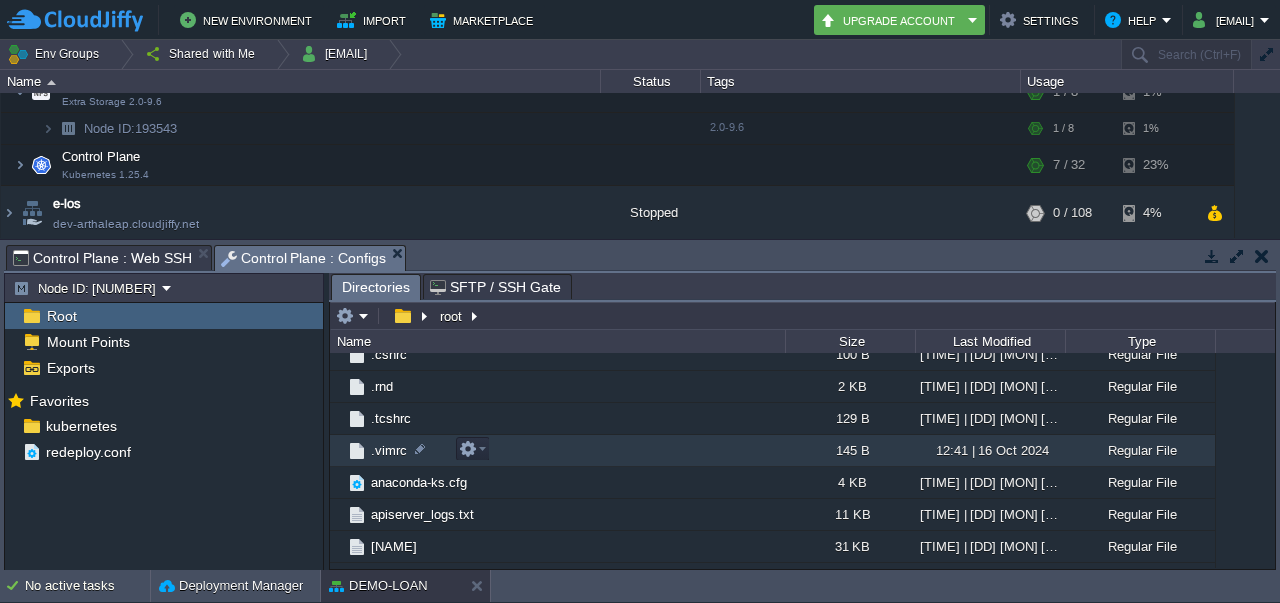 scroll, scrollTop: 780, scrollLeft: 0, axis: vertical 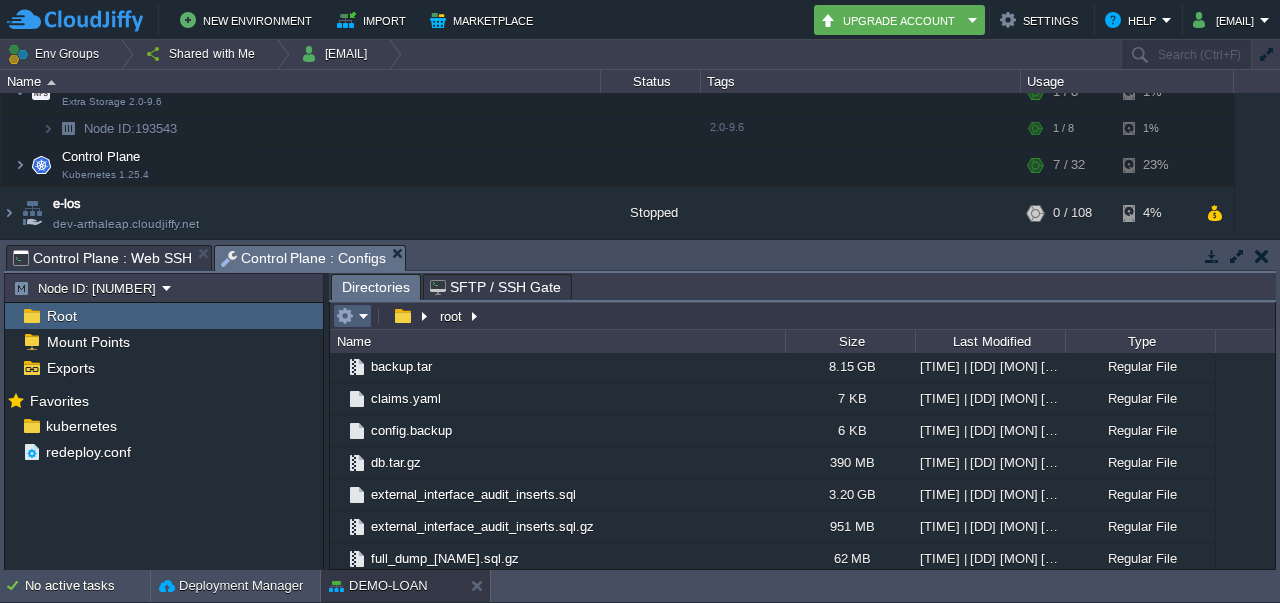 click at bounding box center [352, 316] 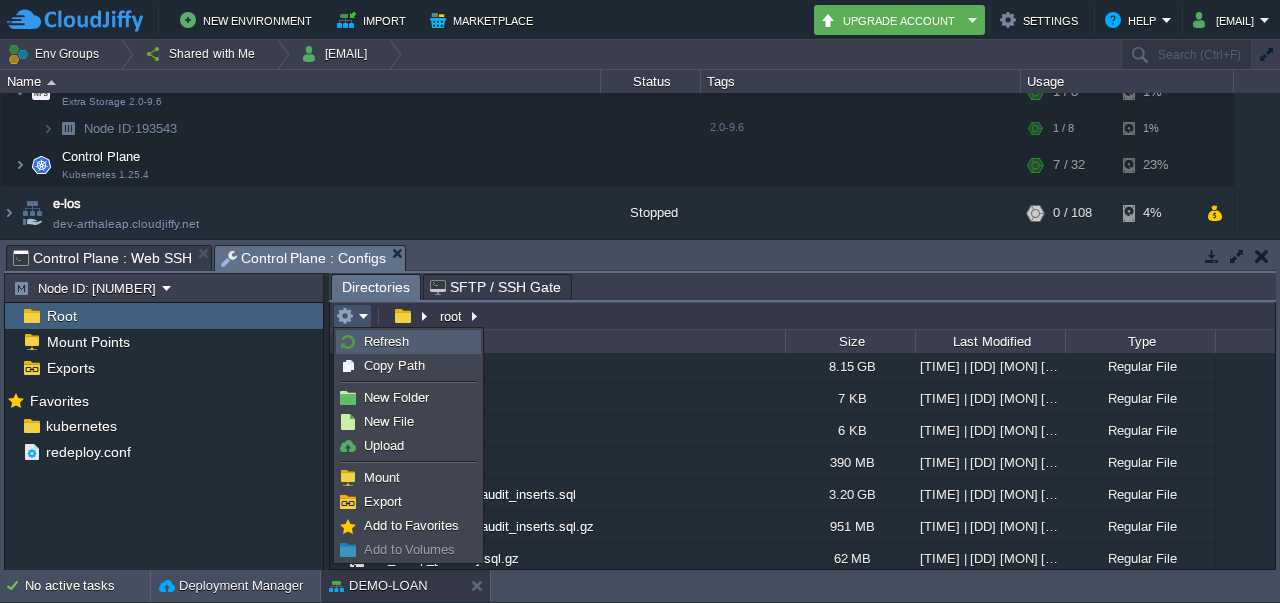 click on "Refresh" at bounding box center (386, 341) 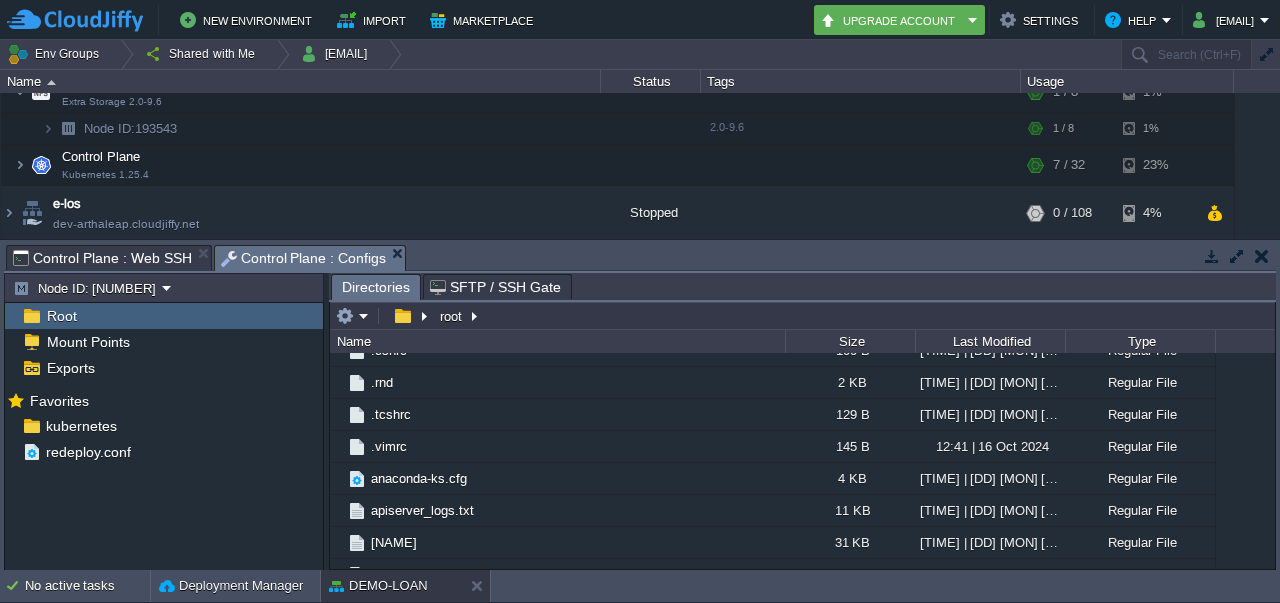 scroll, scrollTop: 780, scrollLeft: 0, axis: vertical 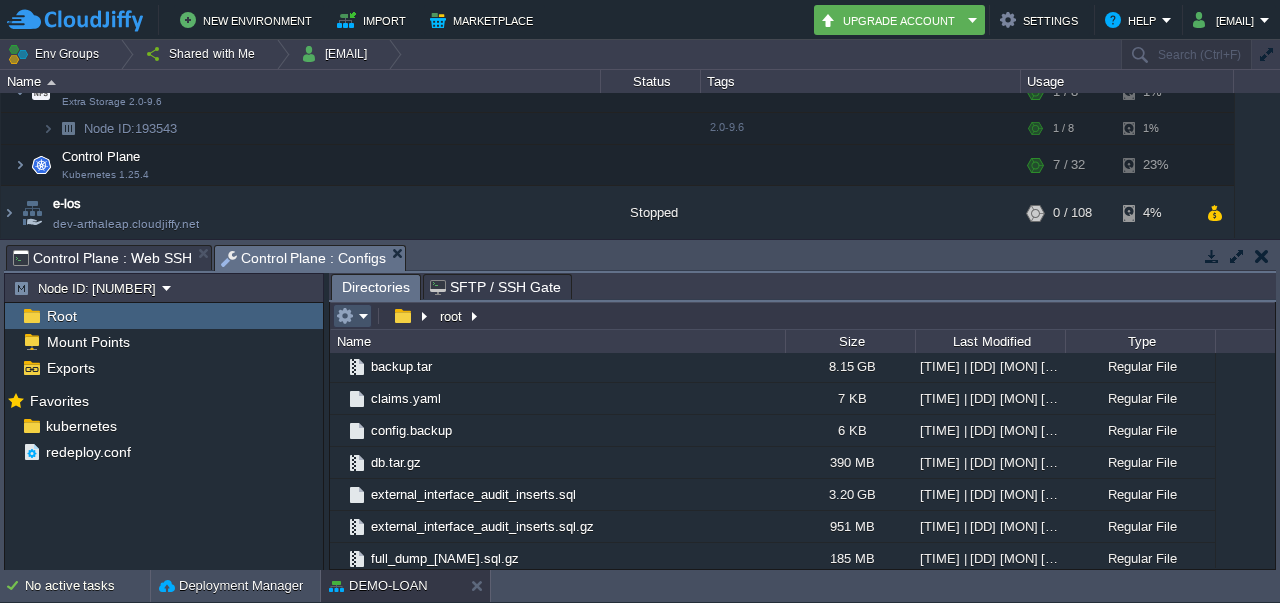 click at bounding box center (345, 316) 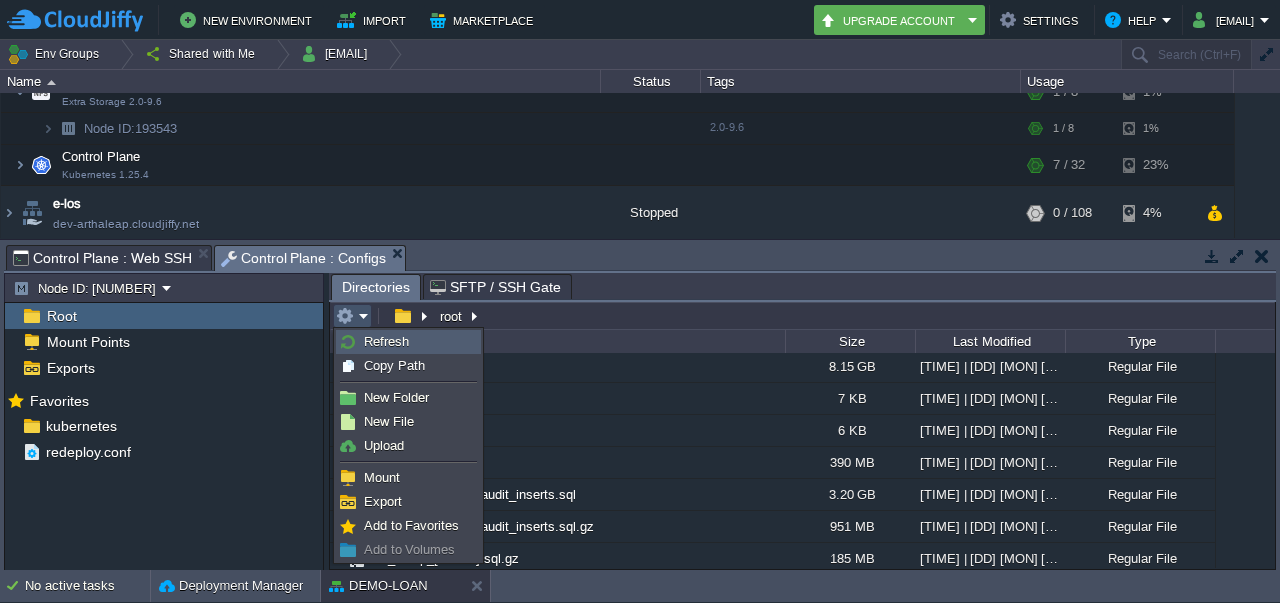 click on "Refresh" at bounding box center [386, 341] 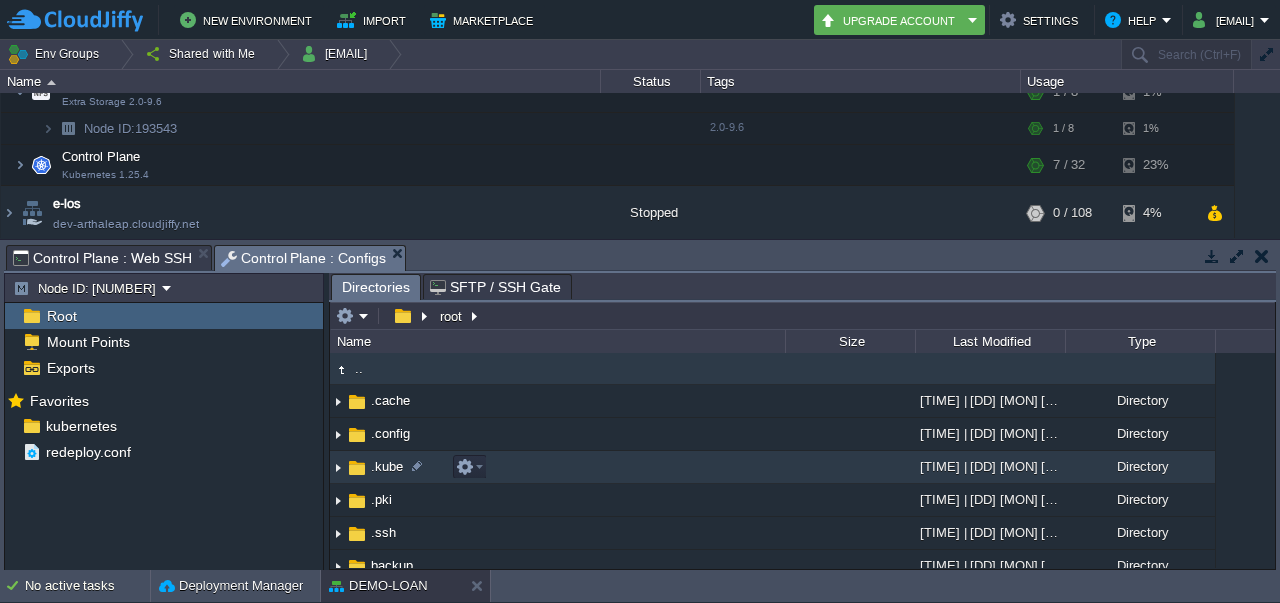scroll, scrollTop: 780, scrollLeft: 0, axis: vertical 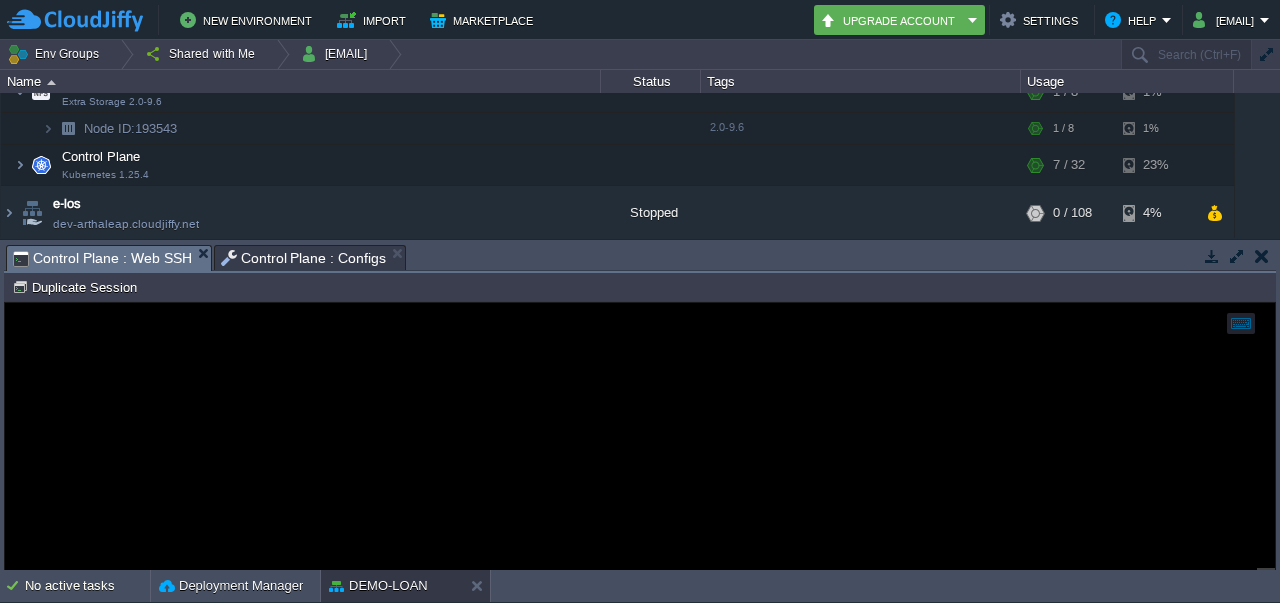 click on "Control Plane : Web SSH" at bounding box center (102, 258) 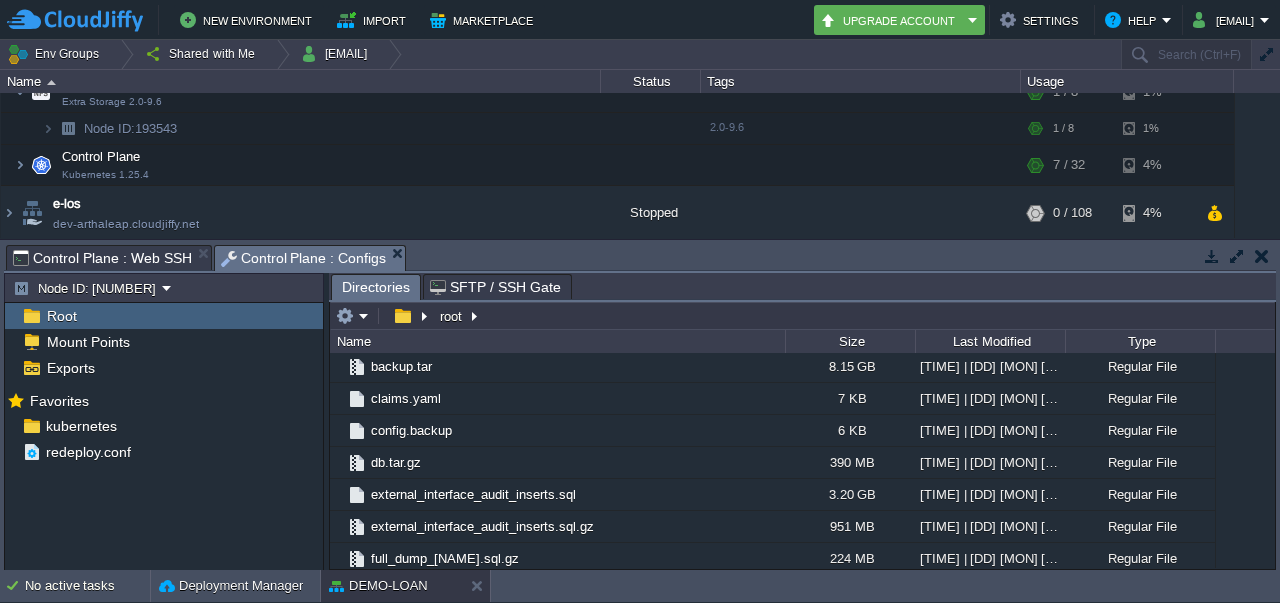 click on "Control Plane : Configs" at bounding box center [304, 258] 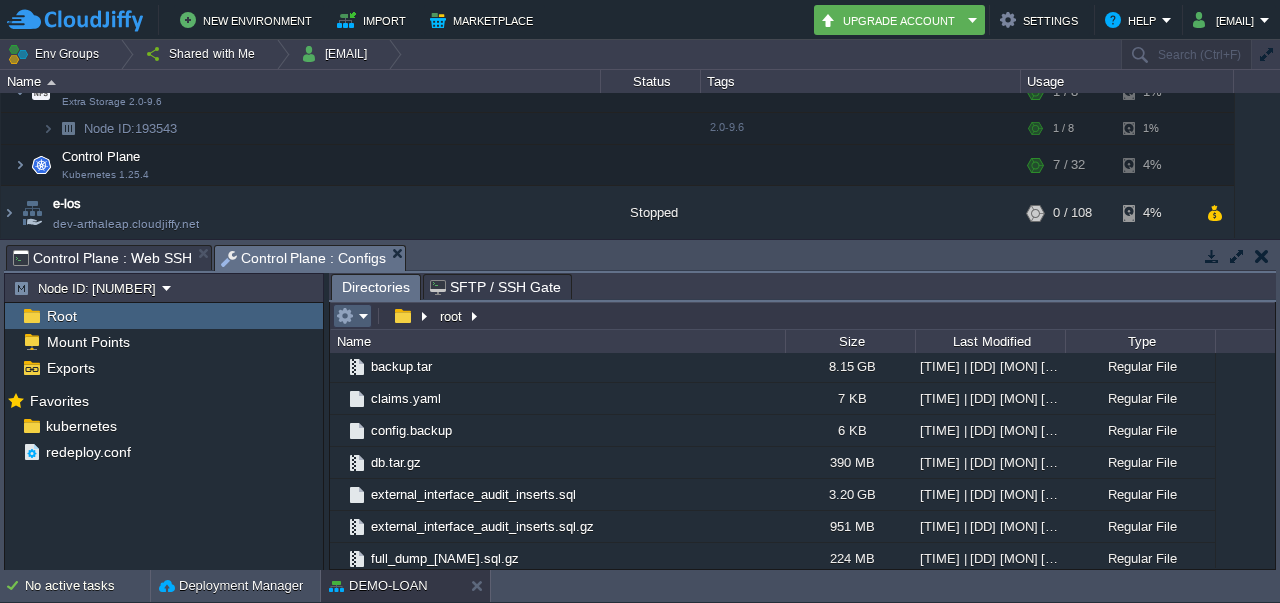 click at bounding box center [352, 316] 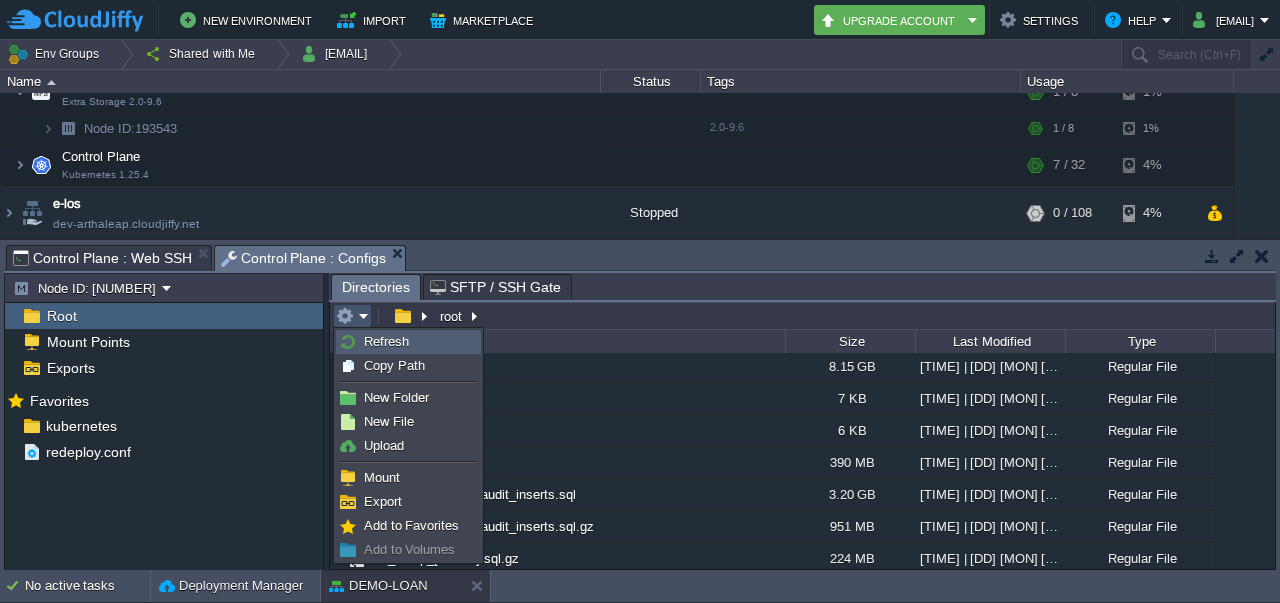 click on "Refresh" at bounding box center [386, 341] 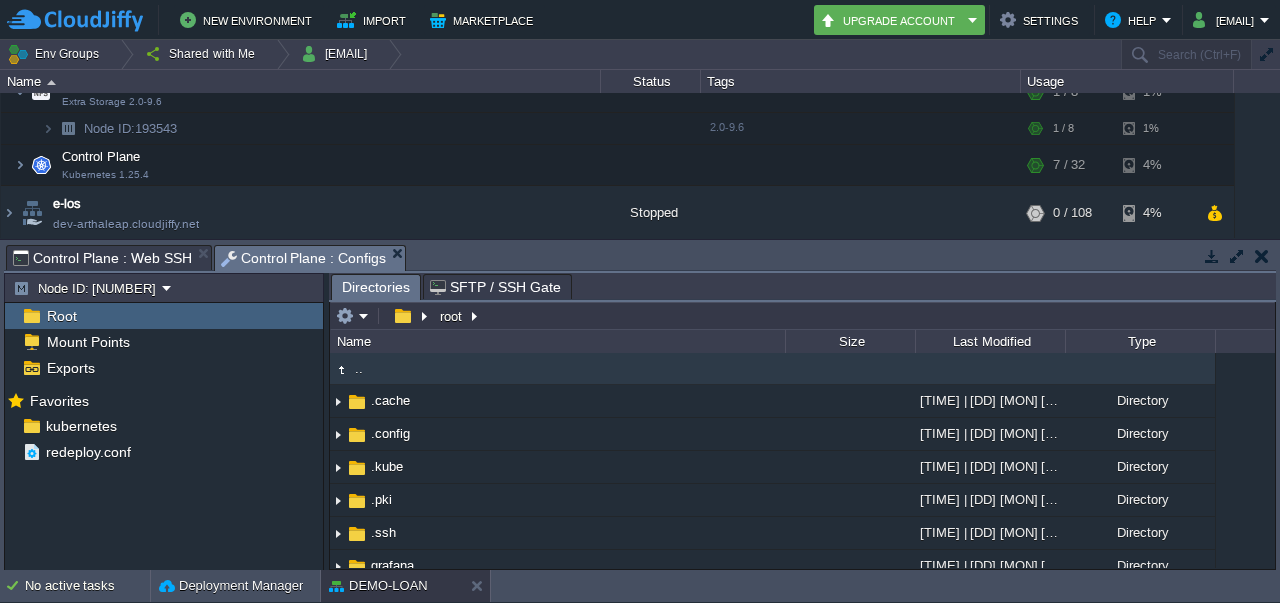 scroll, scrollTop: 588, scrollLeft: 0, axis: vertical 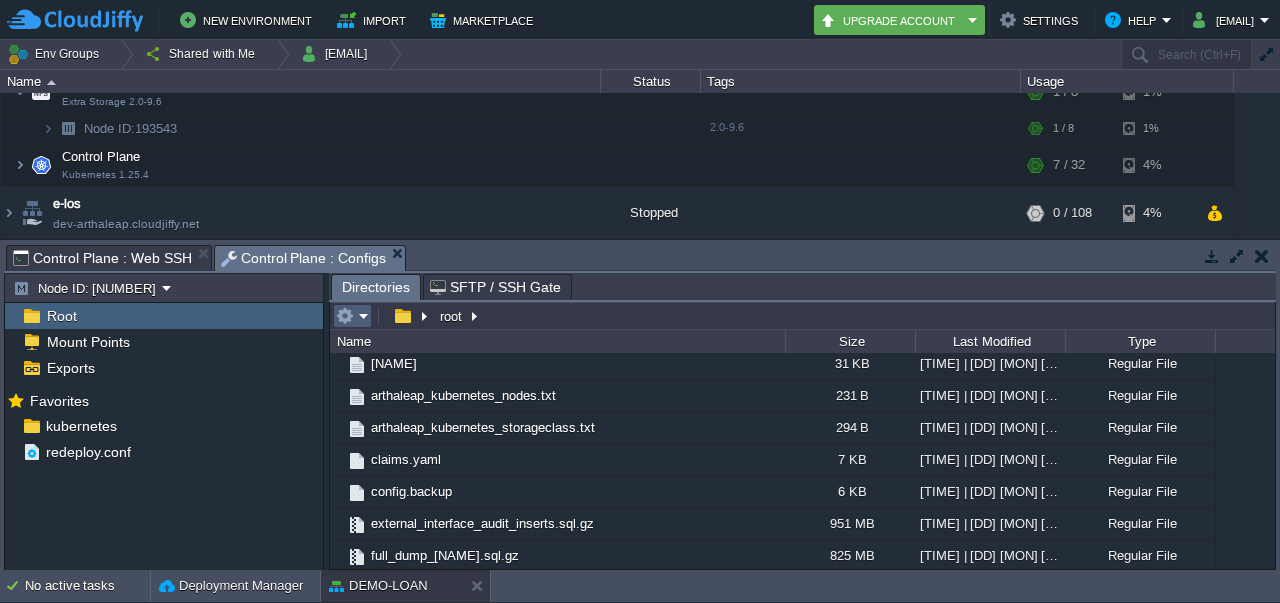 click at bounding box center (352, 316) 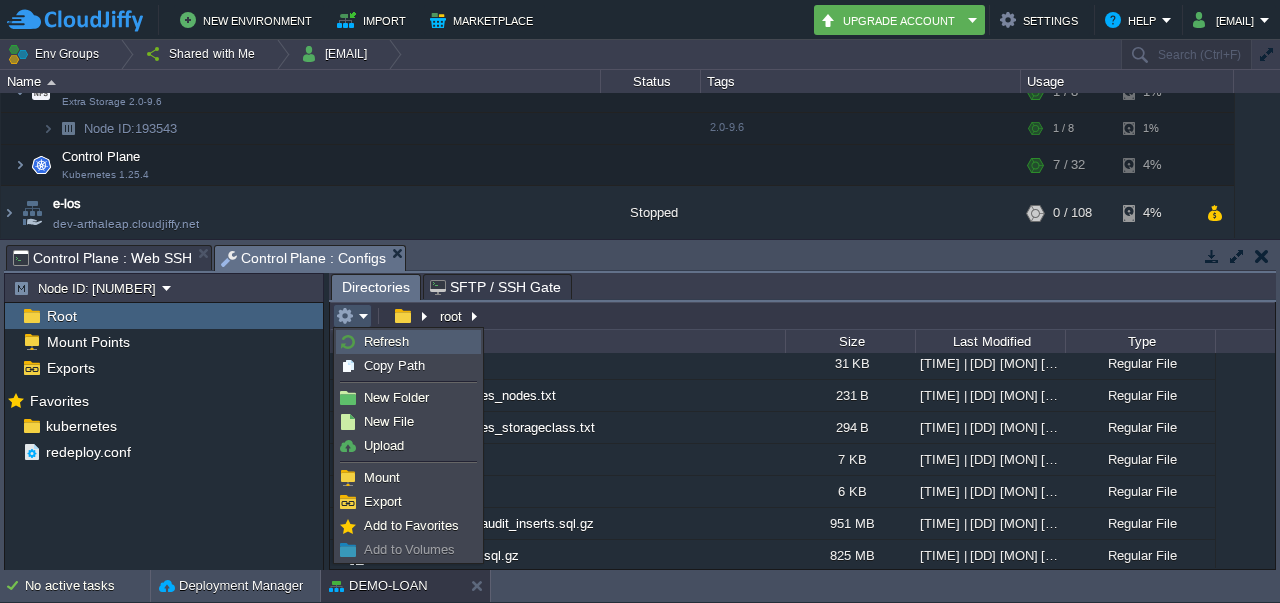 click on "Refresh" at bounding box center (386, 341) 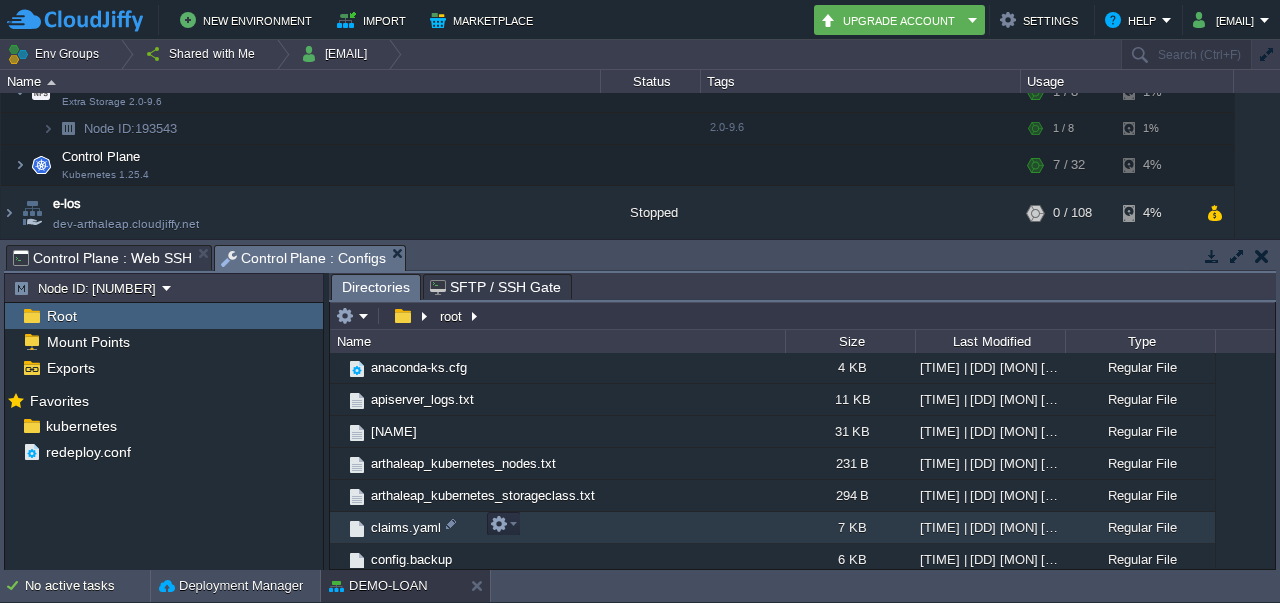 scroll, scrollTop: 588, scrollLeft: 0, axis: vertical 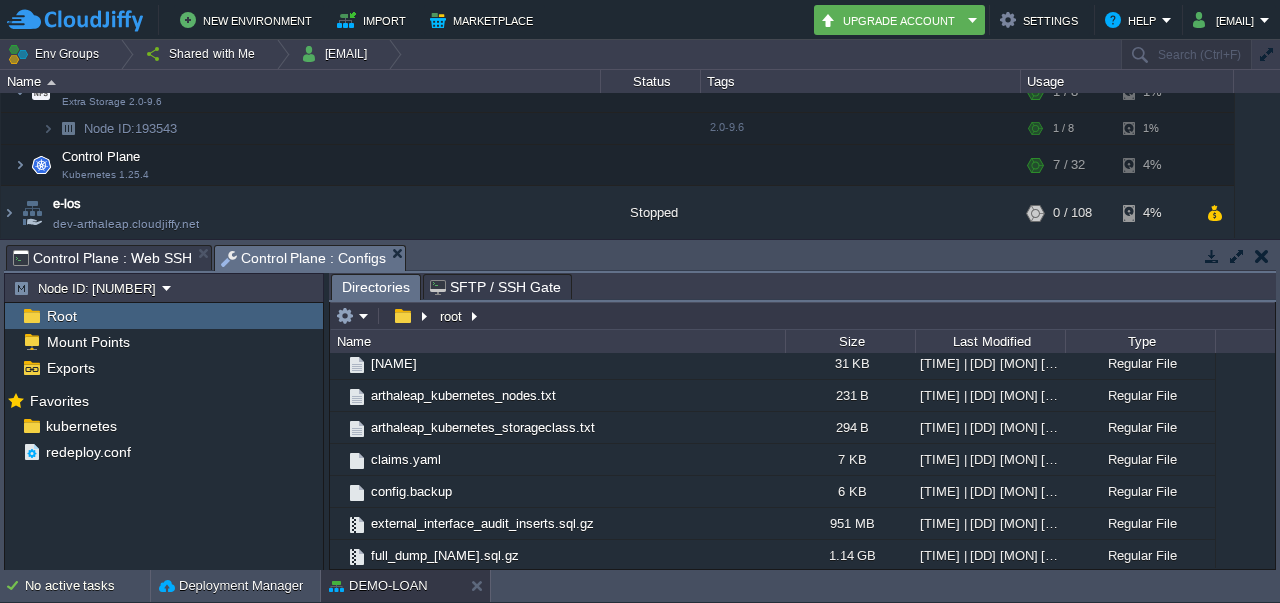 click on "root" at bounding box center [408, 316] 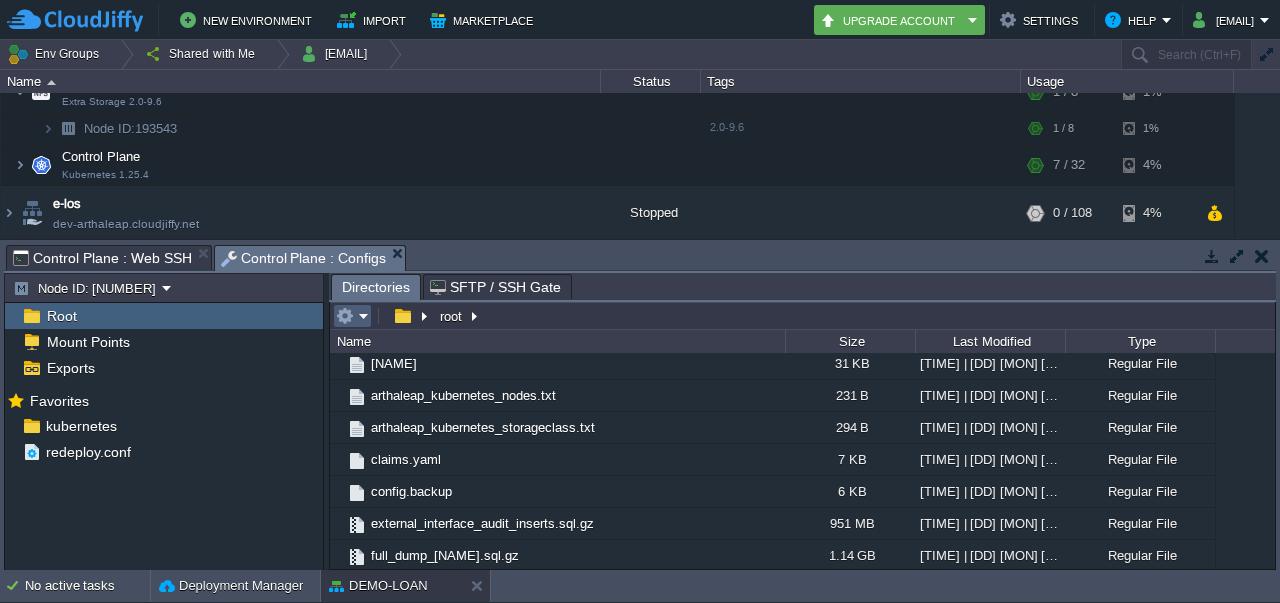 click at bounding box center (352, 316) 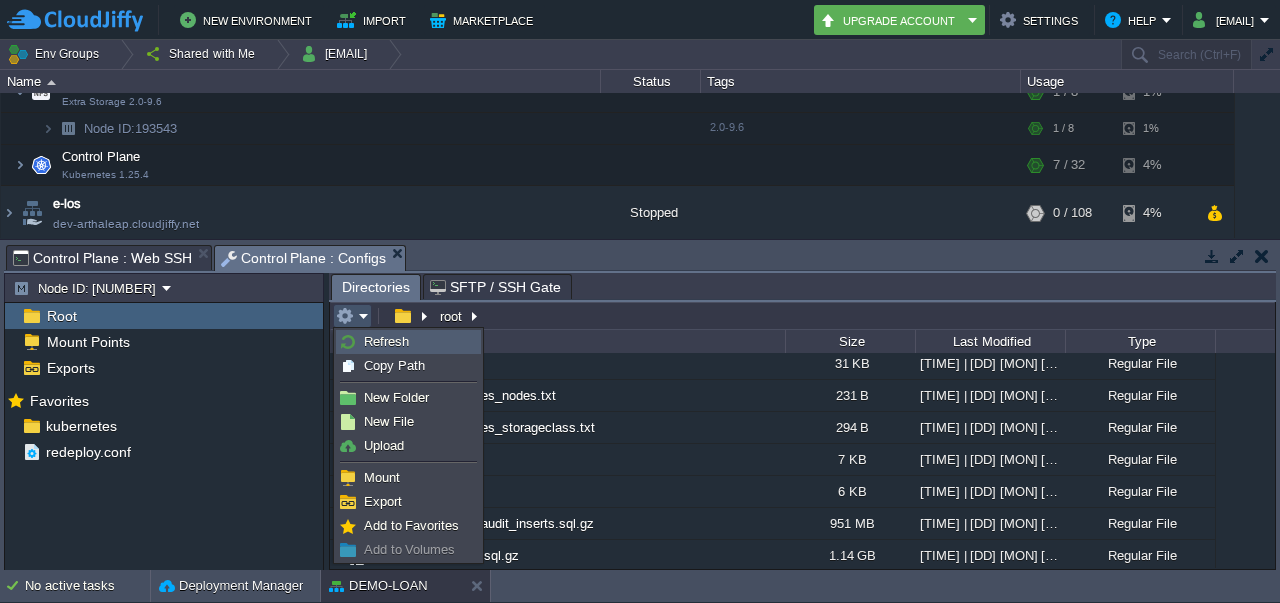 click on "Refresh" at bounding box center [386, 341] 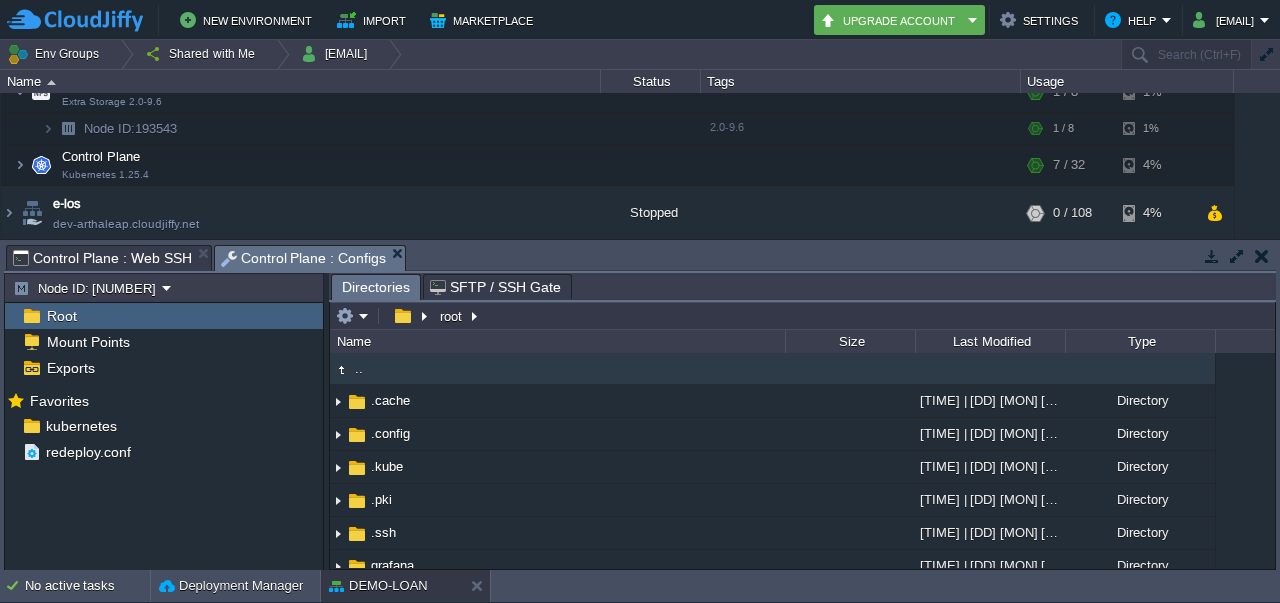scroll, scrollTop: 588, scrollLeft: 0, axis: vertical 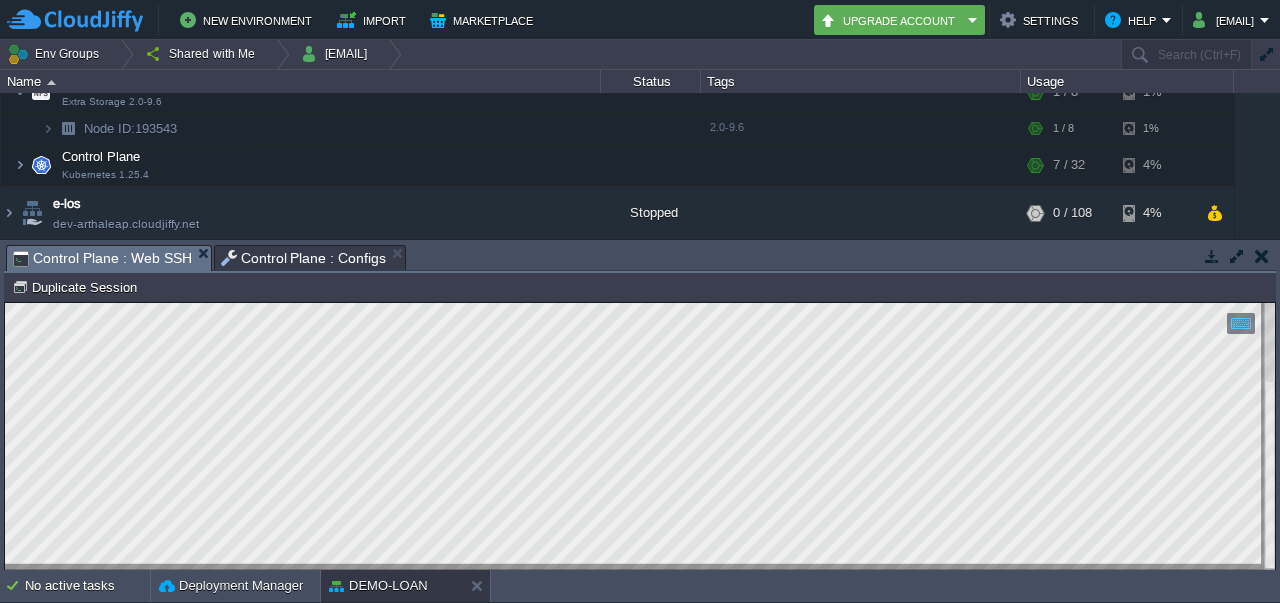 click on "Control Plane : Web SSH" at bounding box center [102, 258] 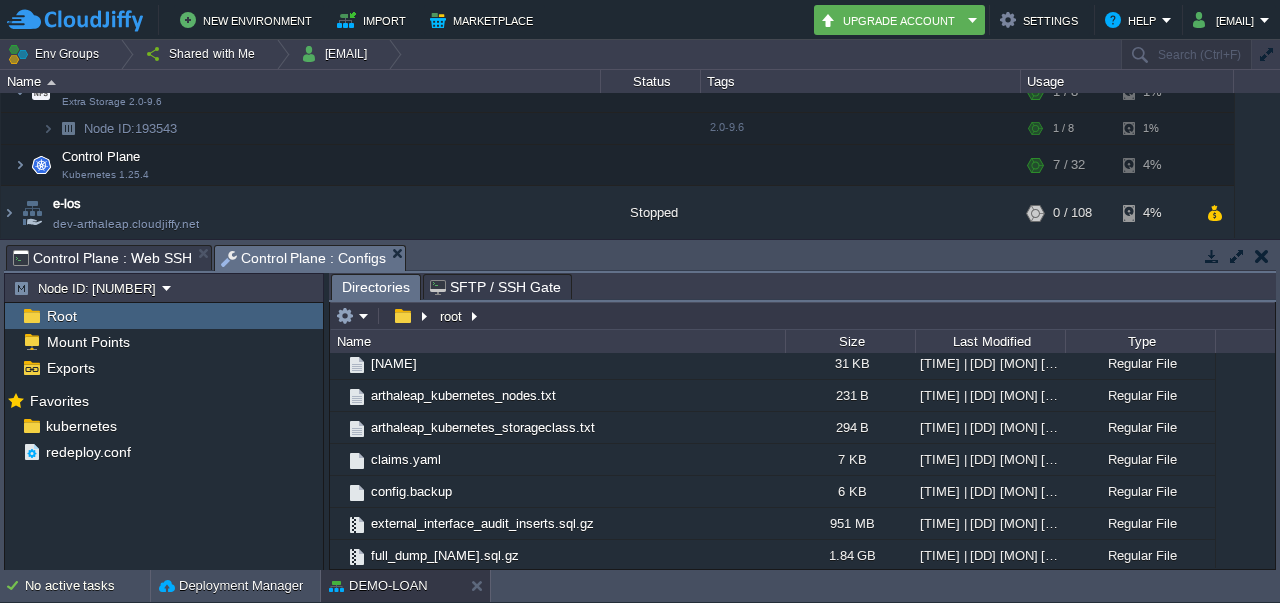 click on "Control Plane : Configs" at bounding box center [304, 258] 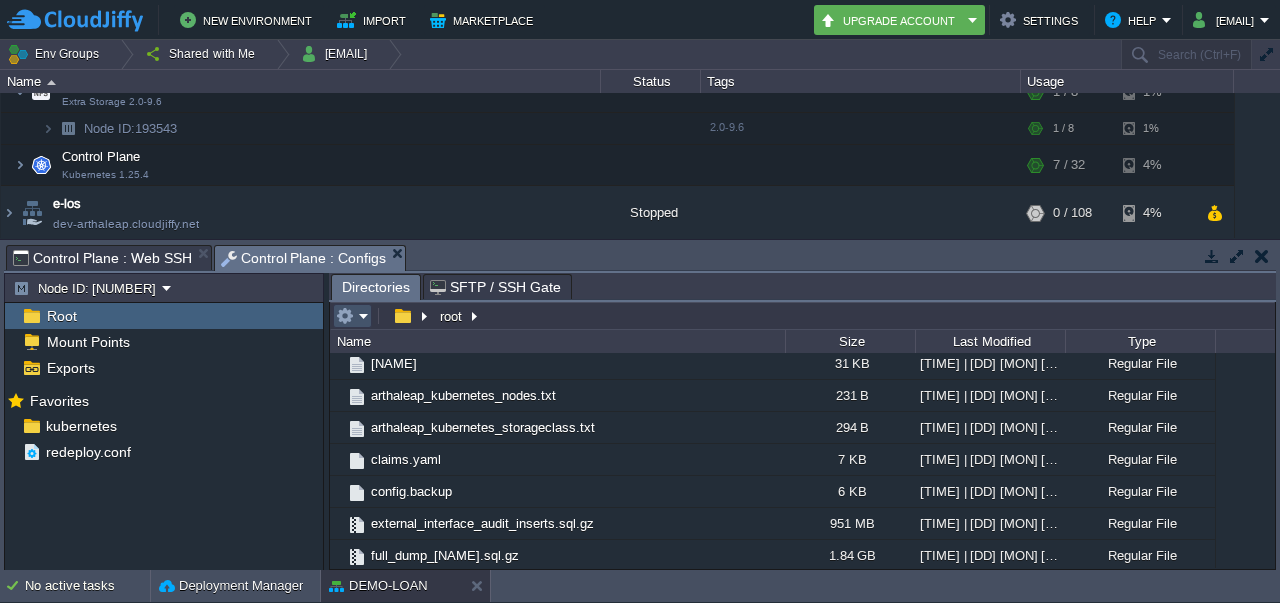 click at bounding box center [345, 316] 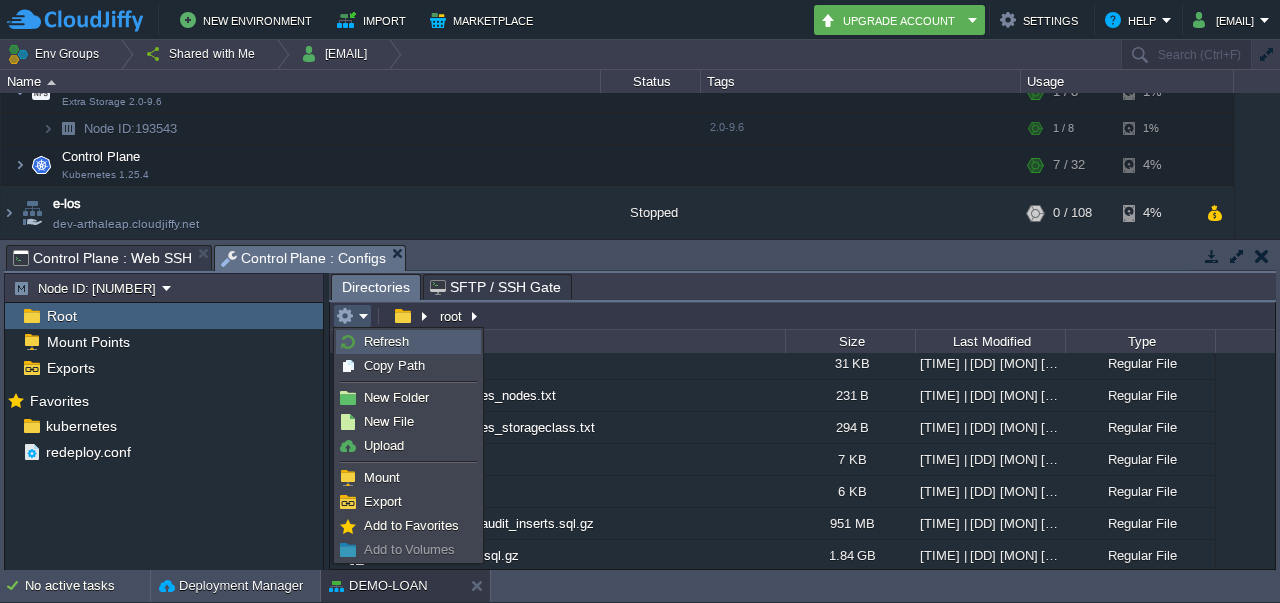 click on "Refresh" at bounding box center (386, 341) 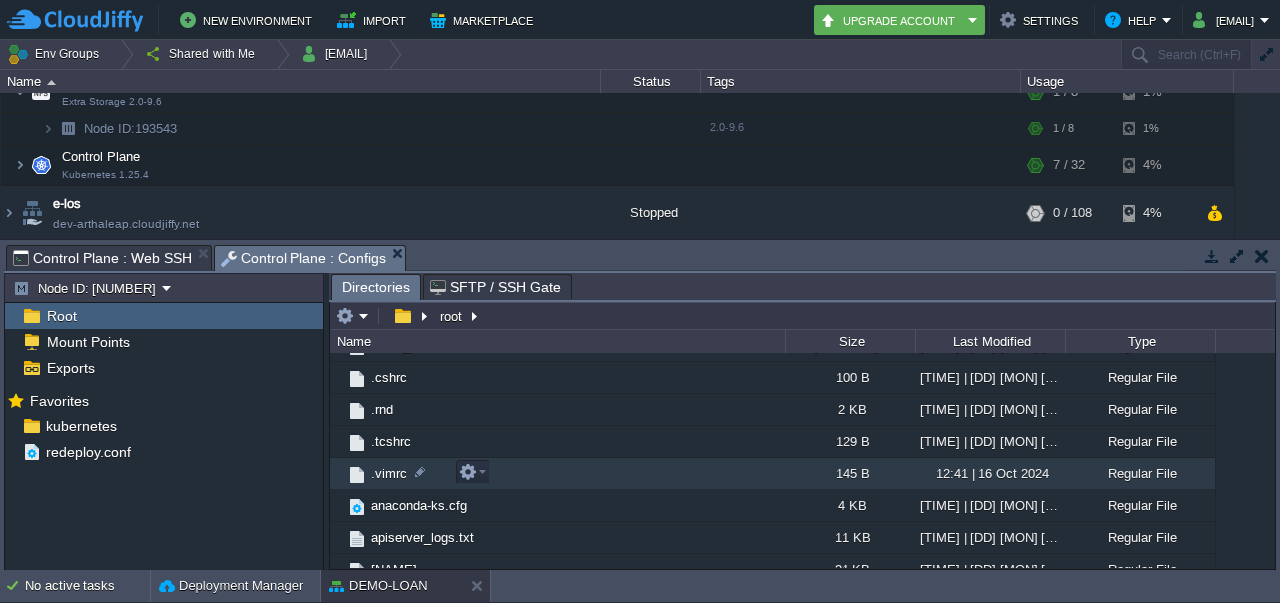 scroll, scrollTop: 588, scrollLeft: 0, axis: vertical 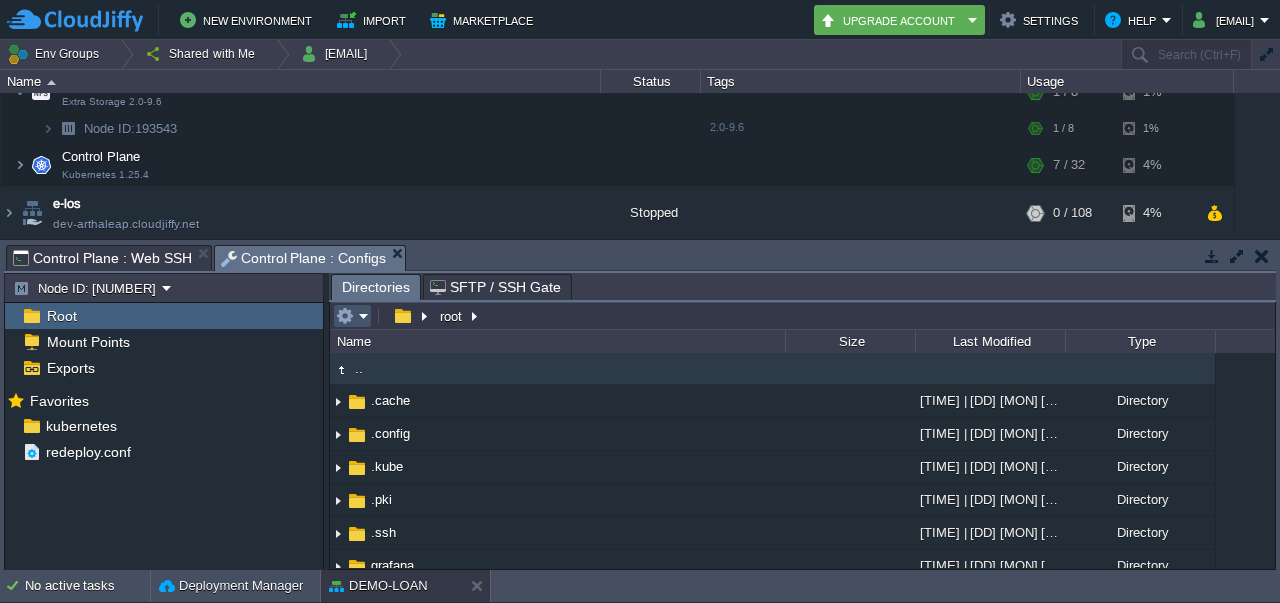 click at bounding box center [345, 316] 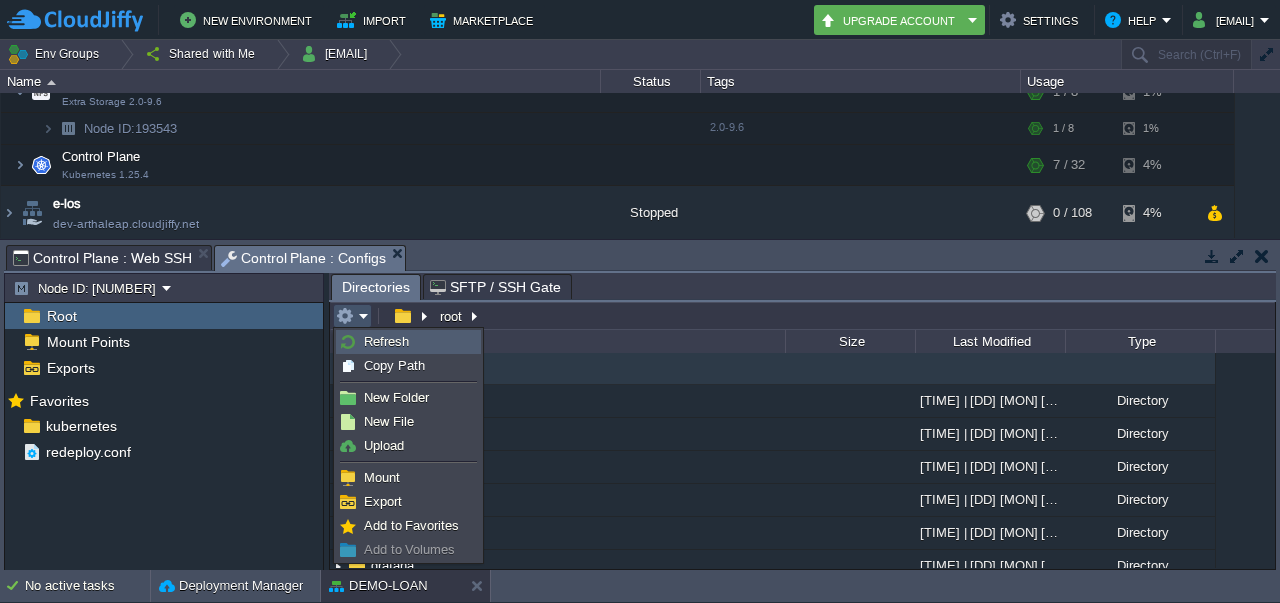 click on "Refresh" at bounding box center (408, 342) 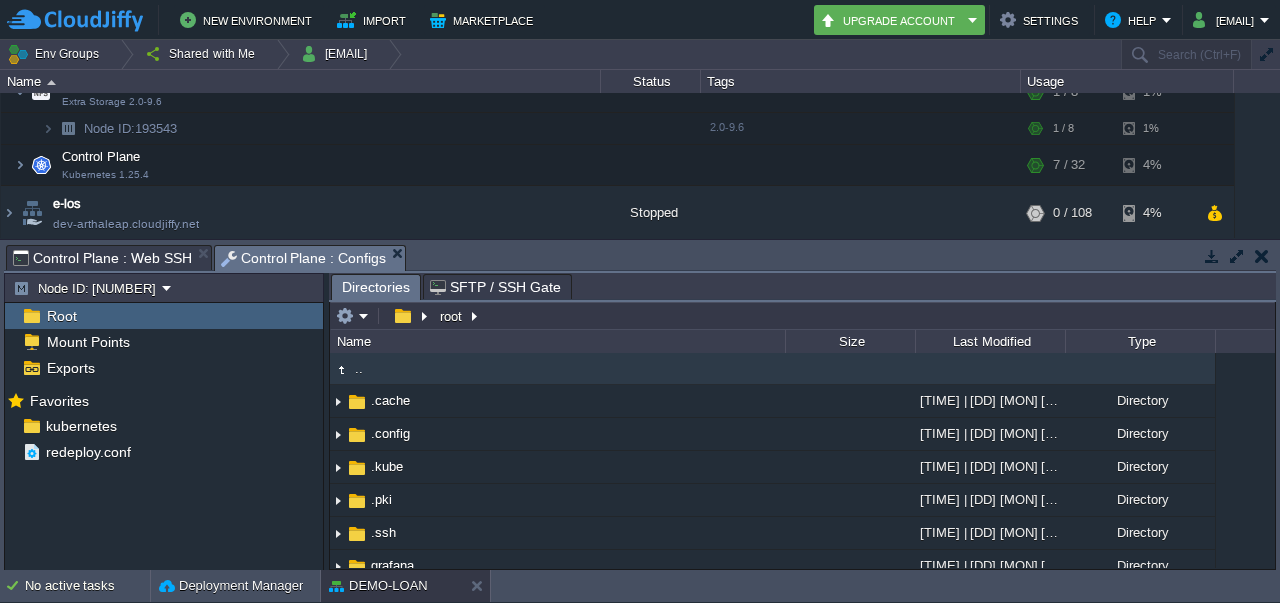 scroll, scrollTop: 588, scrollLeft: 0, axis: vertical 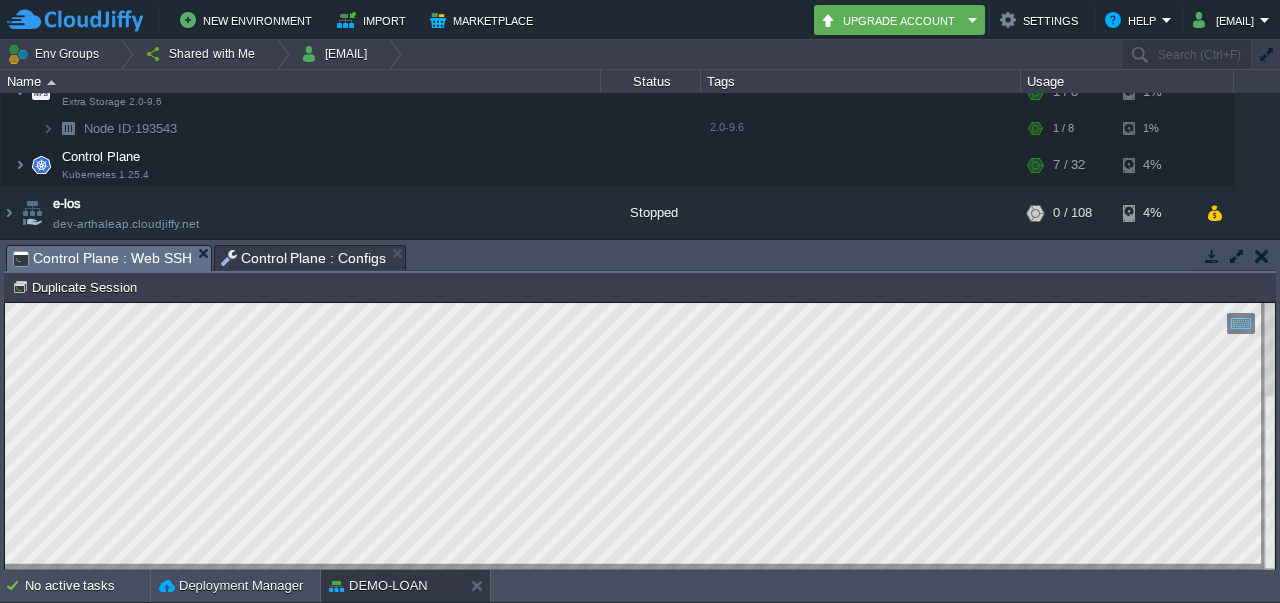 click on "Control Plane : Web SSH" at bounding box center (102, 258) 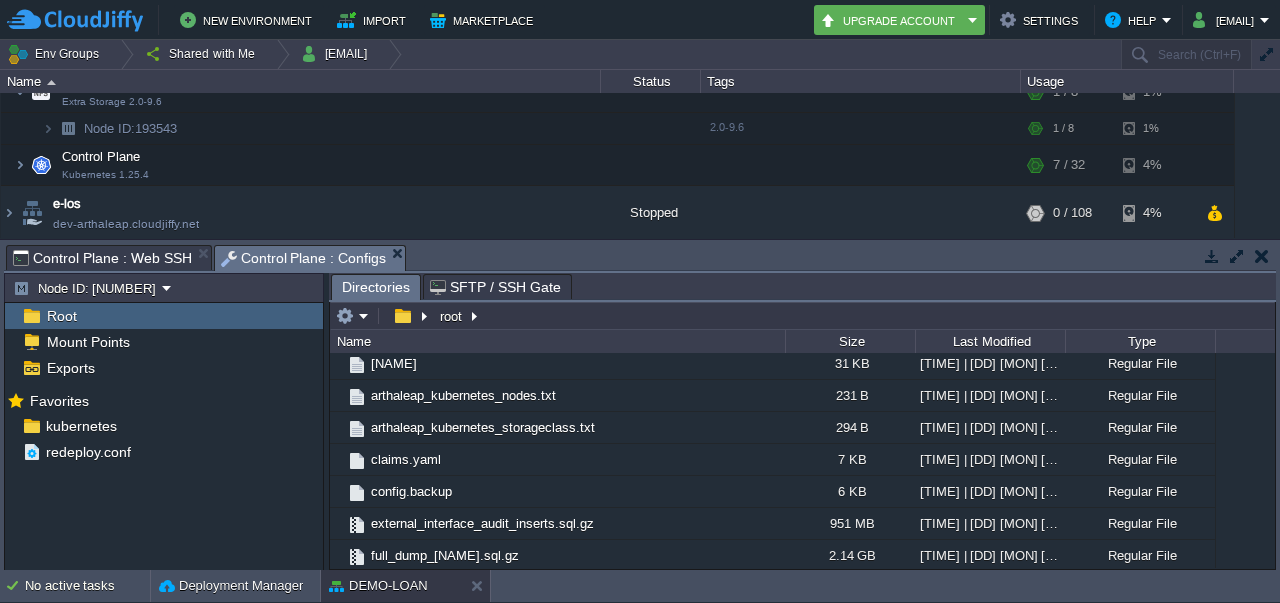 click on "Control Plane : Configs" at bounding box center (304, 258) 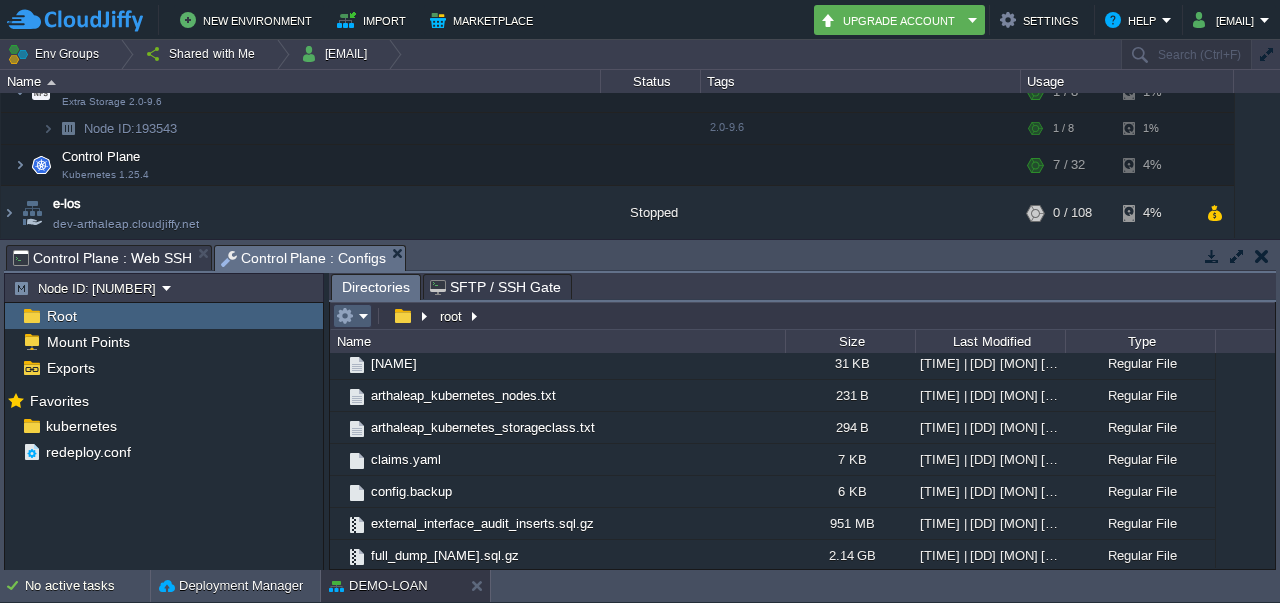 click at bounding box center (352, 316) 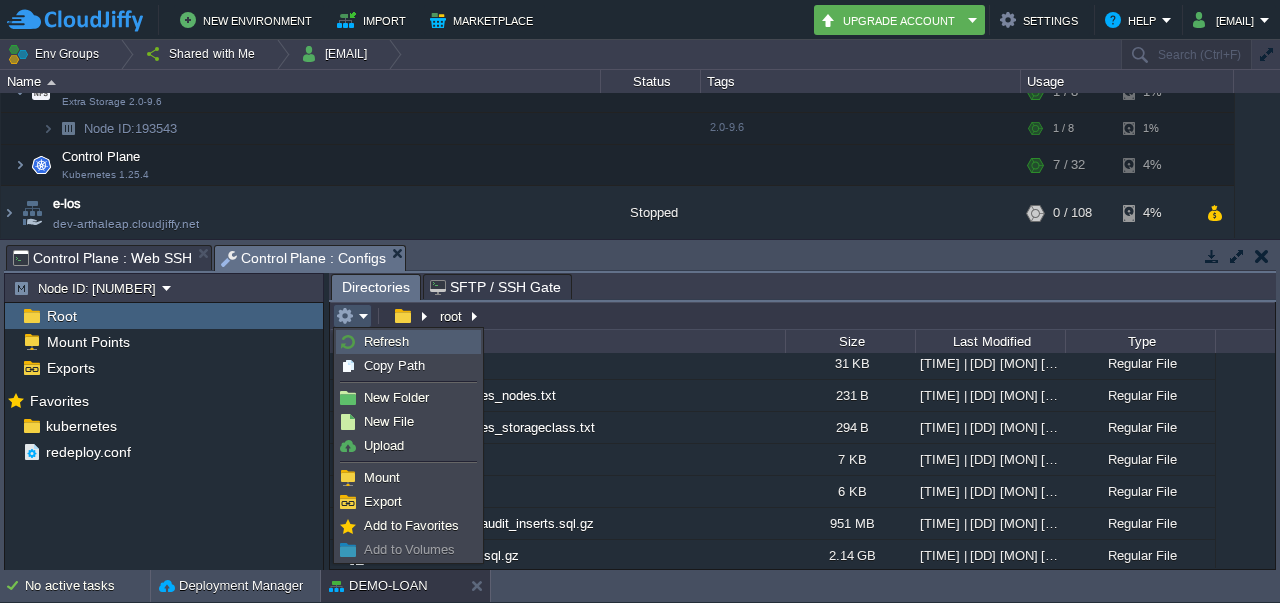 click on "Refresh" at bounding box center (386, 341) 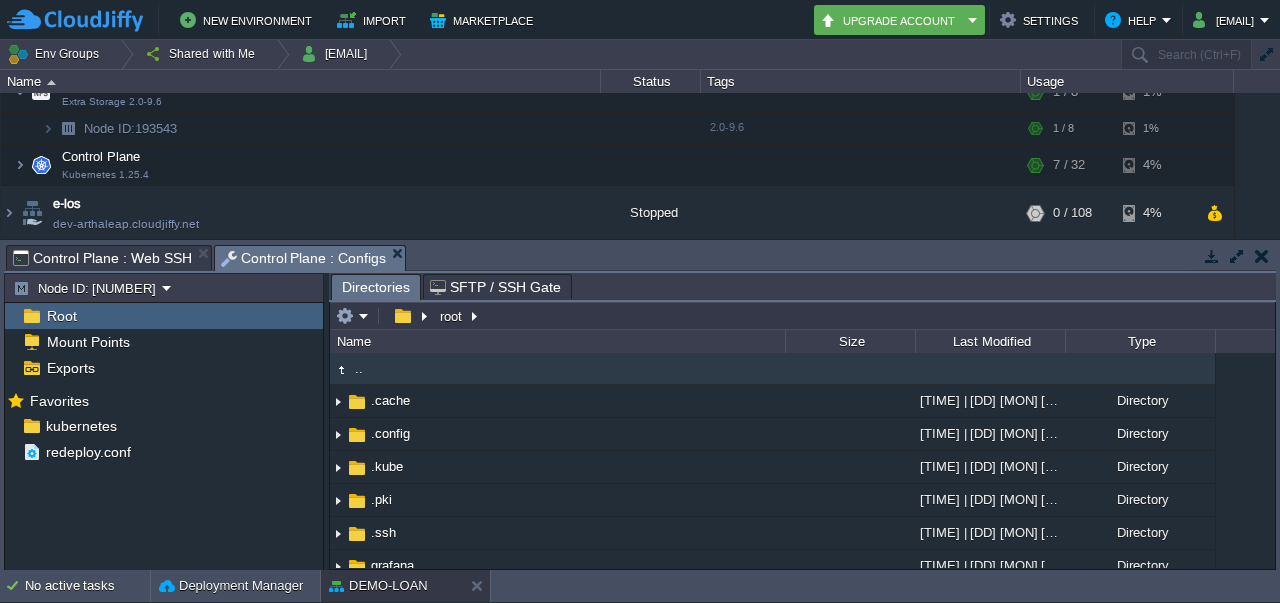 scroll, scrollTop: 588, scrollLeft: 0, axis: vertical 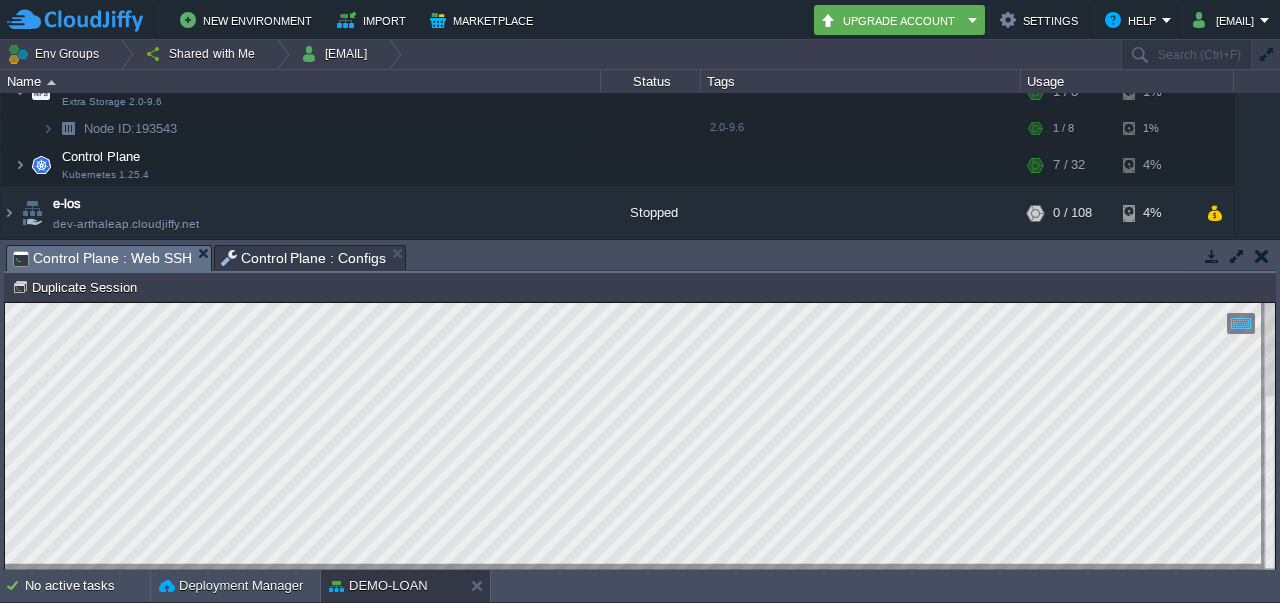 click on "Control Plane : Web SSH" at bounding box center [102, 258] 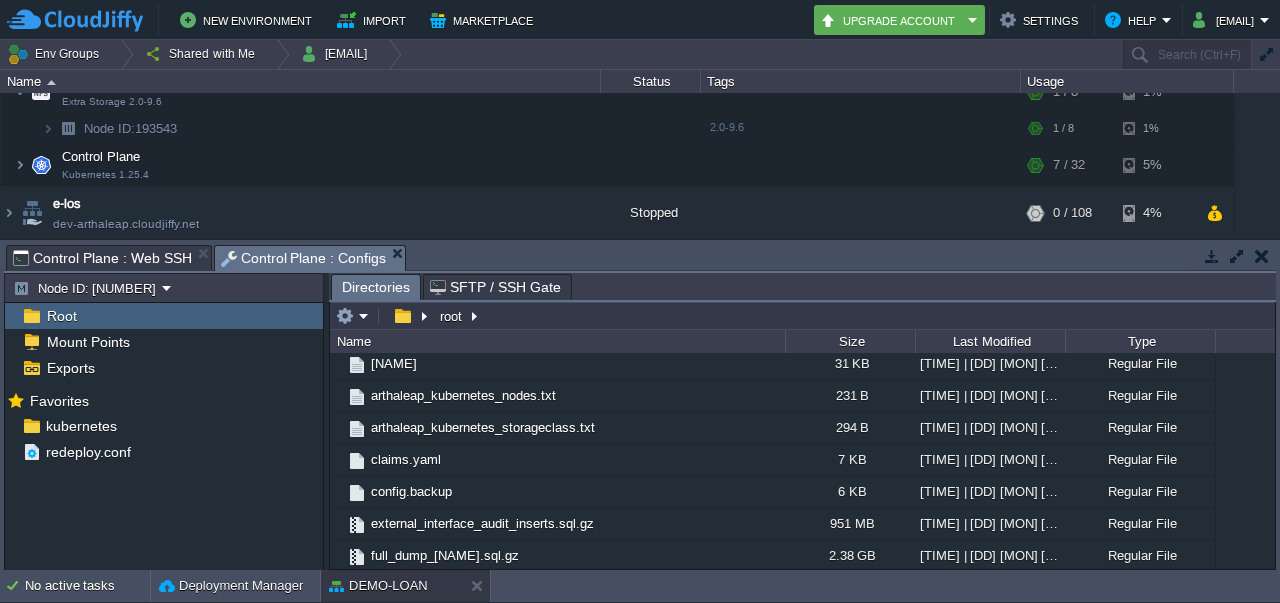 click on "Control Plane : Configs" at bounding box center [304, 258] 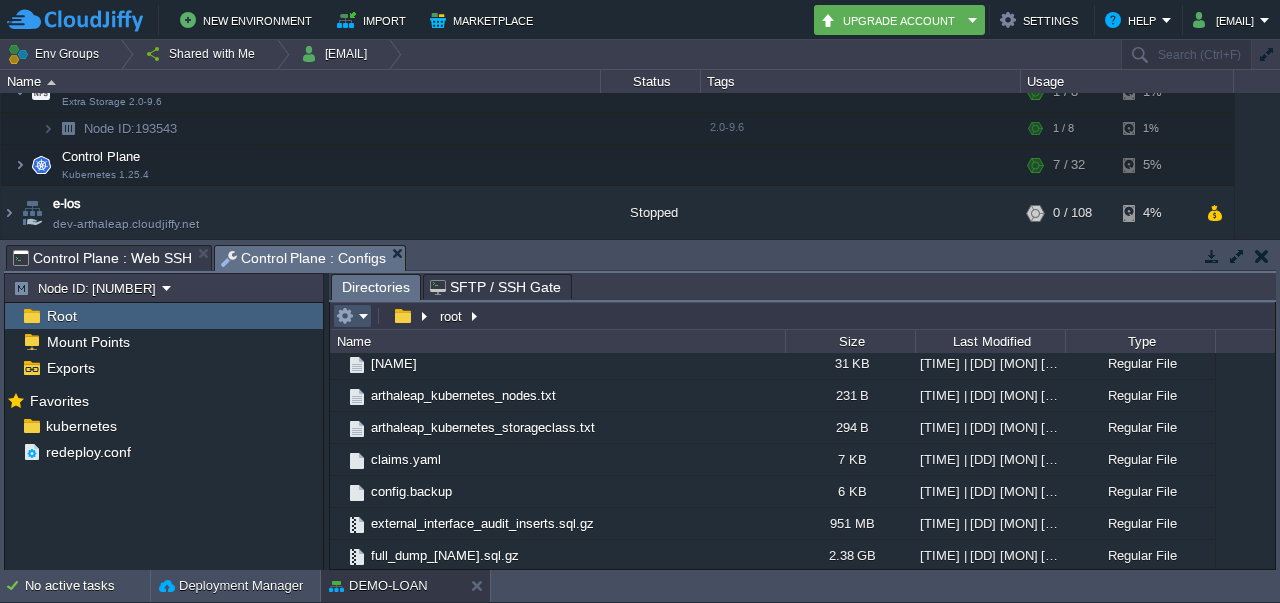 click at bounding box center [345, 316] 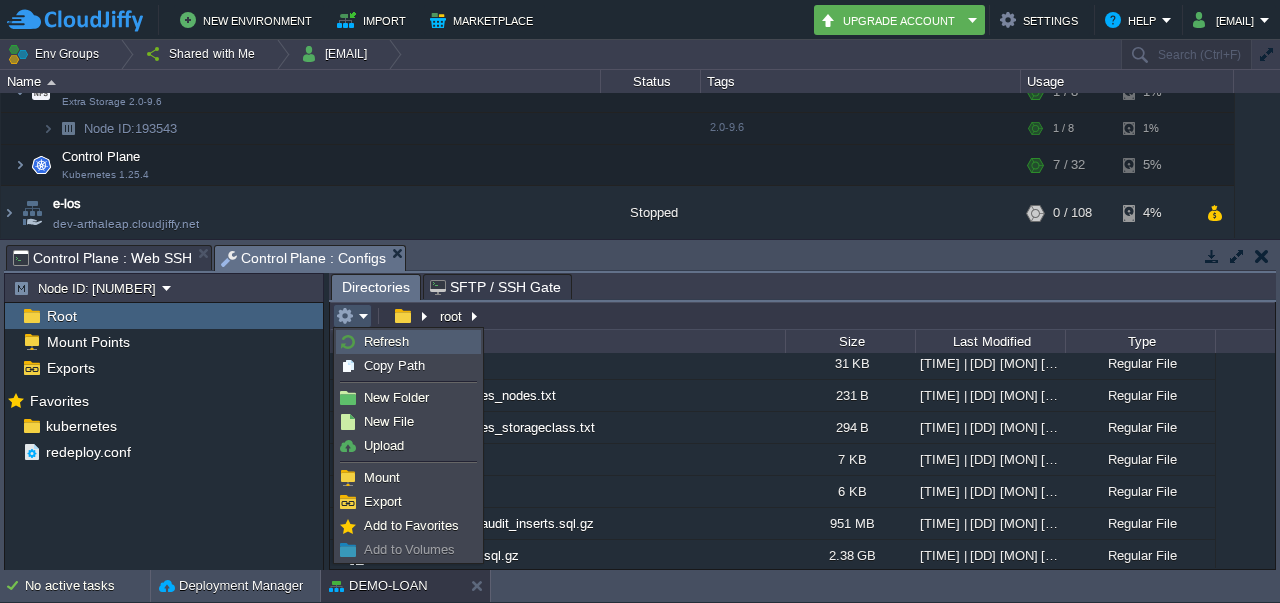 click on "Refresh" at bounding box center [408, 342] 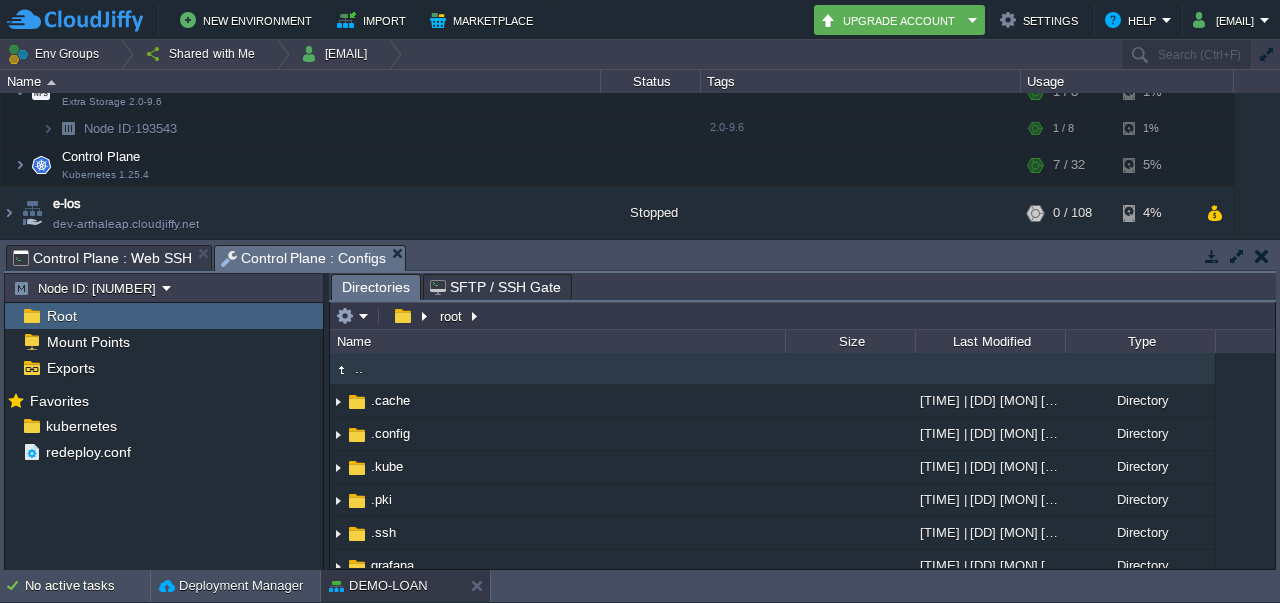 scroll, scrollTop: 588, scrollLeft: 0, axis: vertical 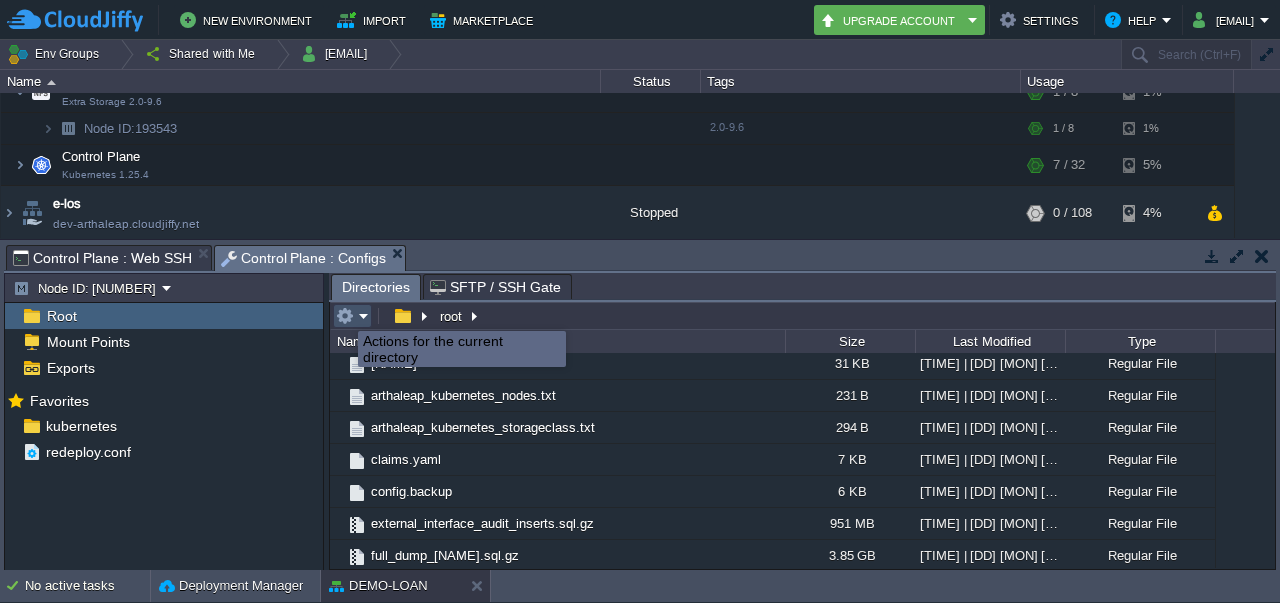click at bounding box center [345, 316] 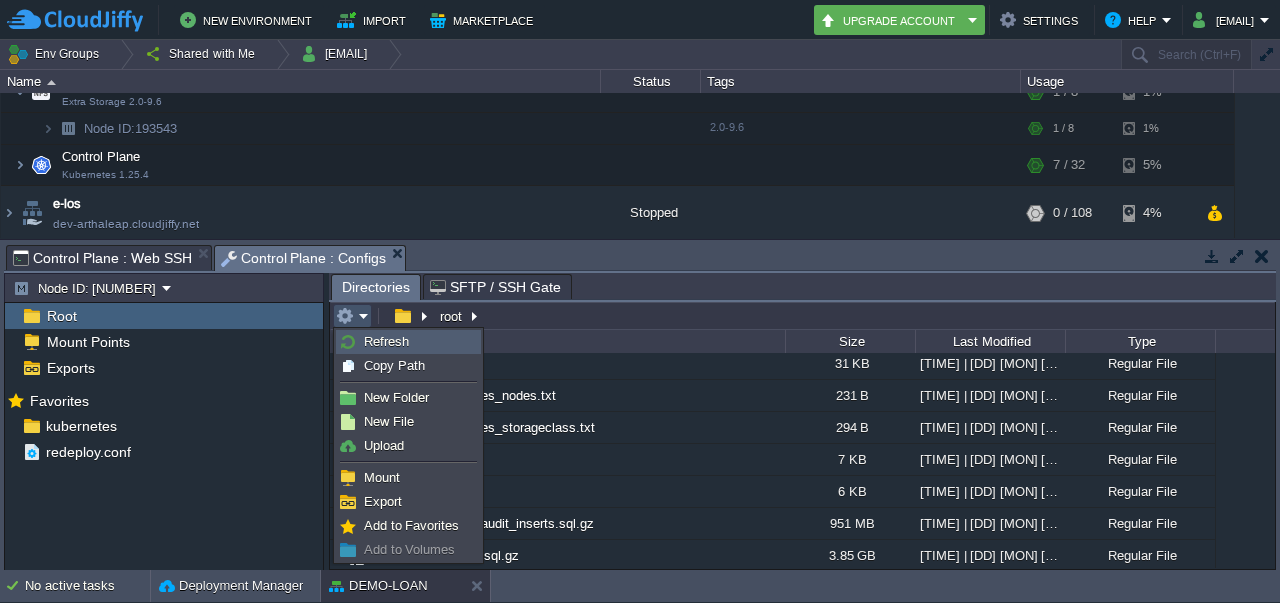 click on "Refresh" at bounding box center (386, 341) 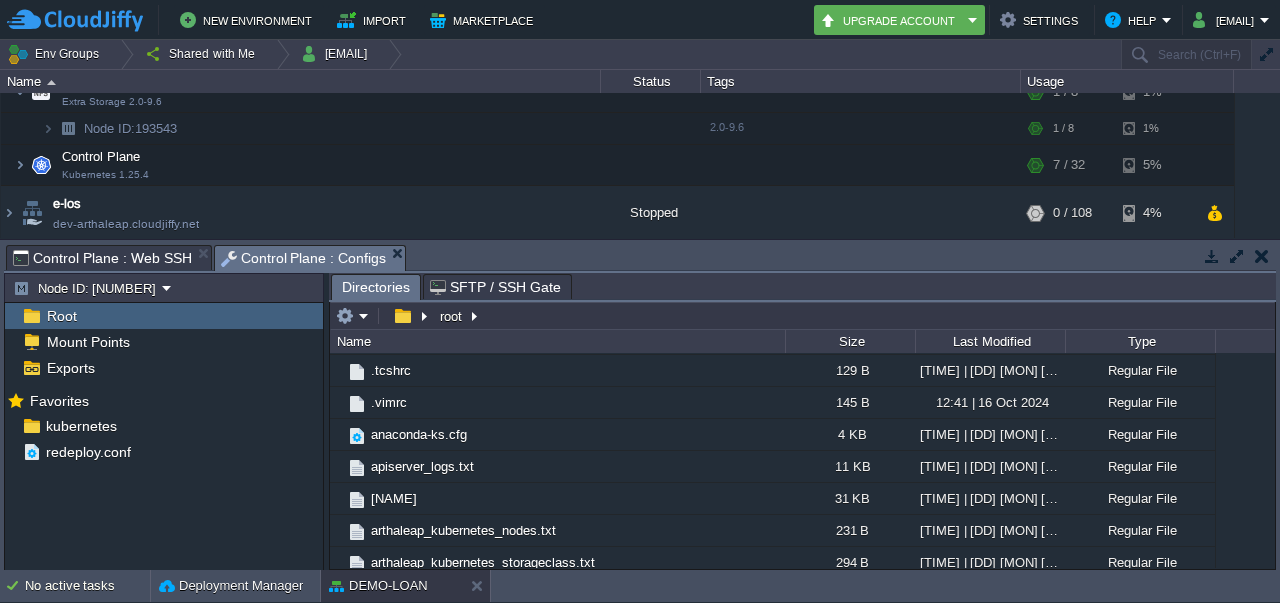 scroll, scrollTop: 588, scrollLeft: 0, axis: vertical 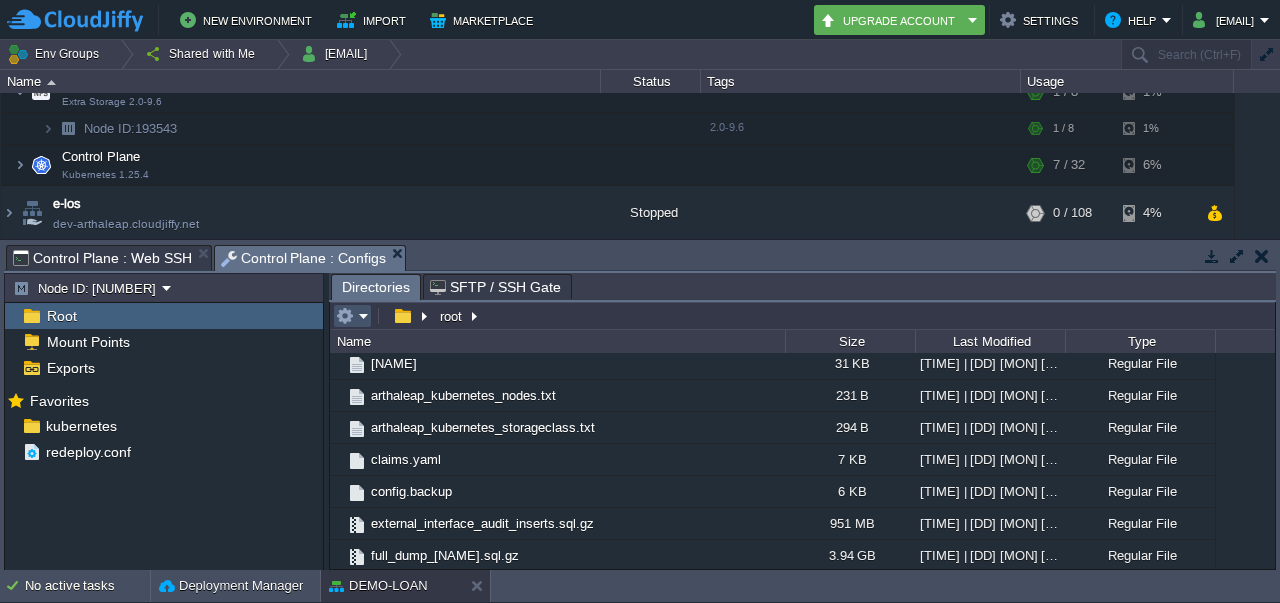 click at bounding box center (345, 316) 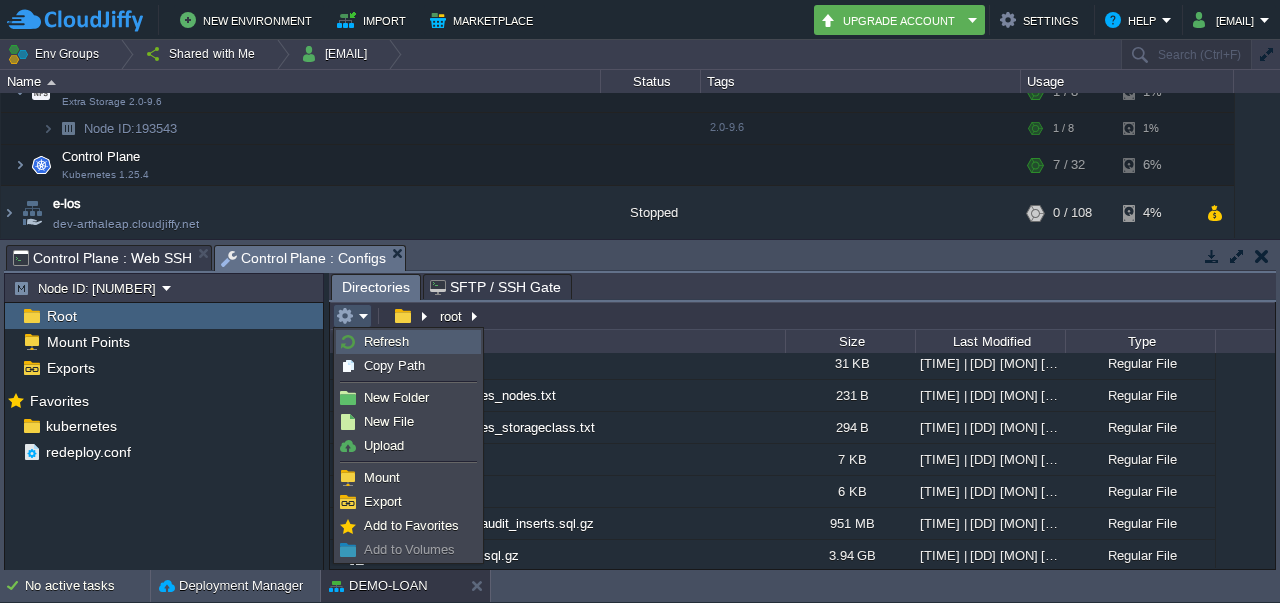 click on "Refresh" at bounding box center (408, 342) 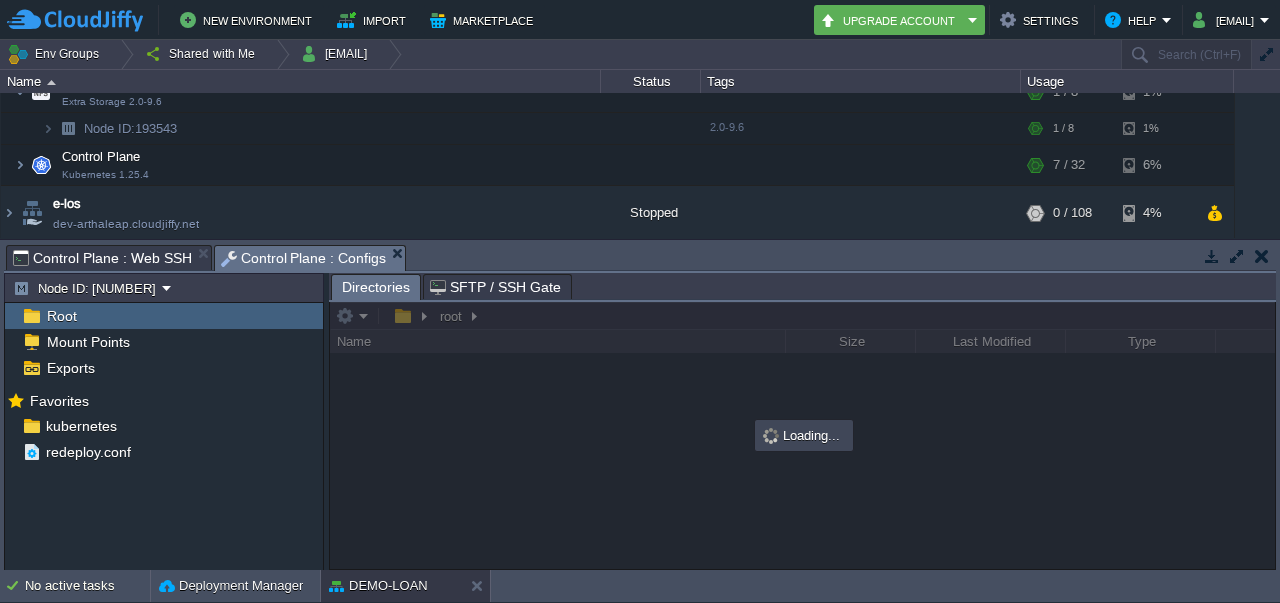 scroll, scrollTop: 0, scrollLeft: 0, axis: both 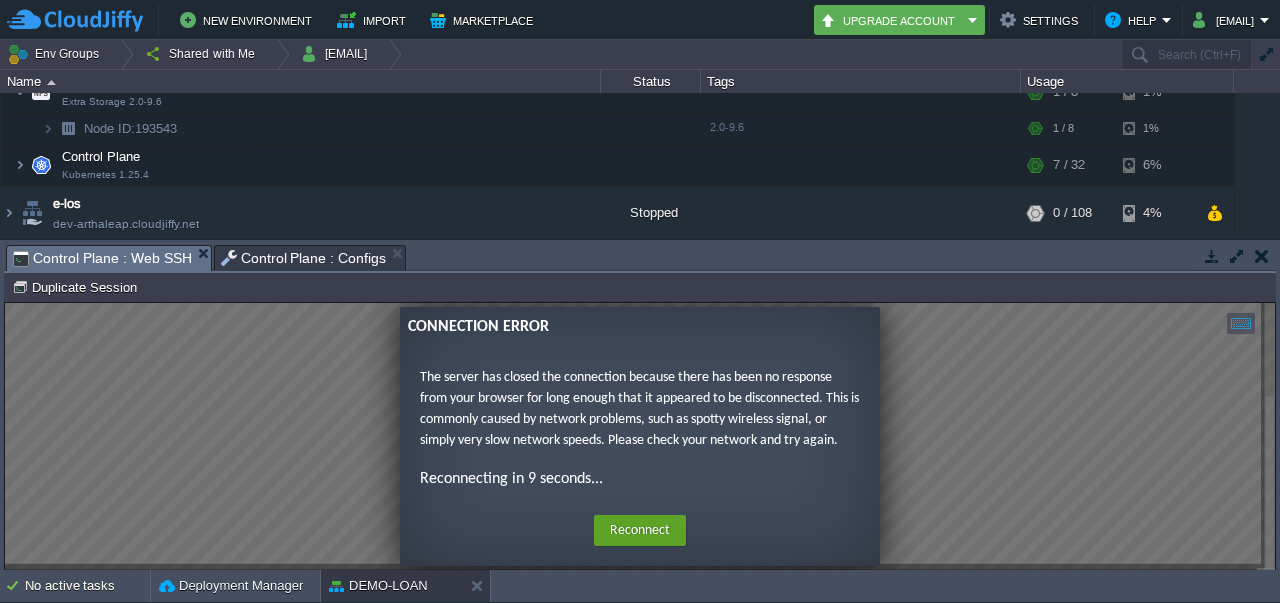 click on "Control Plane : Web SSH" at bounding box center (102, 258) 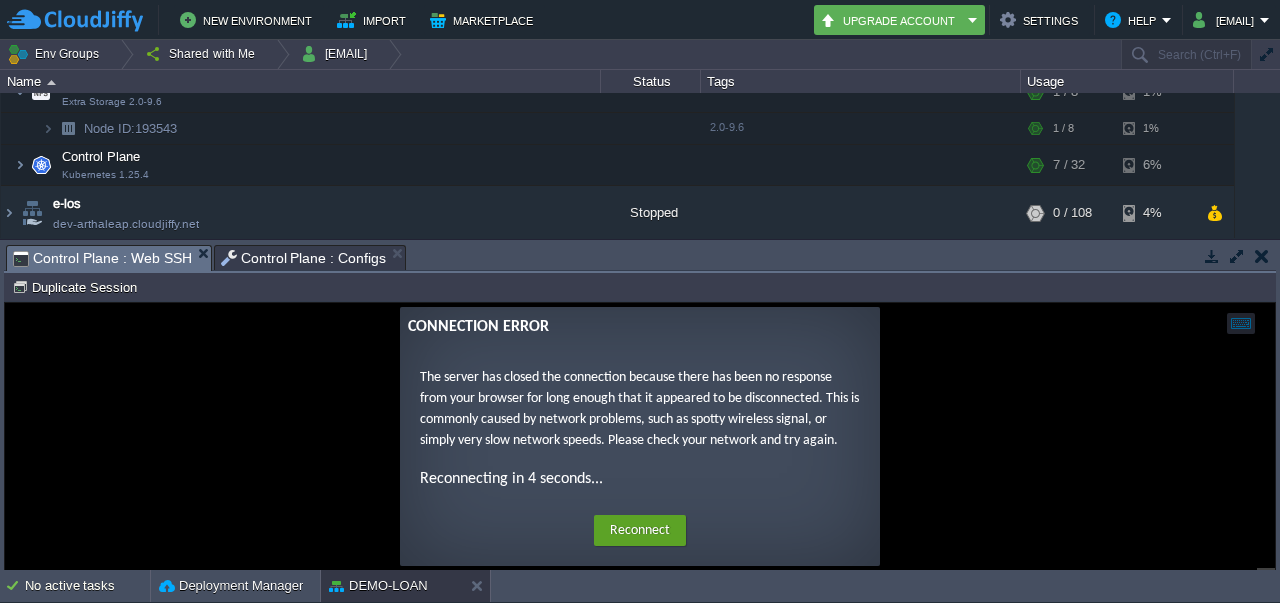 click on "Control Plane : Configs" at bounding box center (304, 258) 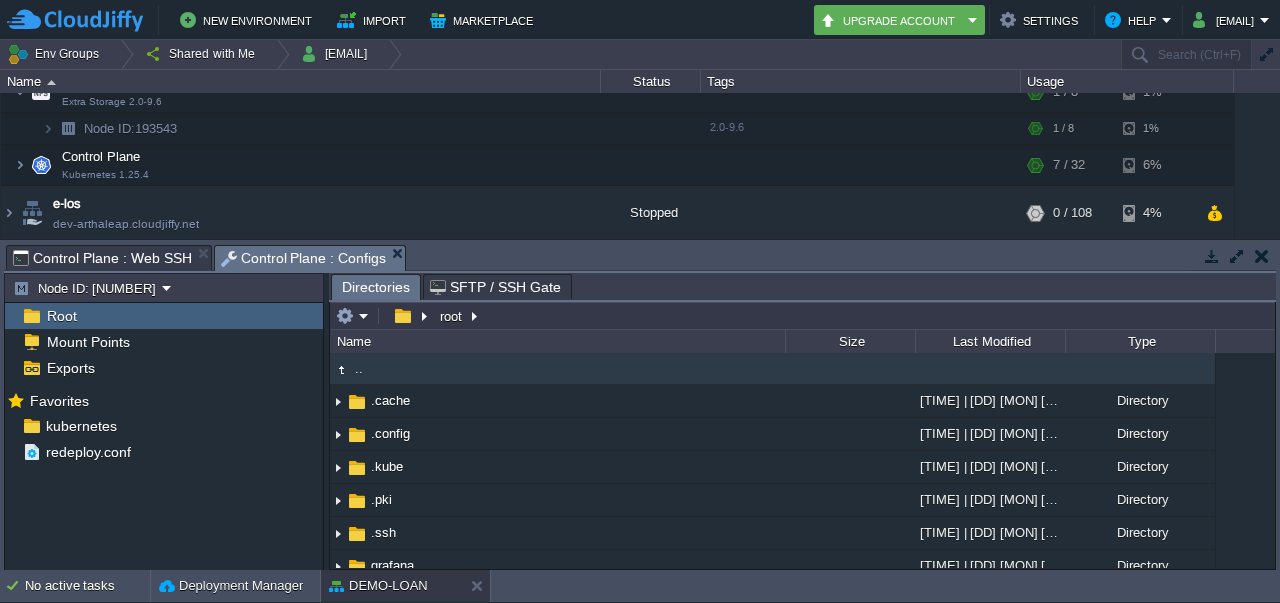 scroll, scrollTop: 588, scrollLeft: 0, axis: vertical 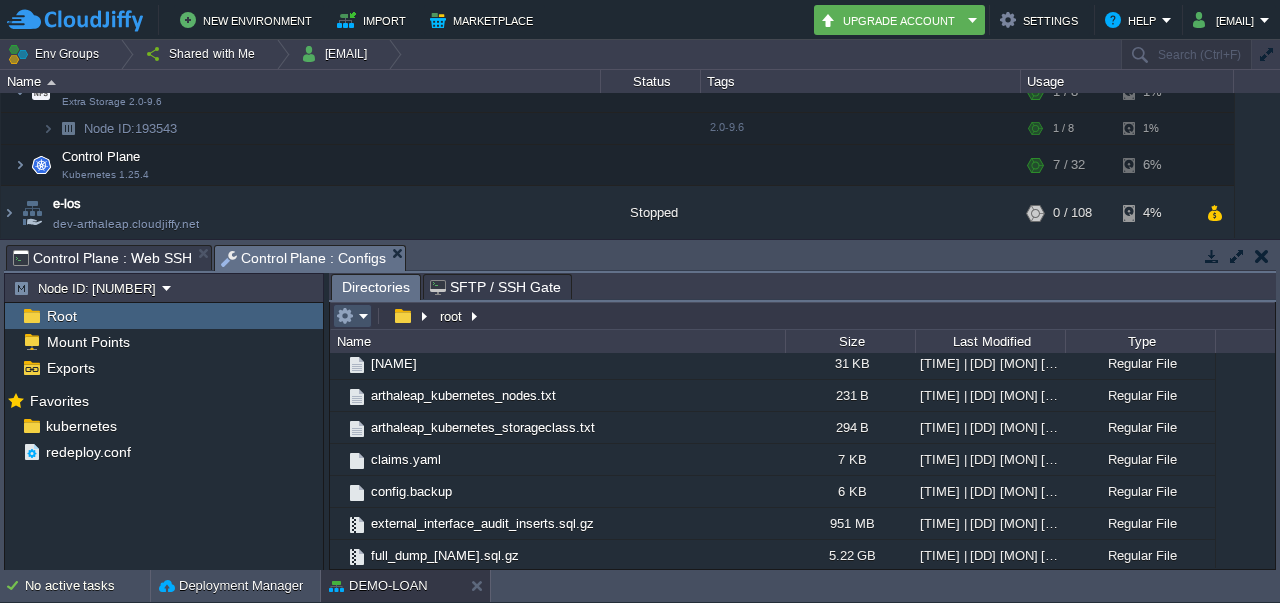 click at bounding box center [345, 316] 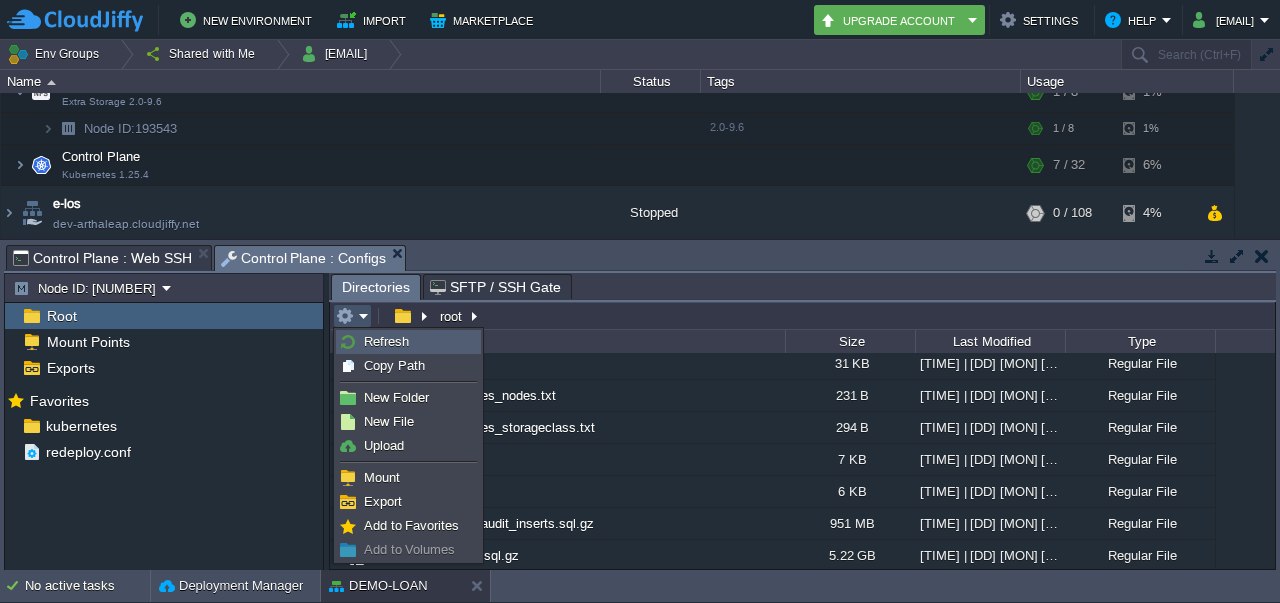 click on "Refresh" at bounding box center [386, 341] 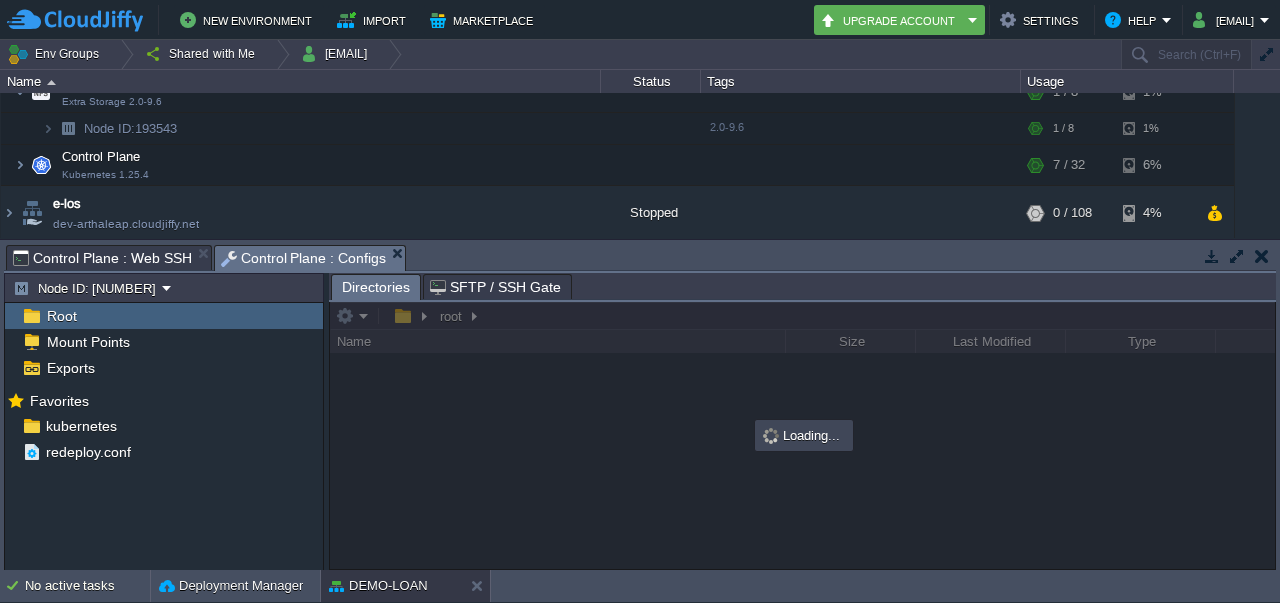 scroll, scrollTop: 0, scrollLeft: 0, axis: both 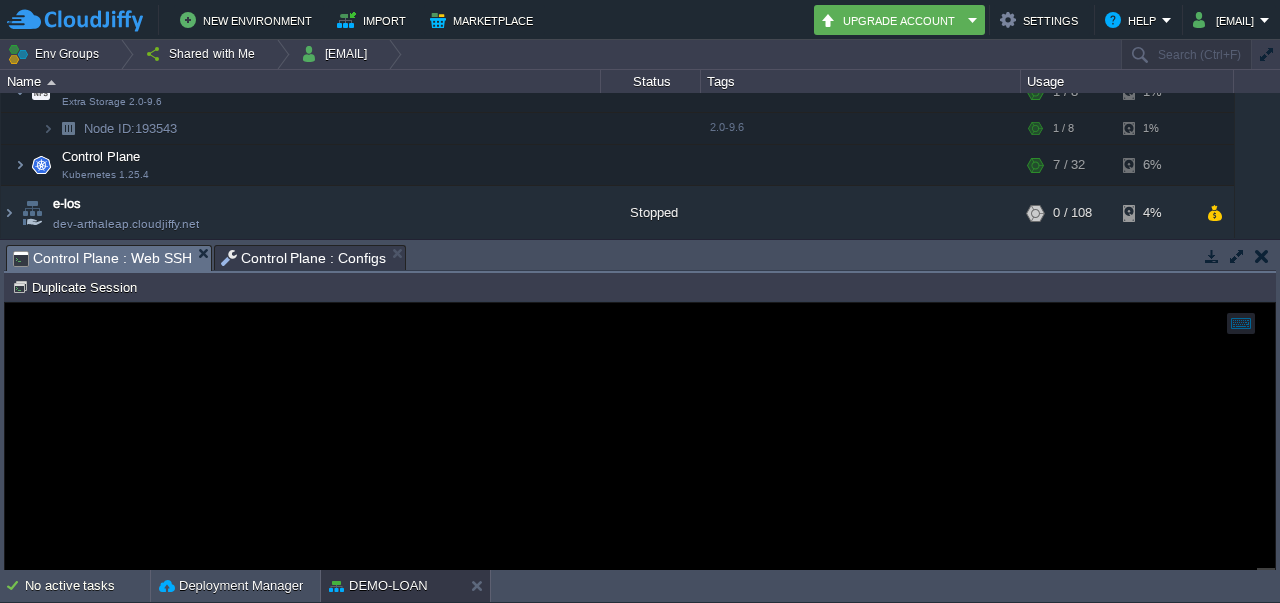 click on "Control Plane : Web SSH" at bounding box center [102, 258] 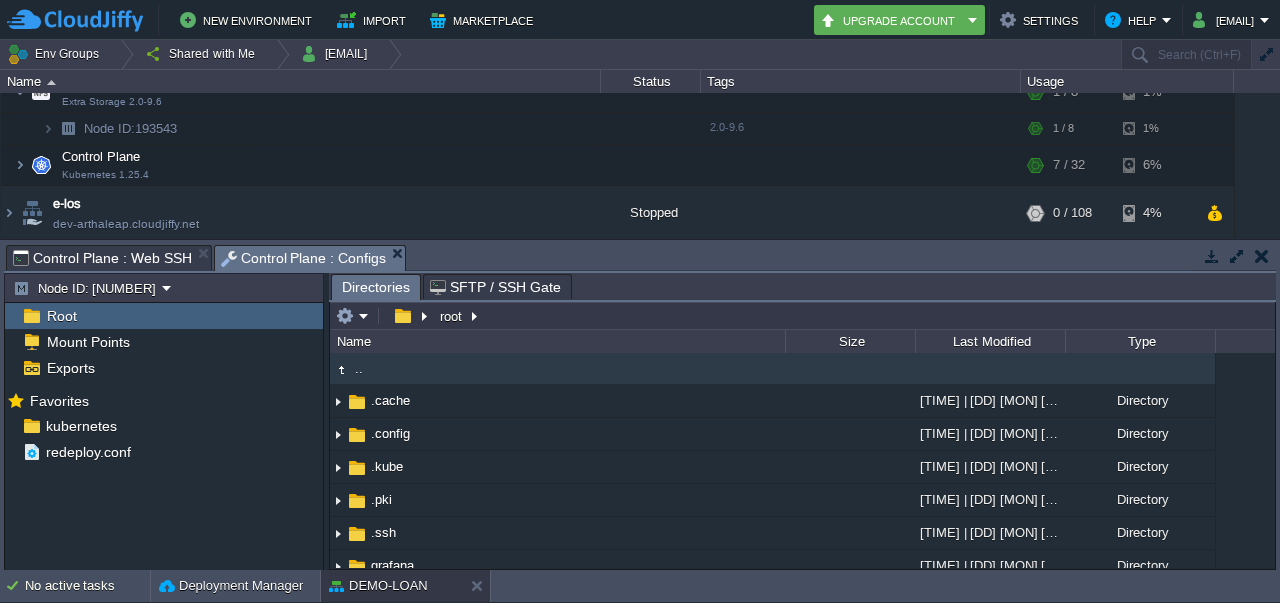 click on "Control Plane : Configs" at bounding box center [304, 258] 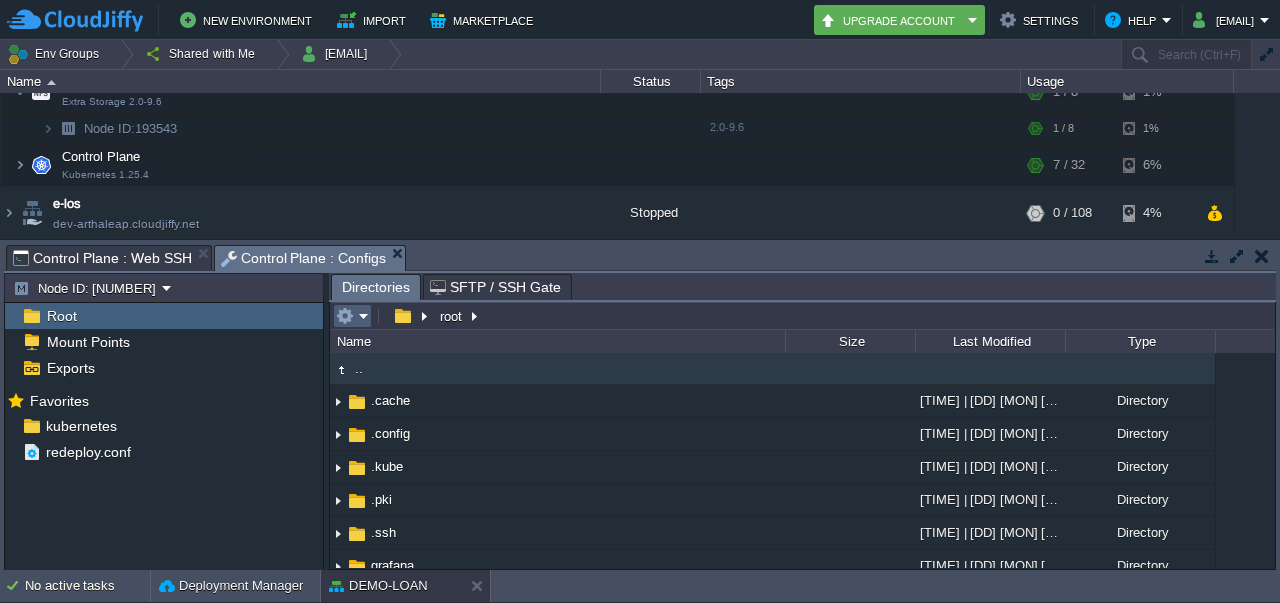 click at bounding box center [352, 316] 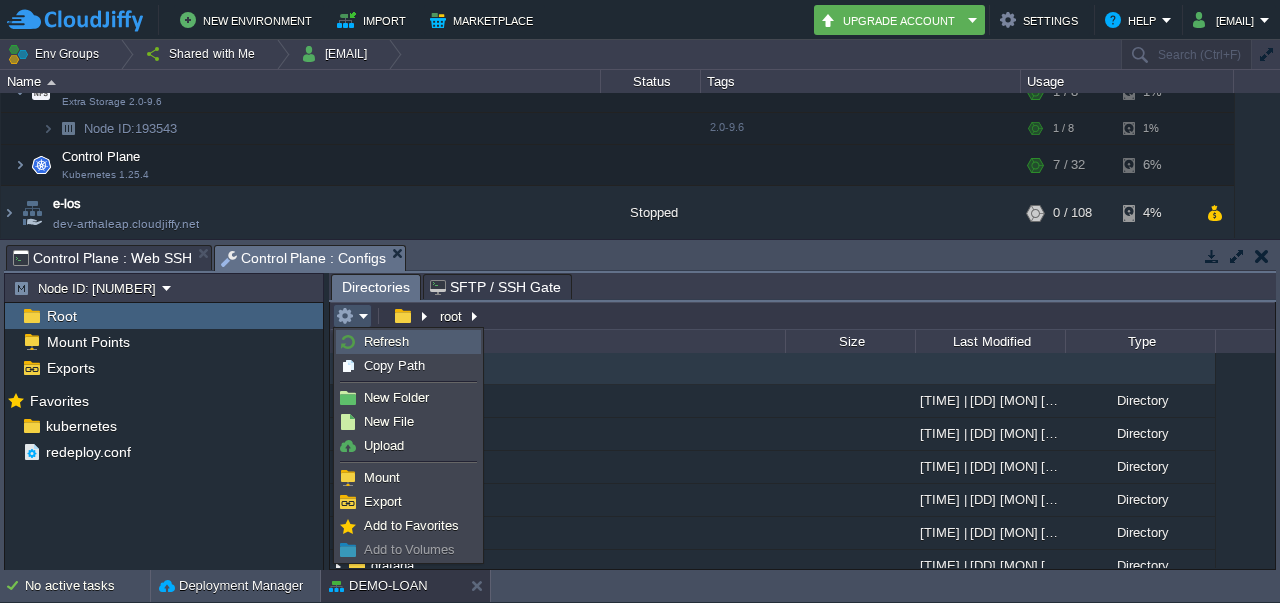 click on "Refresh" at bounding box center [386, 341] 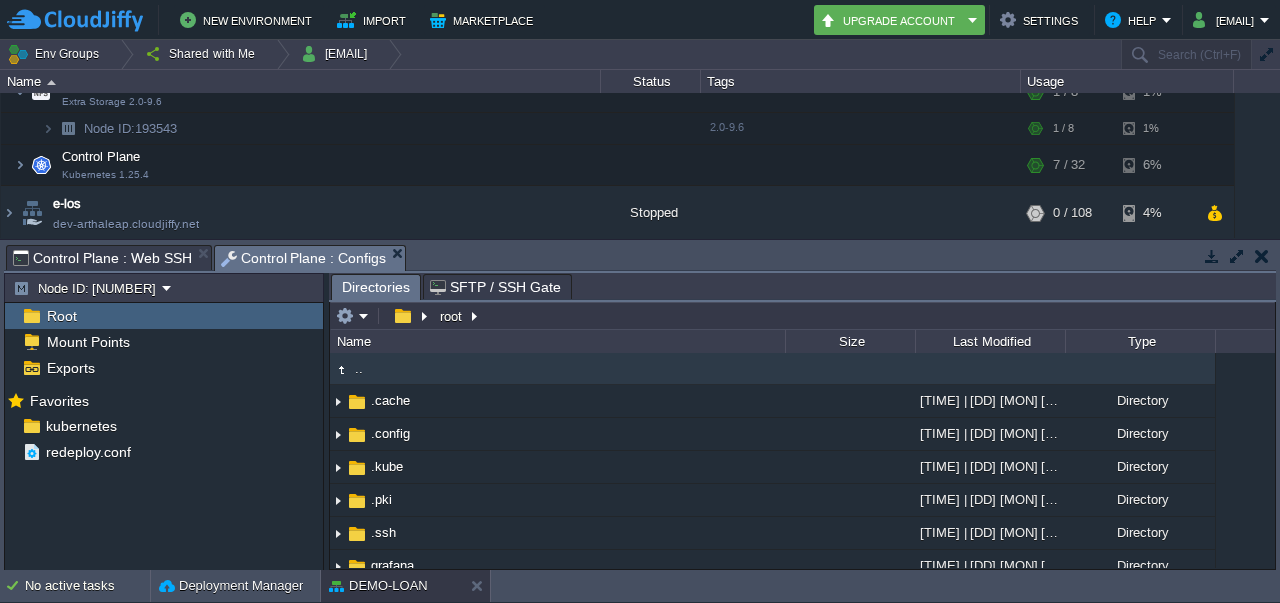 scroll, scrollTop: 588, scrollLeft: 0, axis: vertical 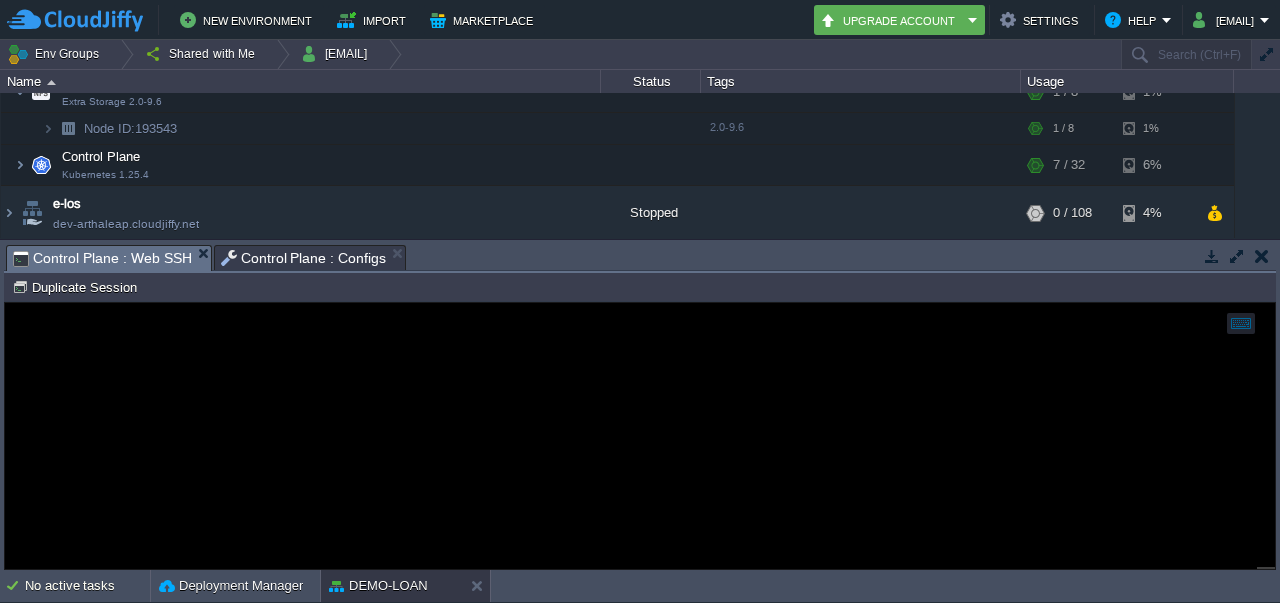 click on "Control Plane : Web SSH" at bounding box center [102, 258] 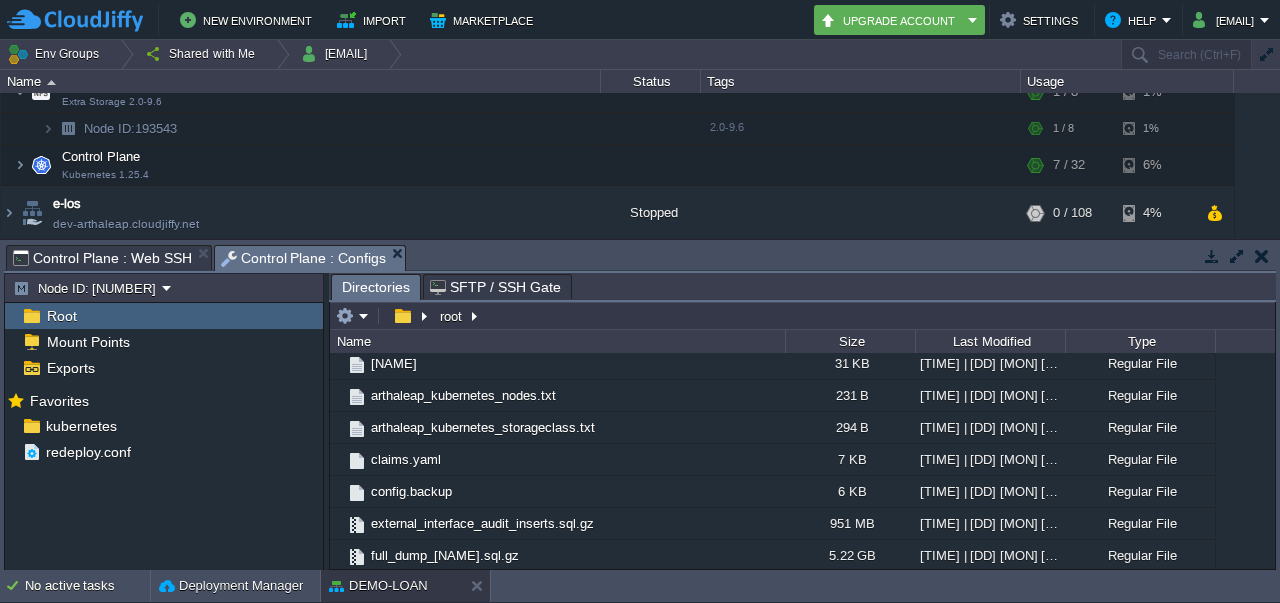 click on "Control Plane : Configs" at bounding box center (304, 258) 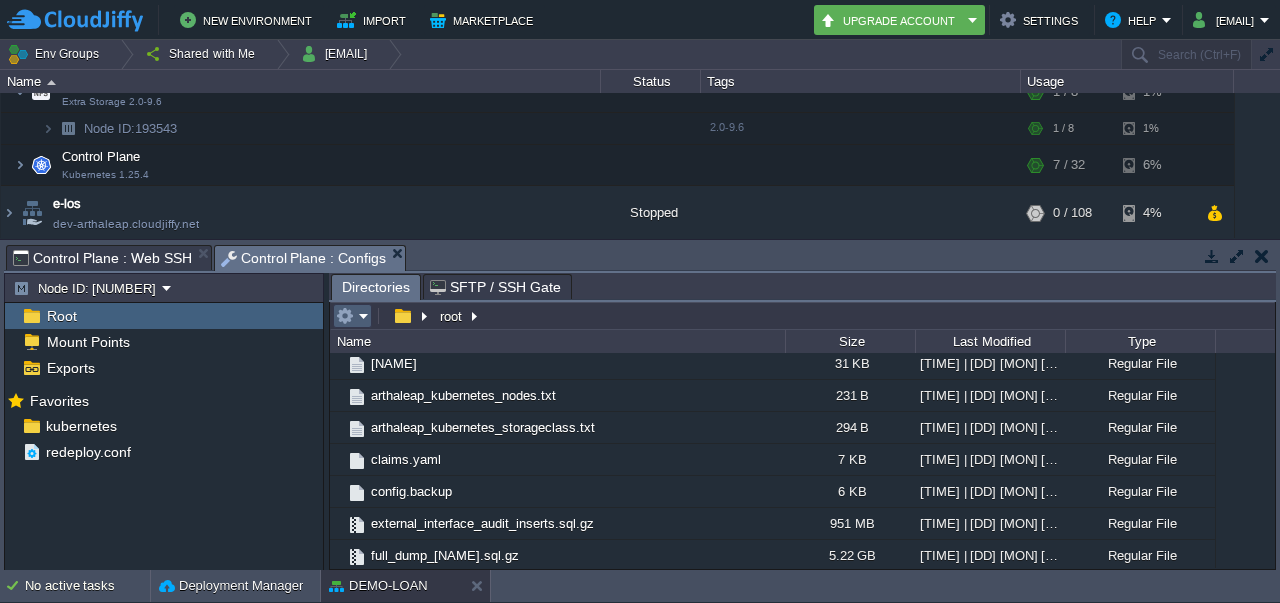 click at bounding box center (352, 316) 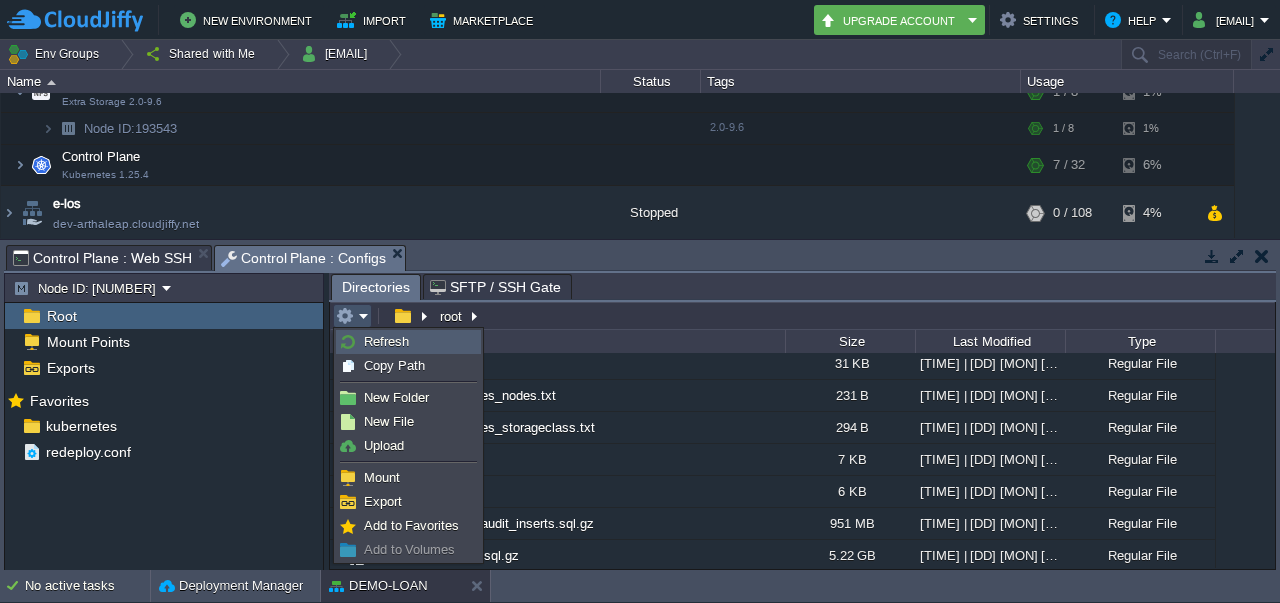 click on "Refresh" at bounding box center (386, 341) 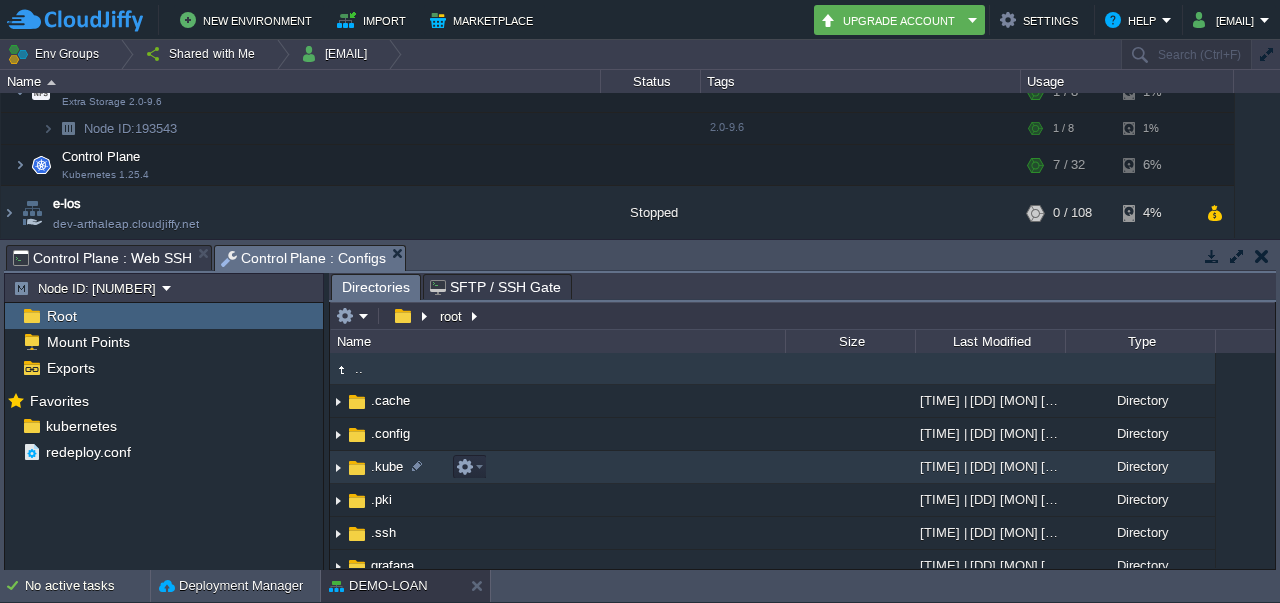 scroll, scrollTop: 588, scrollLeft: 0, axis: vertical 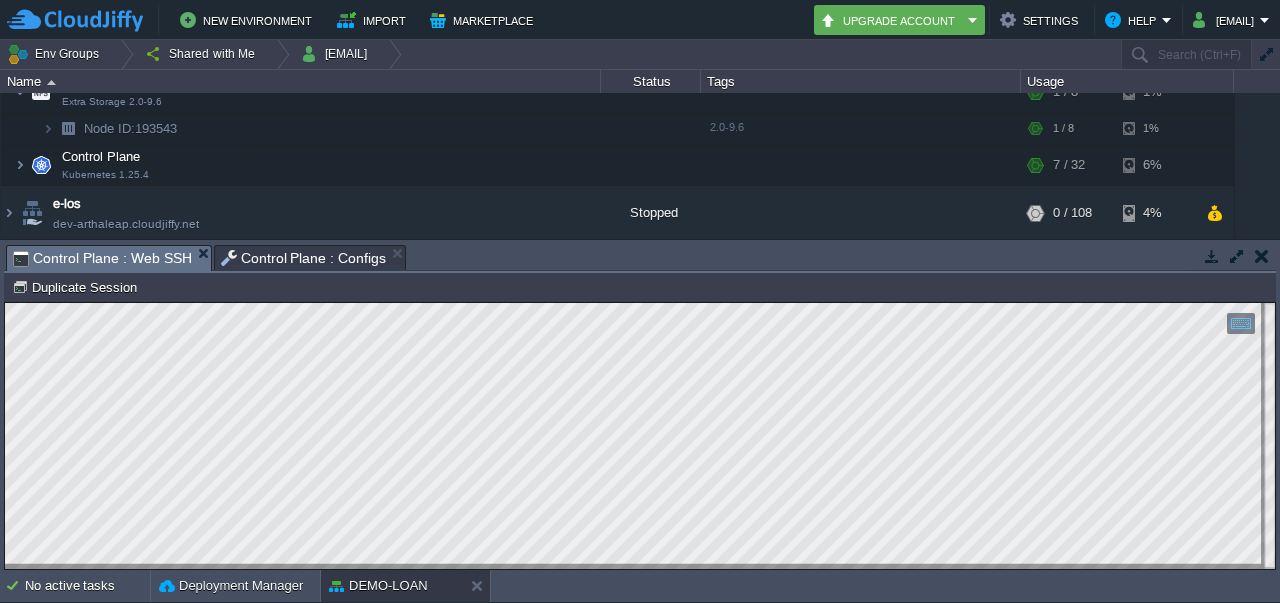 click on "Control Plane : Web SSH" at bounding box center (102, 258) 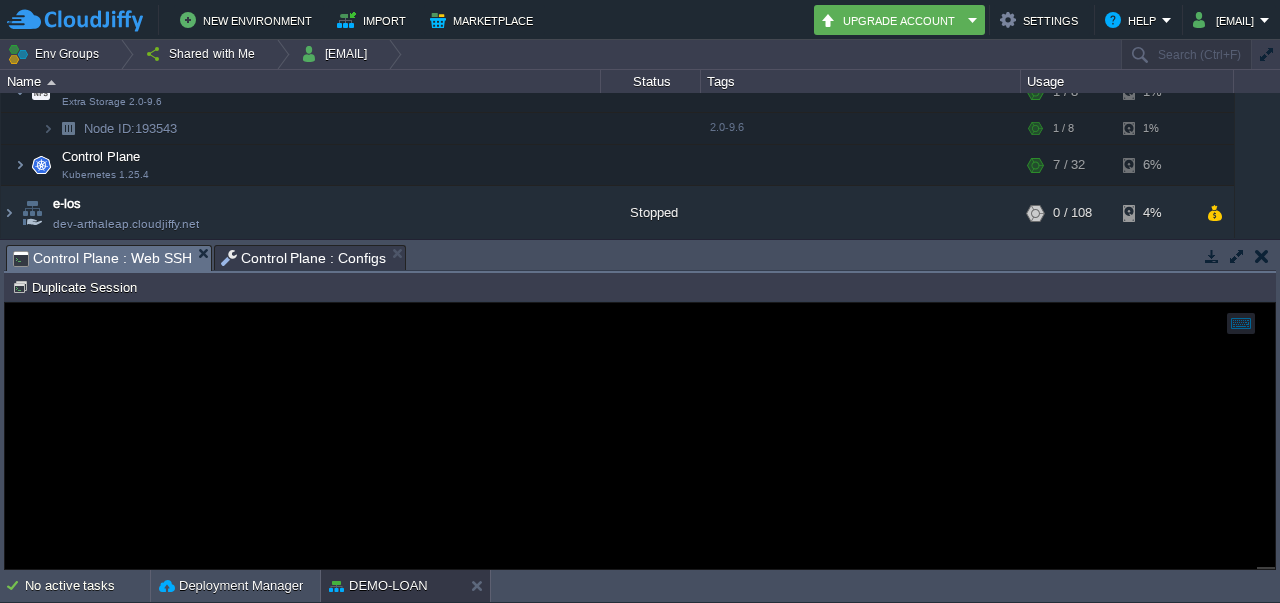 click on "Control Plane : Configs" at bounding box center [304, 258] 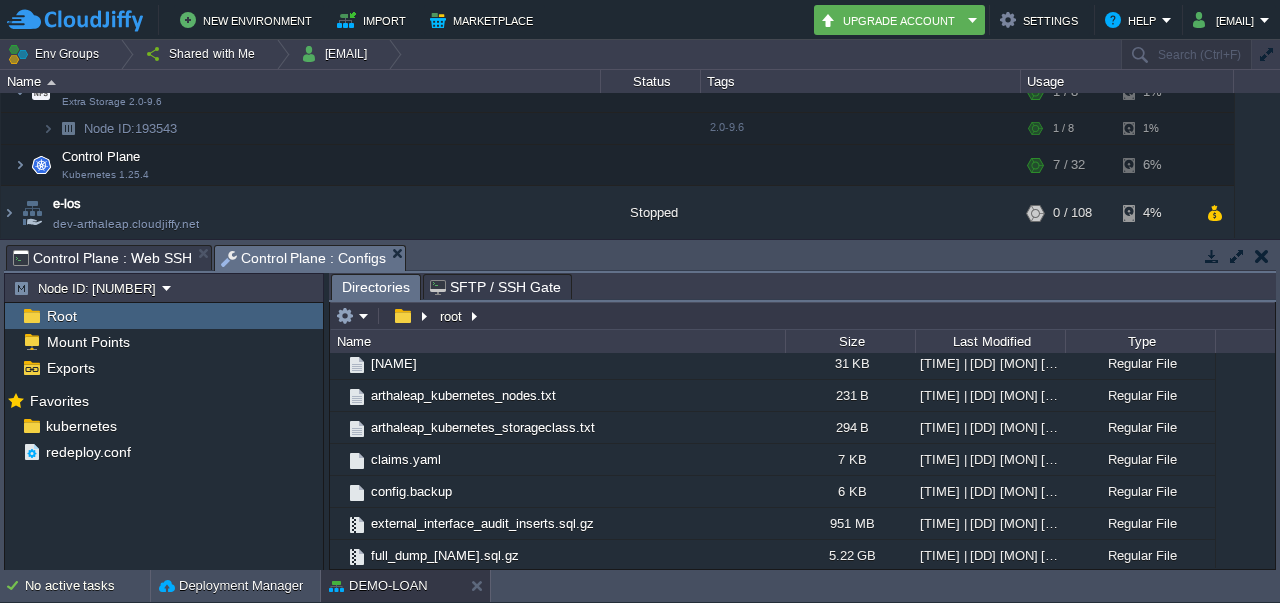 click on "Control Plane : Configs" at bounding box center (304, 258) 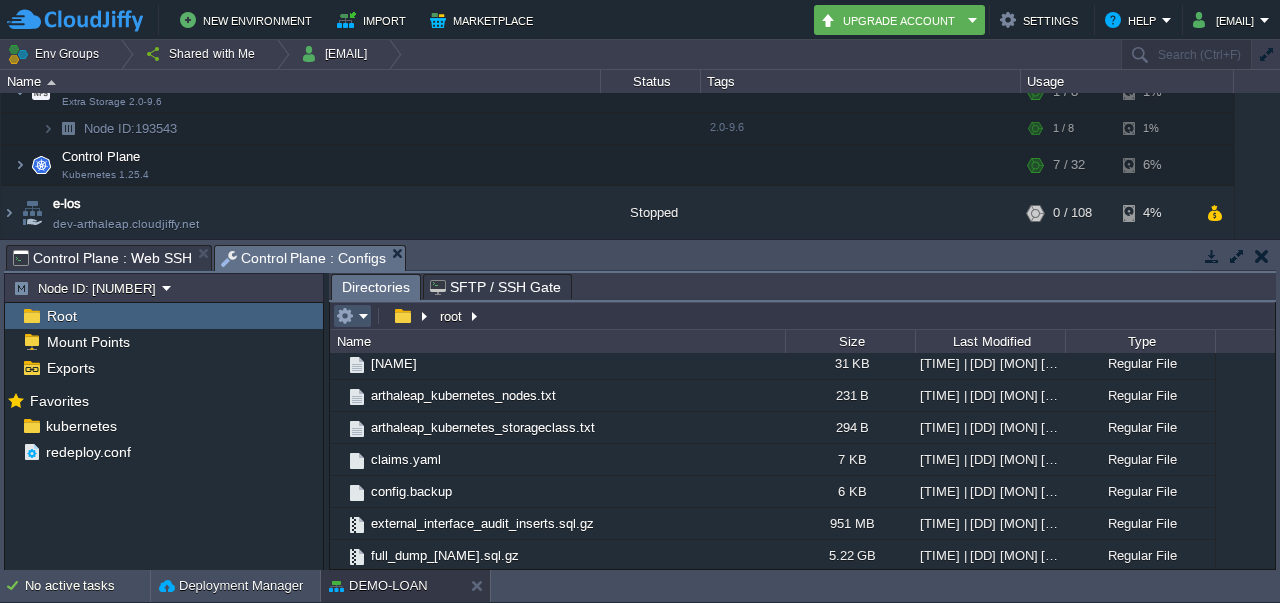 click at bounding box center [345, 316] 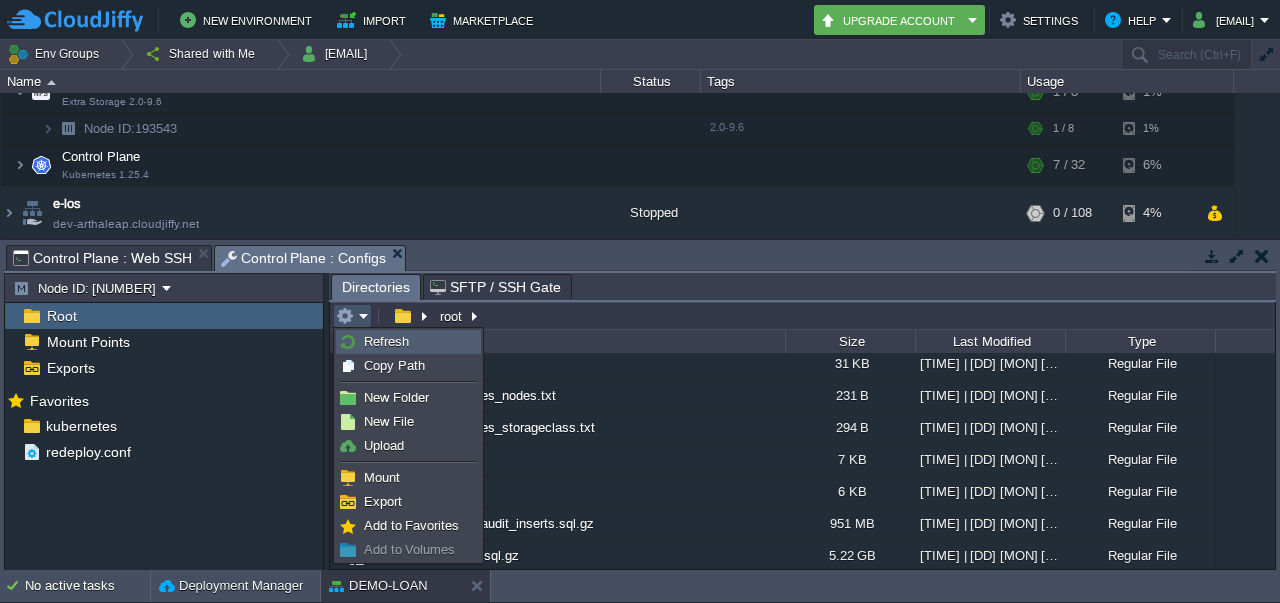 click on "Refresh" at bounding box center [386, 341] 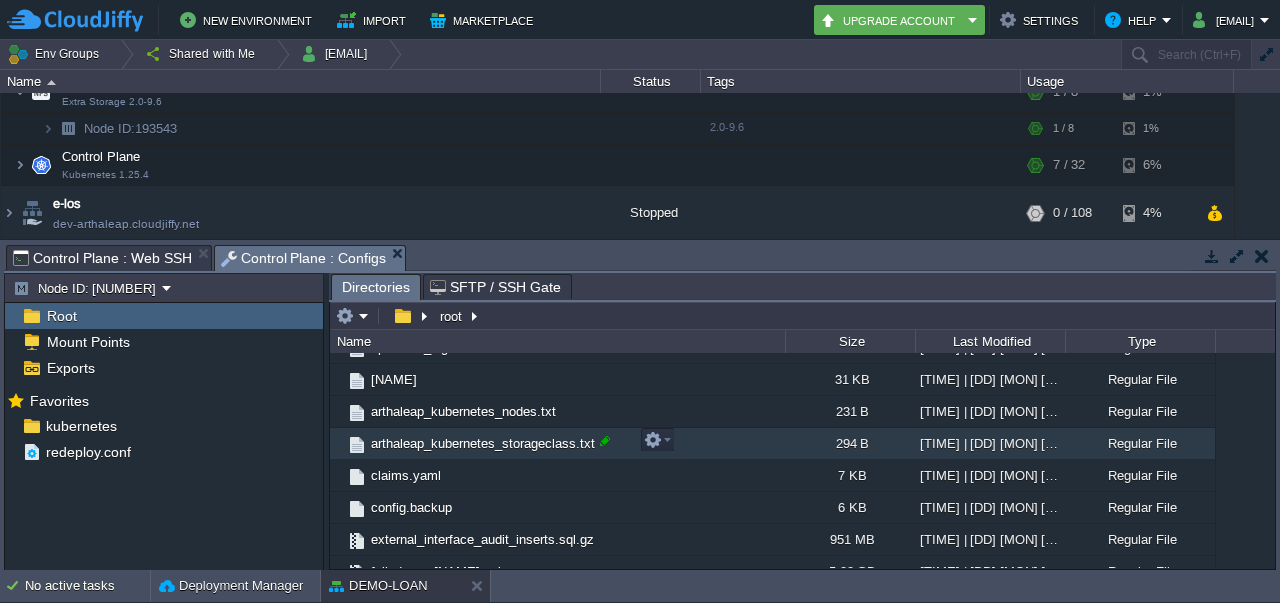 scroll, scrollTop: 588, scrollLeft: 0, axis: vertical 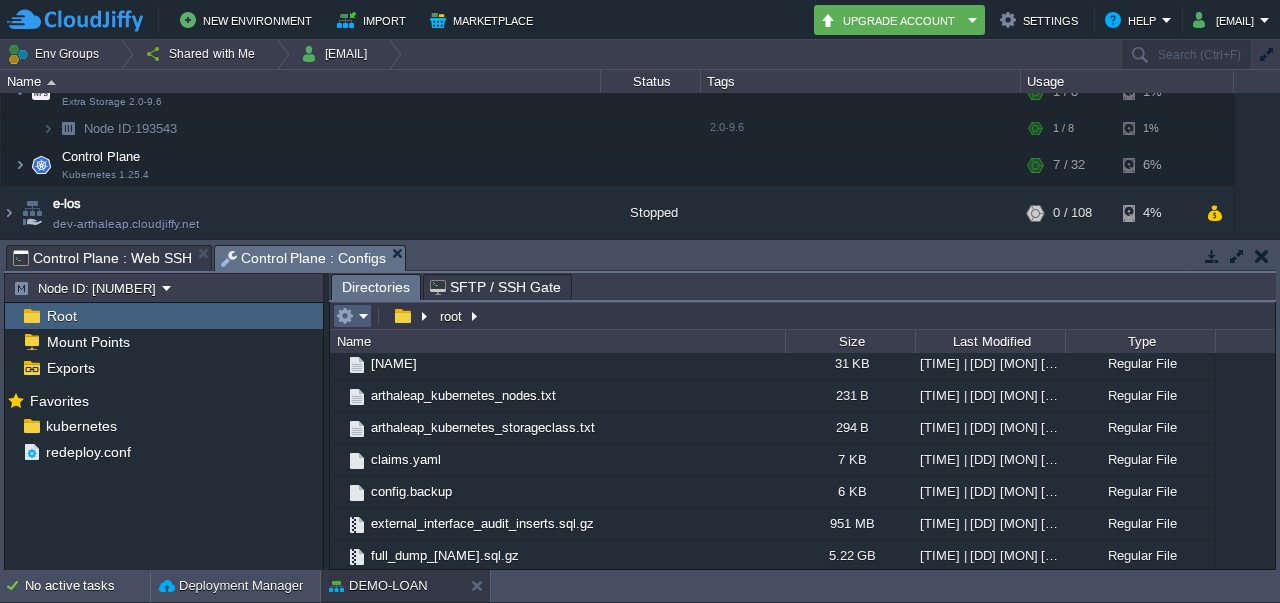 click at bounding box center (352, 316) 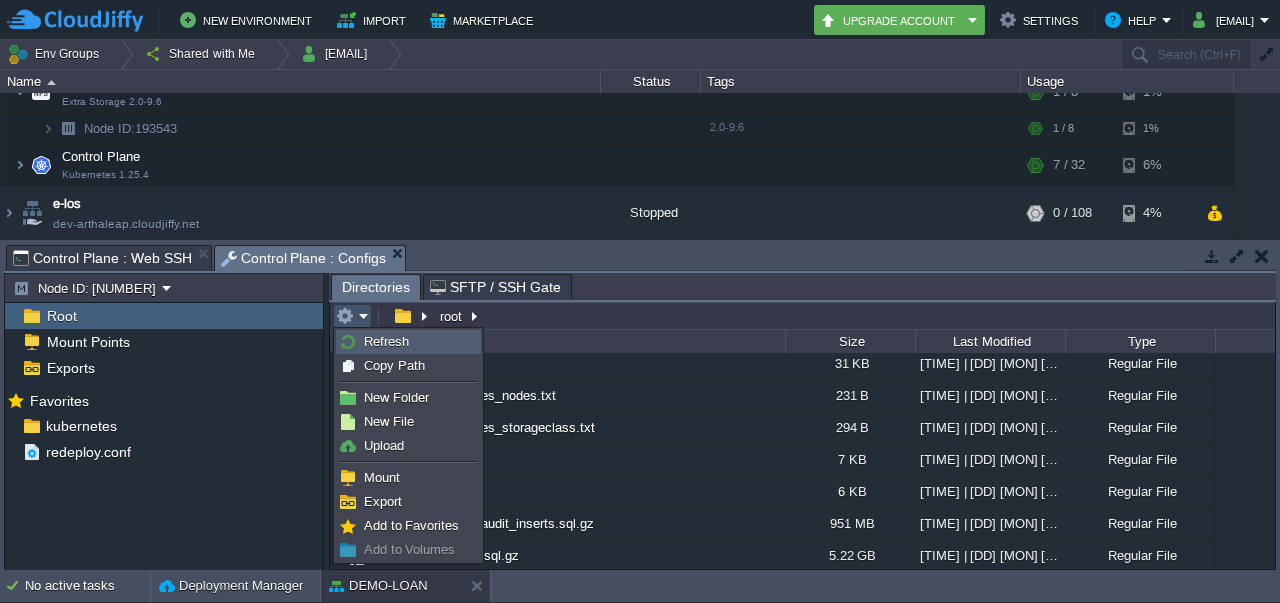 click on "Refresh" at bounding box center (386, 341) 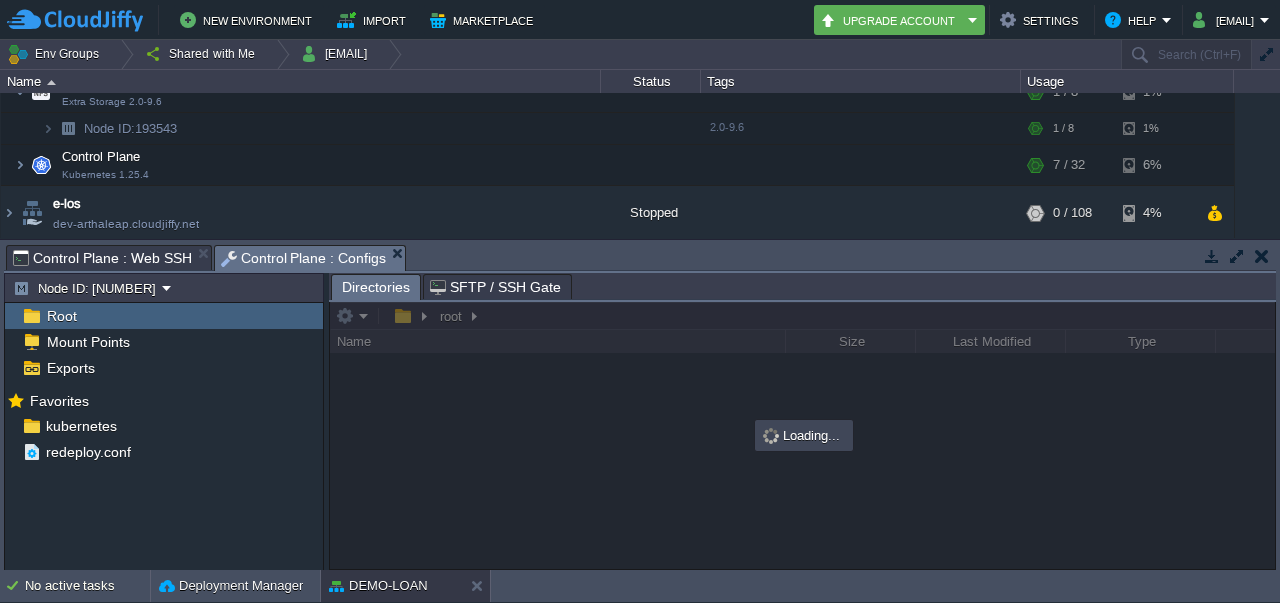 scroll, scrollTop: 0, scrollLeft: 0, axis: both 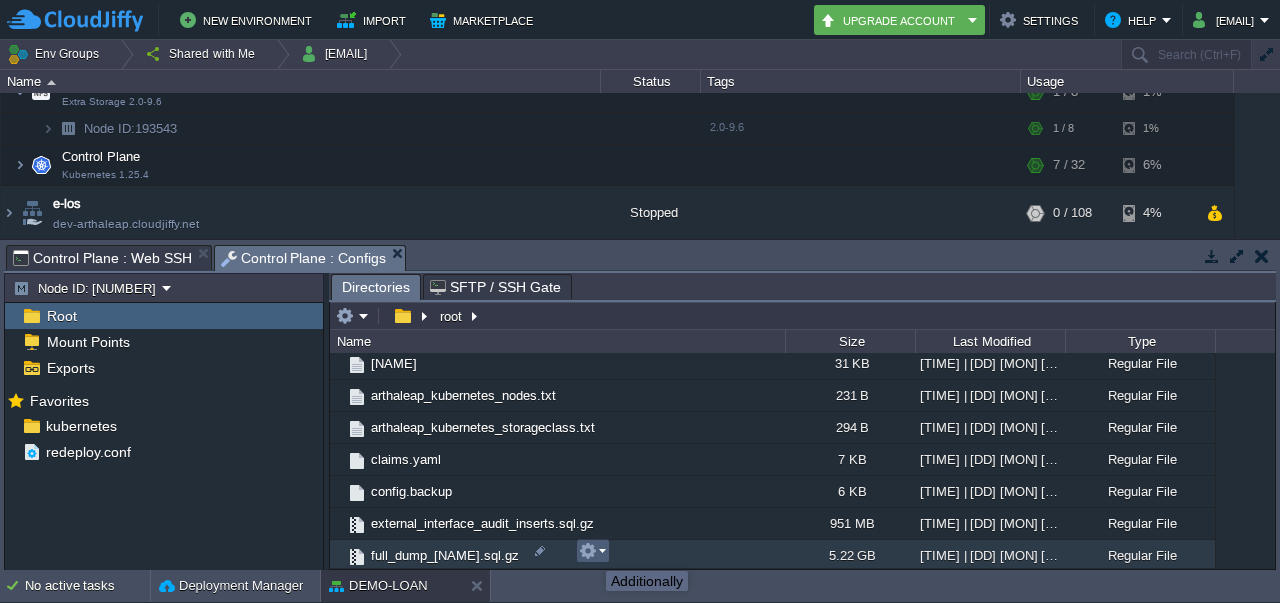 click at bounding box center [592, 551] 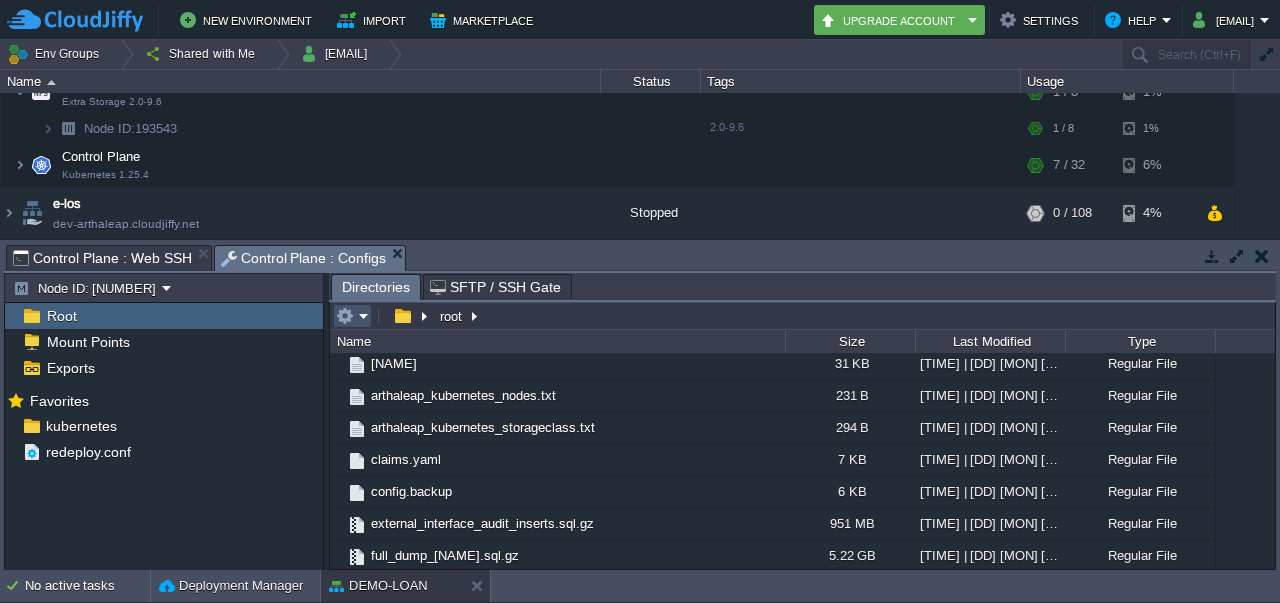 click at bounding box center [345, 316] 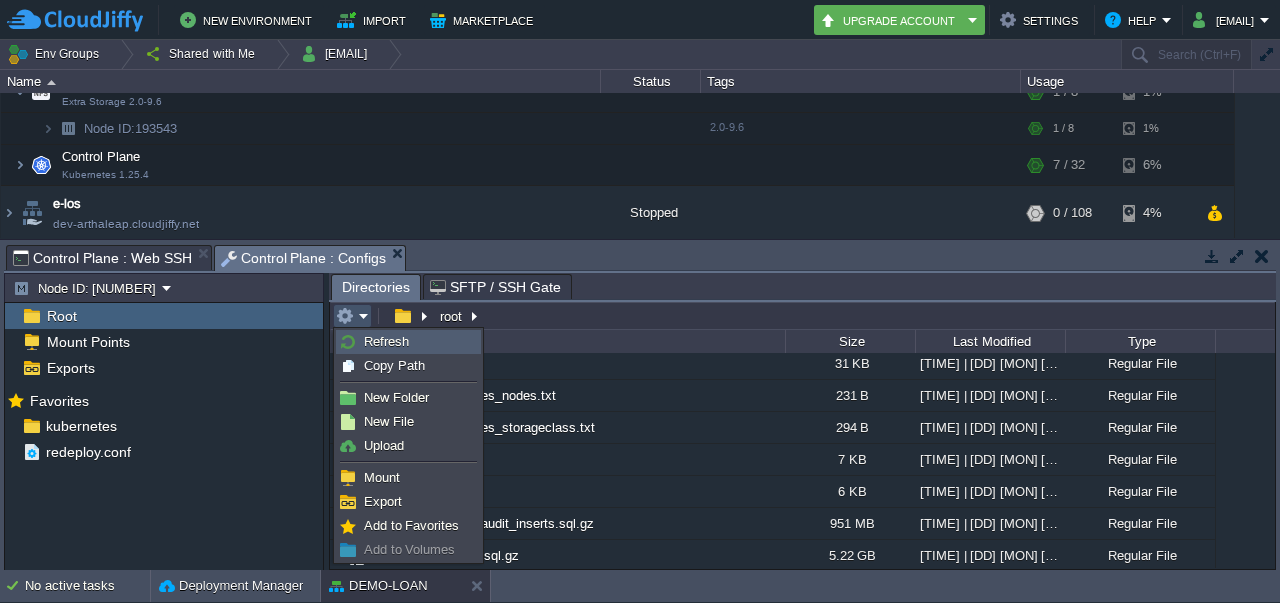 click on "Refresh" at bounding box center (408, 342) 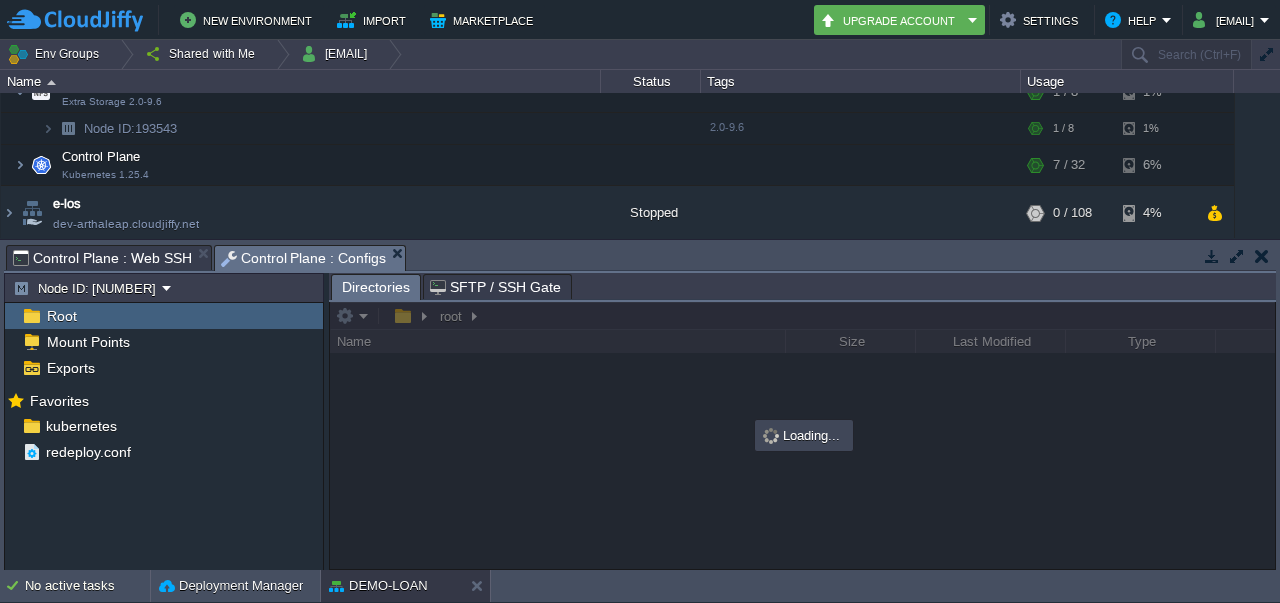 click on "Node ID: [NUMBER]" at bounding box center (164, 287) 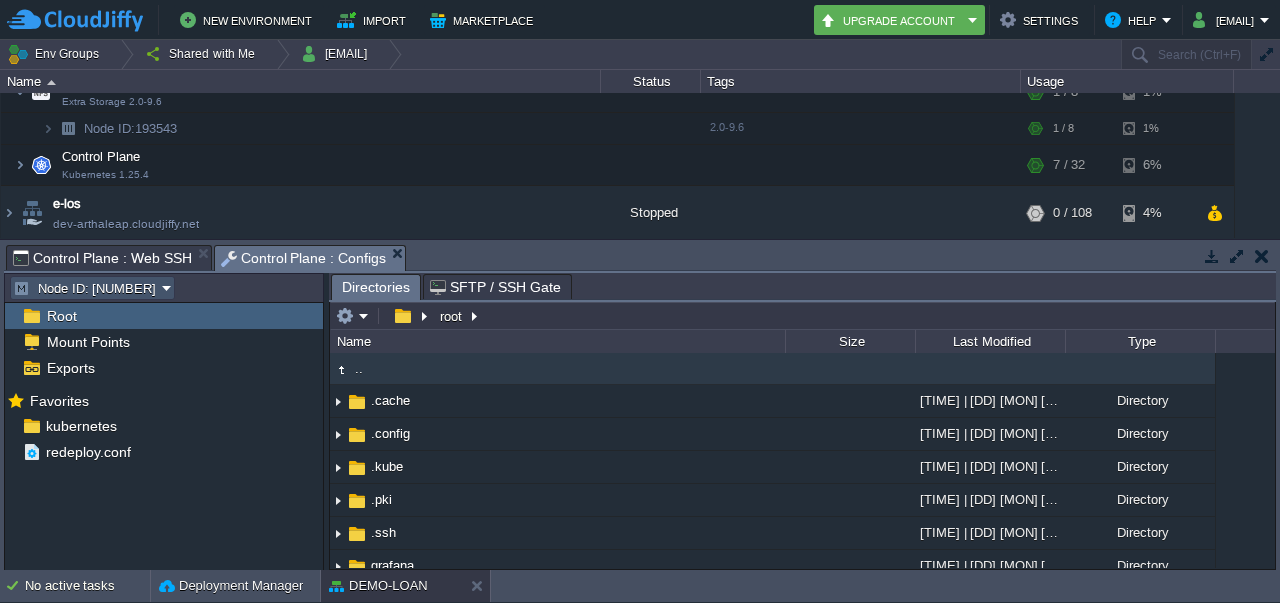 click on "Node ID: [NUMBER]" at bounding box center [87, 288] 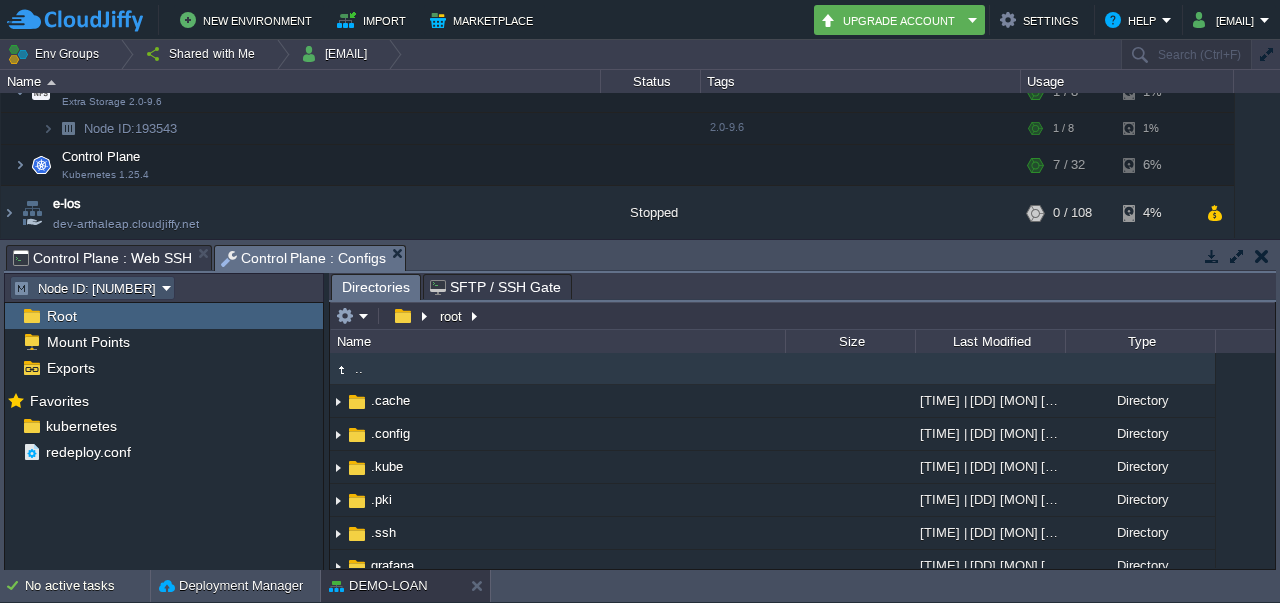 click on "Node ID: [NUMBER]" at bounding box center [87, 288] 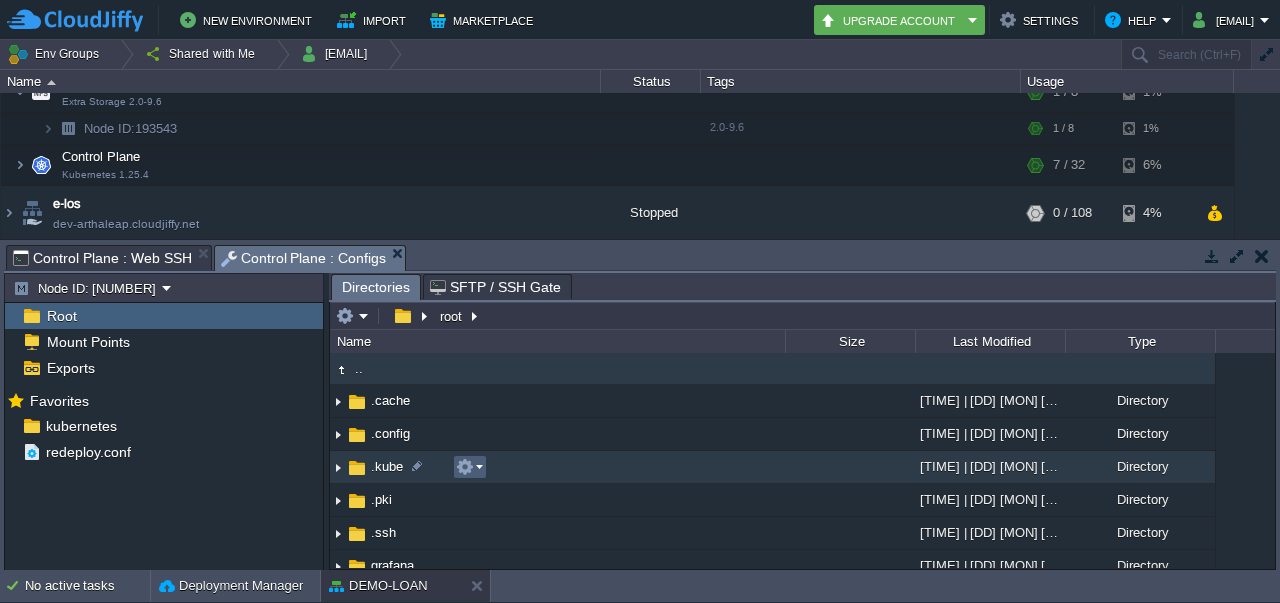 scroll, scrollTop: 588, scrollLeft: 0, axis: vertical 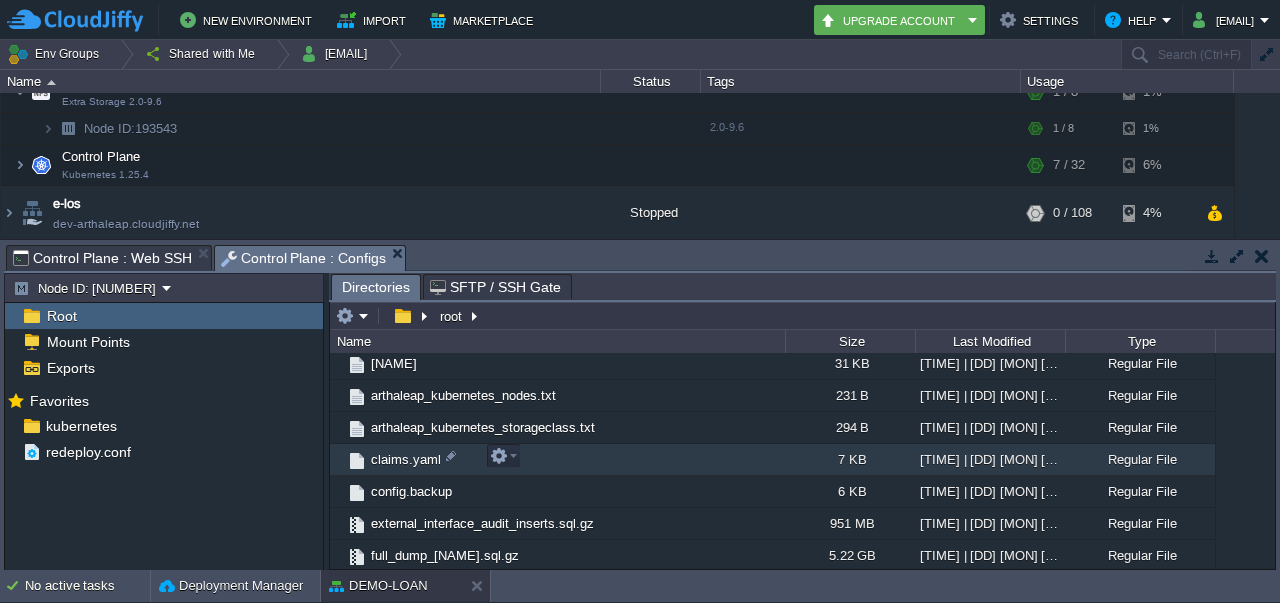 type 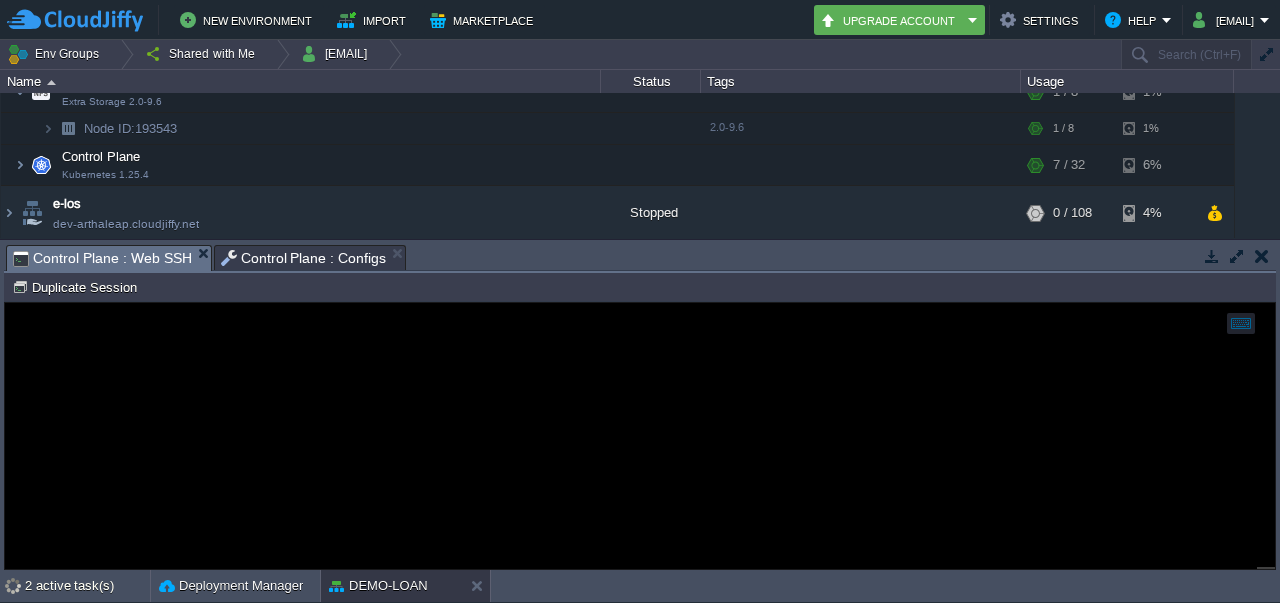 click on "Control Plane : Web SSH" at bounding box center (102, 258) 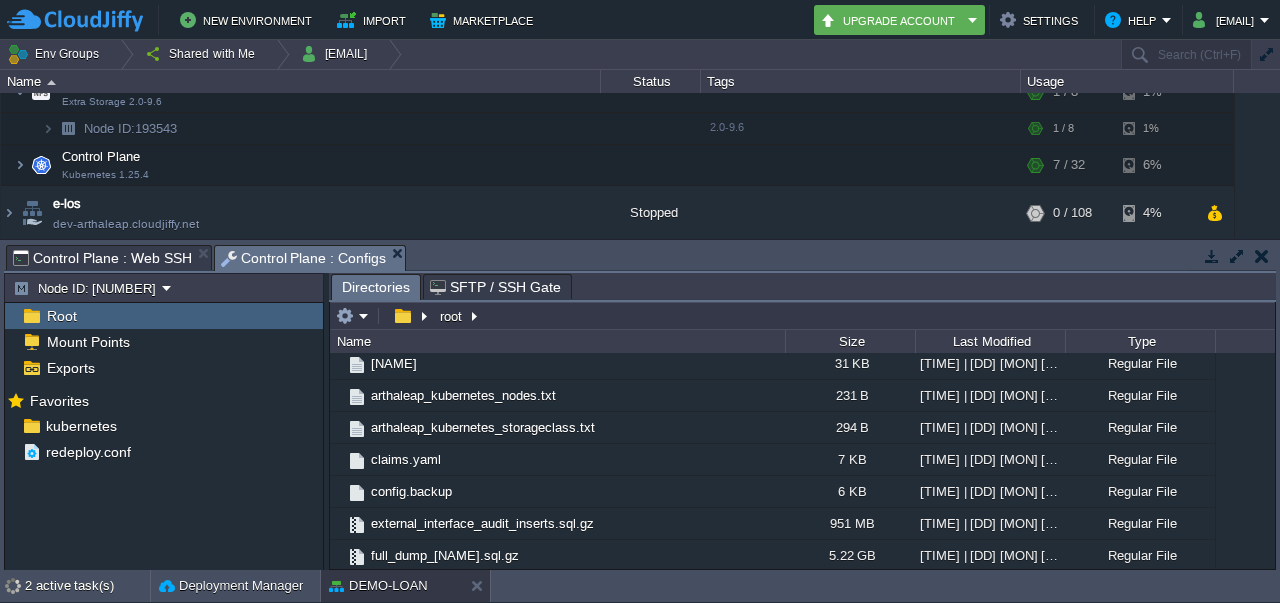 click on "Control Plane : Configs" at bounding box center [304, 258] 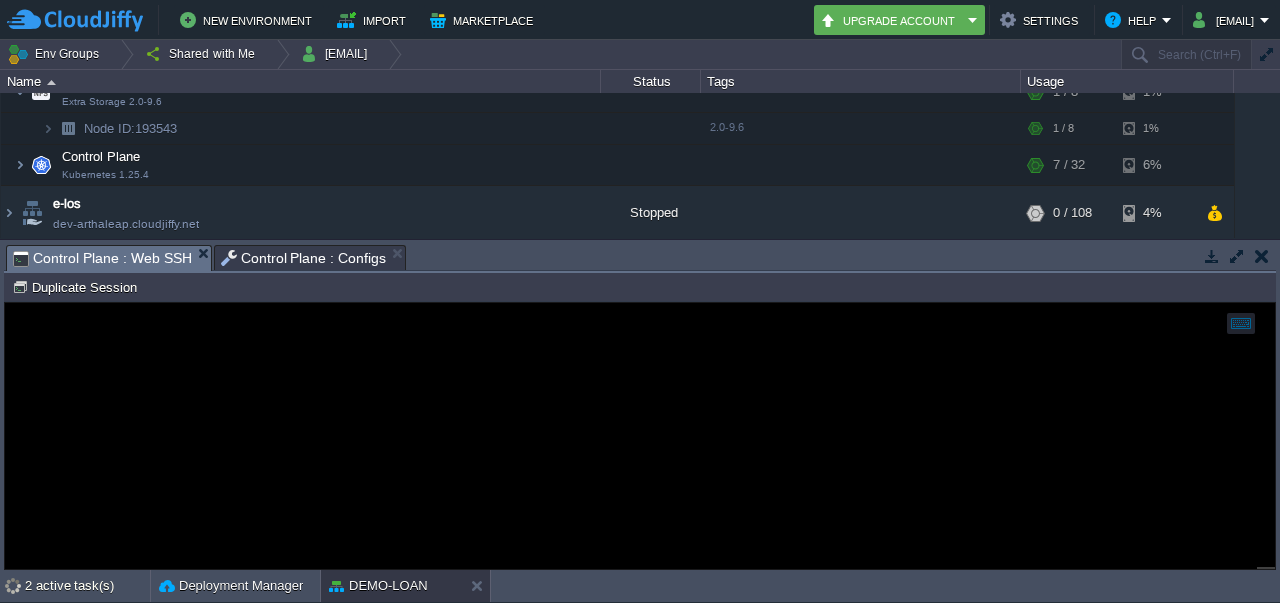 click on "Control Plane : Web SSH" at bounding box center [102, 258] 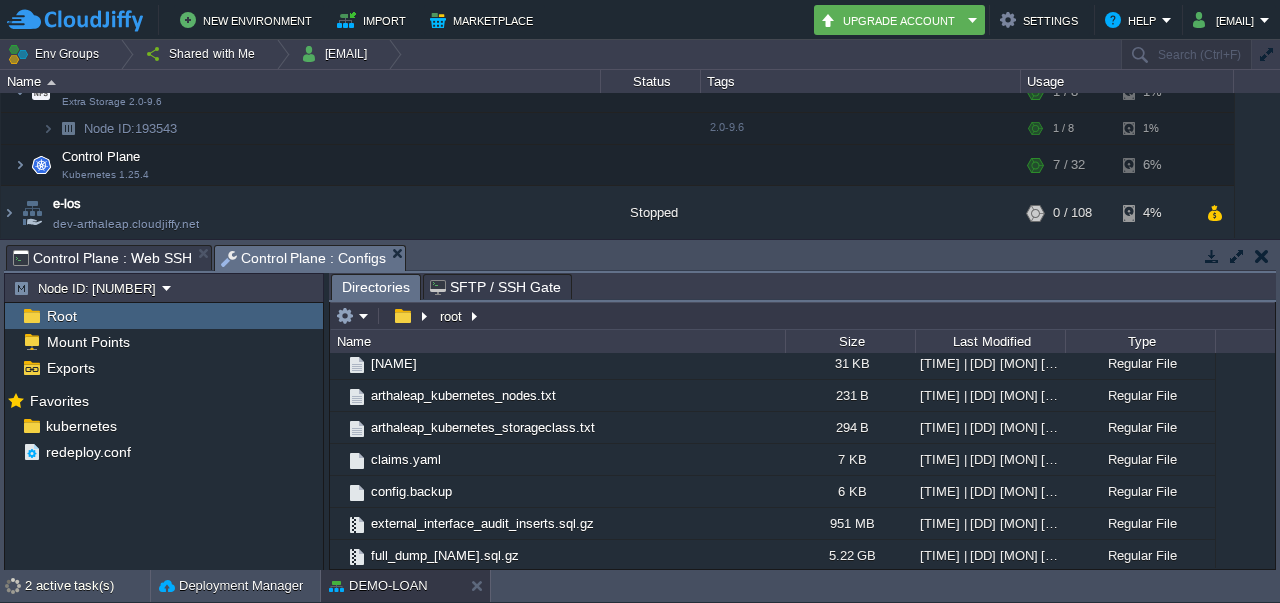 click on "Control Plane : Configs" at bounding box center (304, 258) 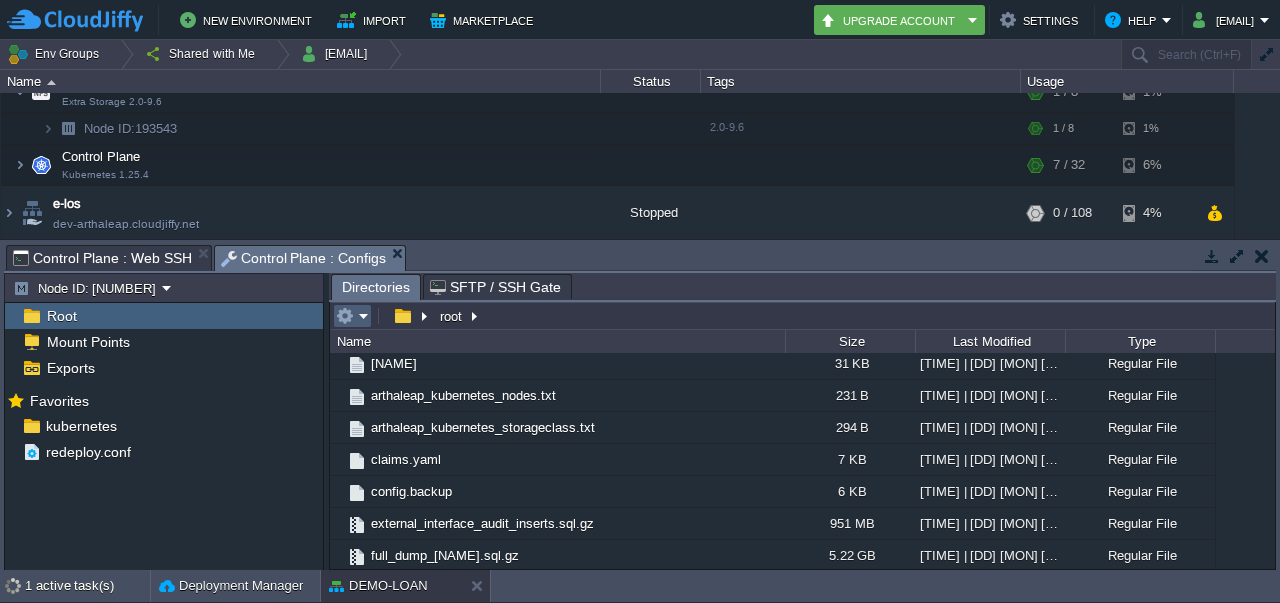 click at bounding box center [352, 316] 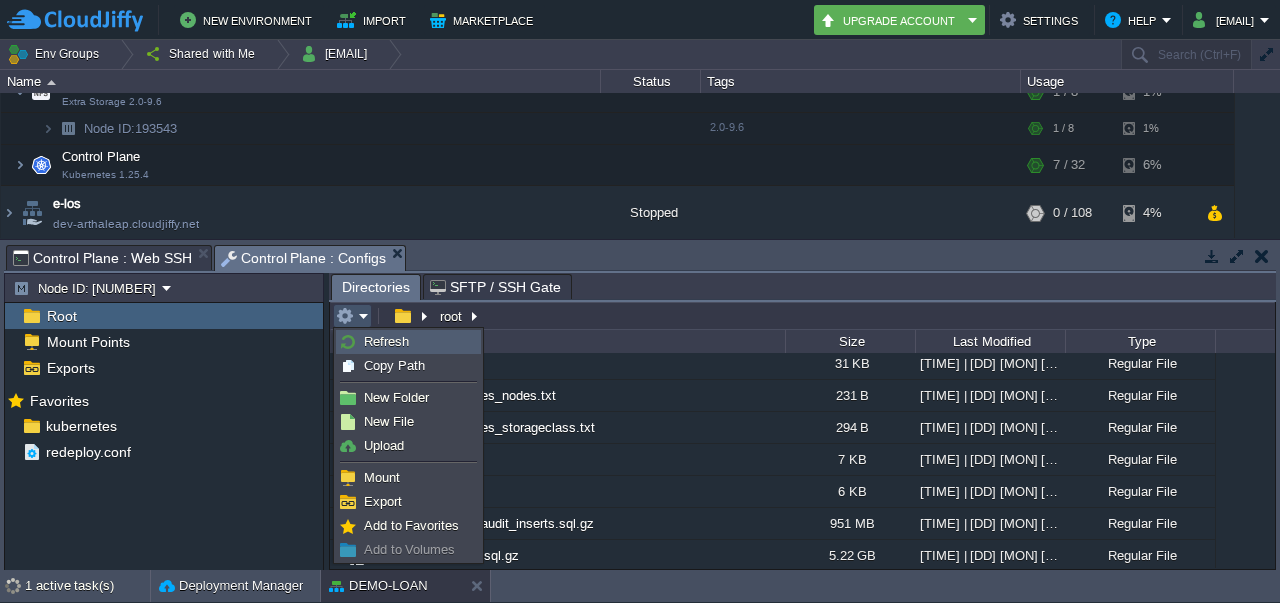click on "Refresh" at bounding box center [386, 341] 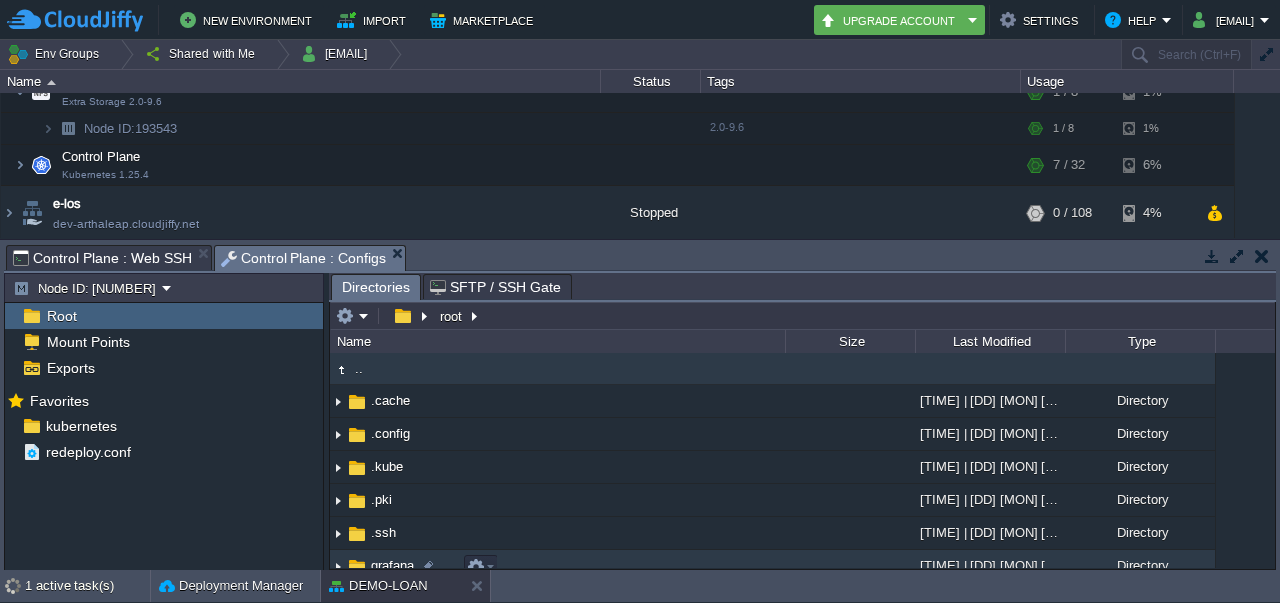 scroll, scrollTop: 619, scrollLeft: 0, axis: vertical 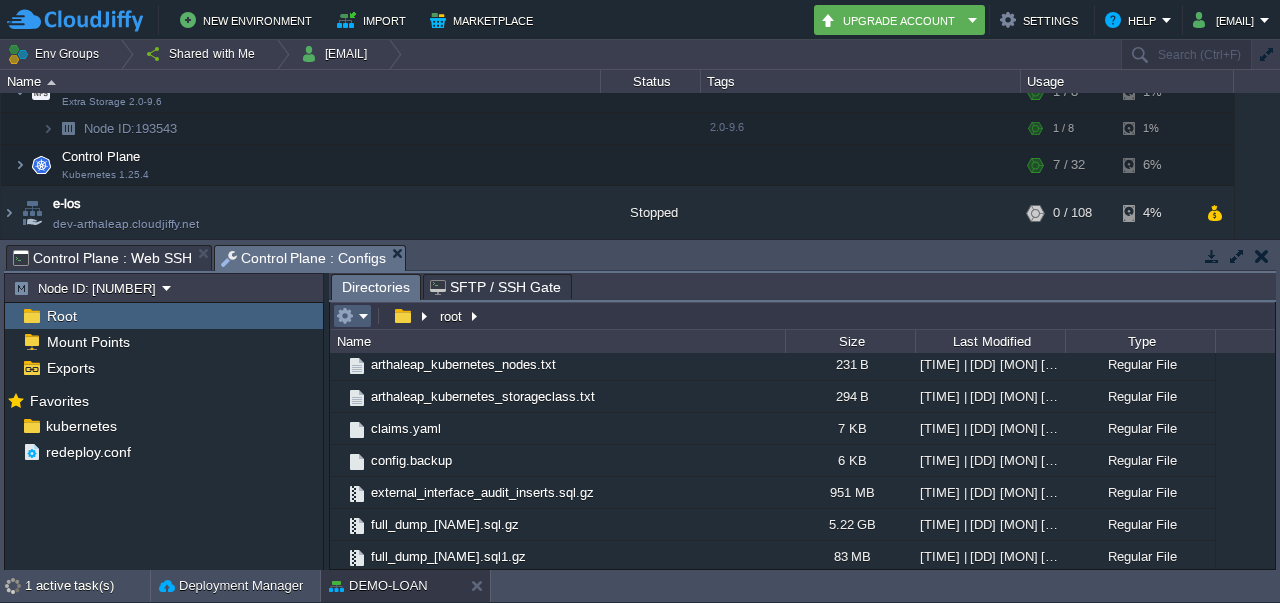 click at bounding box center (352, 316) 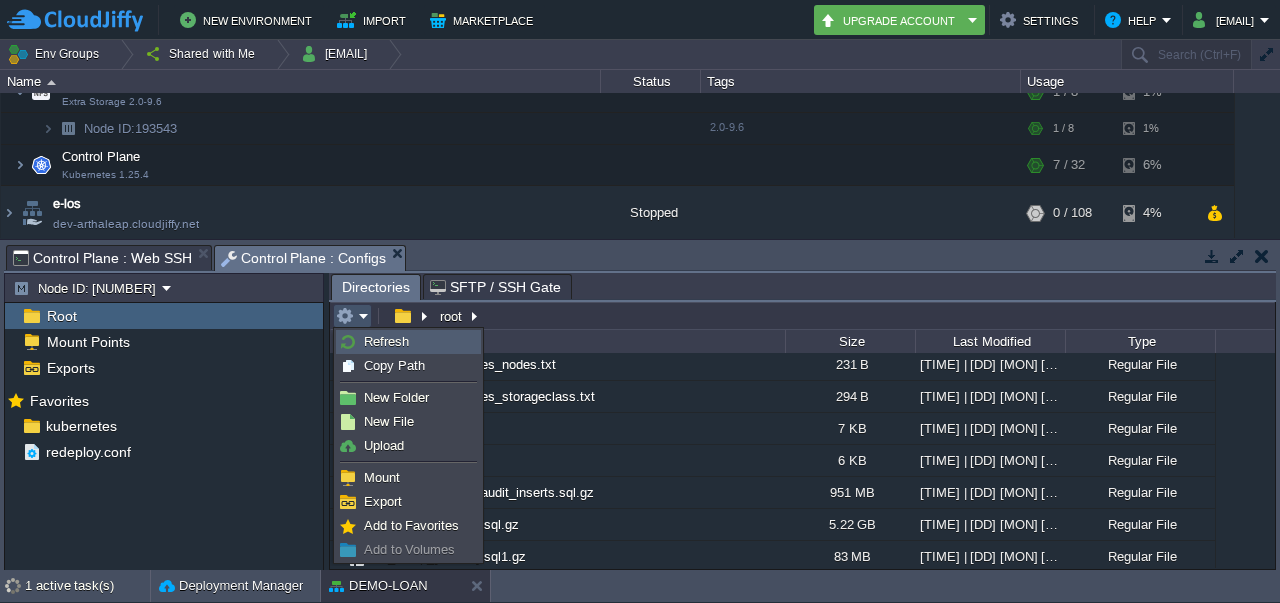 click on "Refresh" at bounding box center (386, 341) 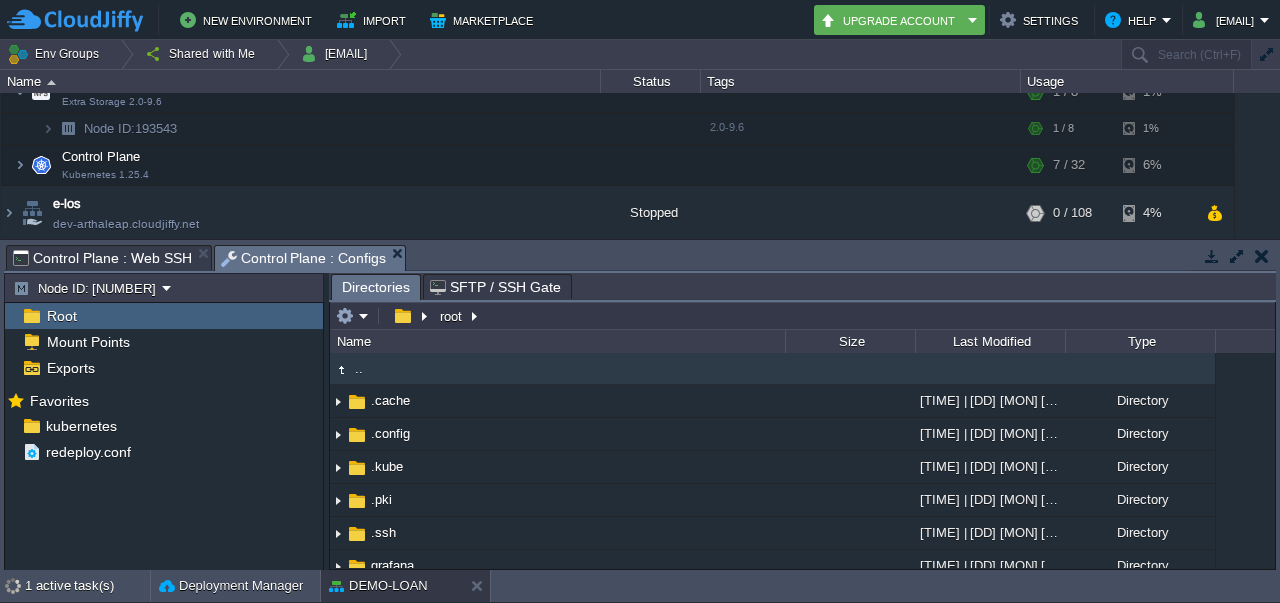 scroll, scrollTop: 619, scrollLeft: 0, axis: vertical 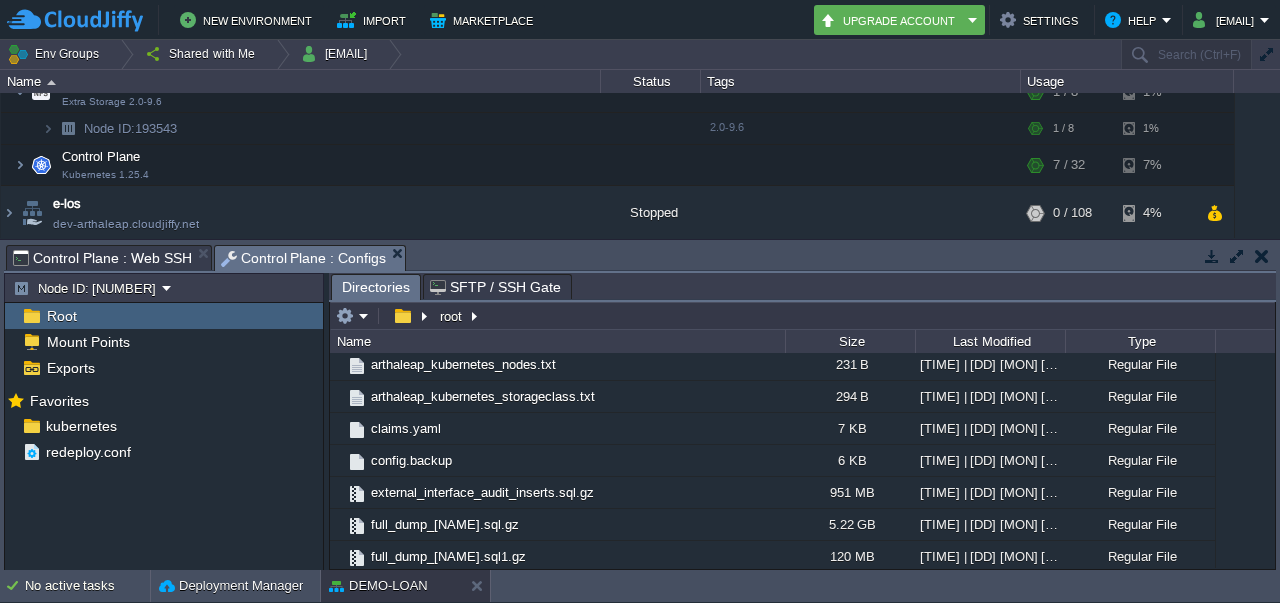 click on "Control Plane : Web SSH" at bounding box center (102, 258) 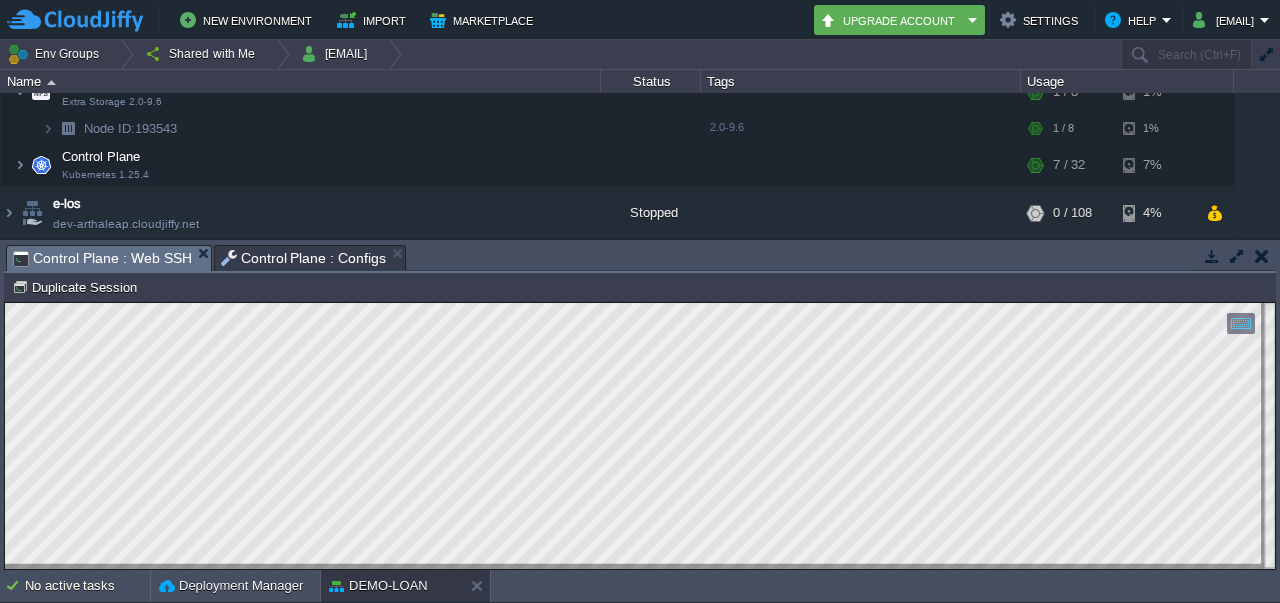 click on "Control Plane : Configs" at bounding box center (304, 258) 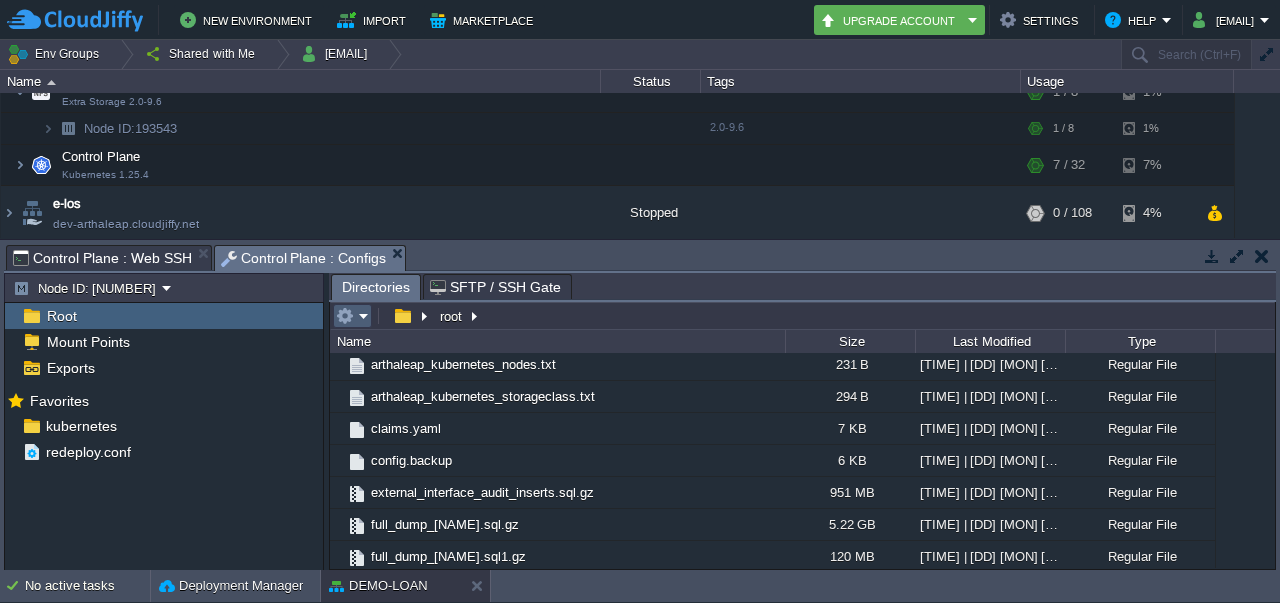 click at bounding box center [352, 316] 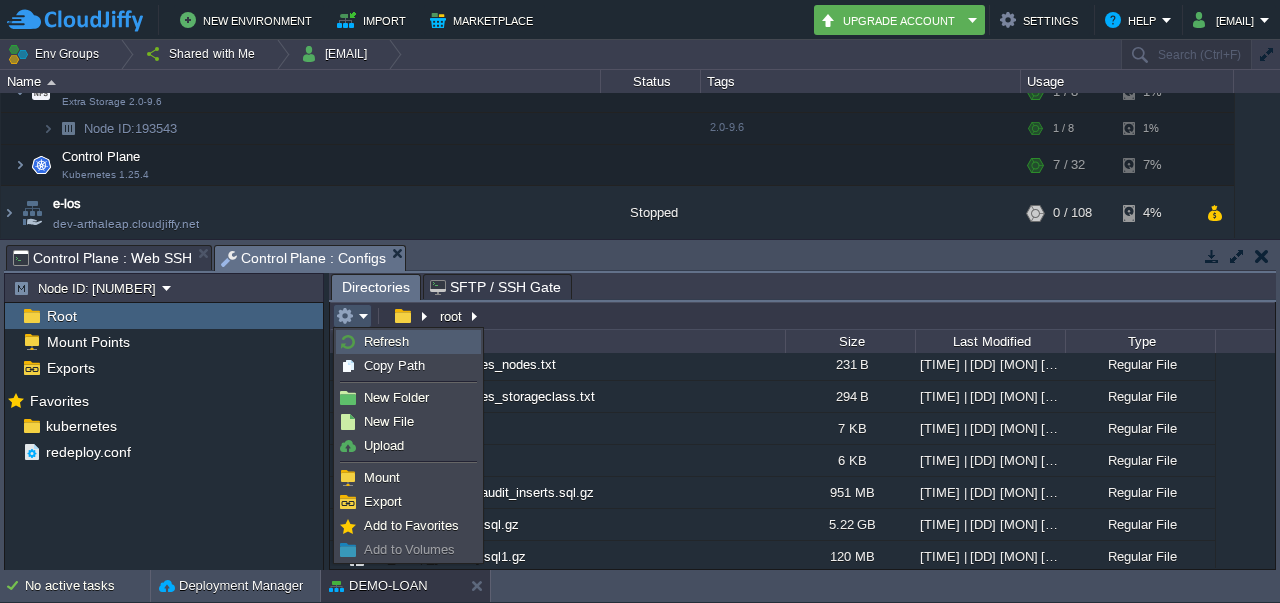 click on "Refresh" at bounding box center [386, 341] 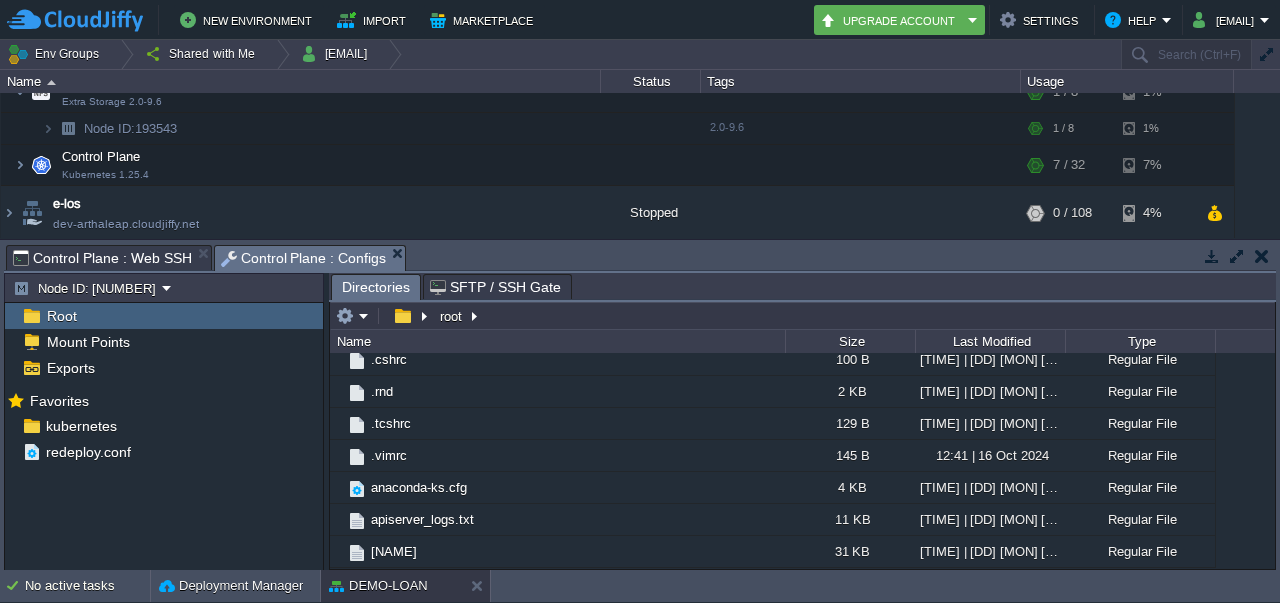 scroll, scrollTop: 619, scrollLeft: 0, axis: vertical 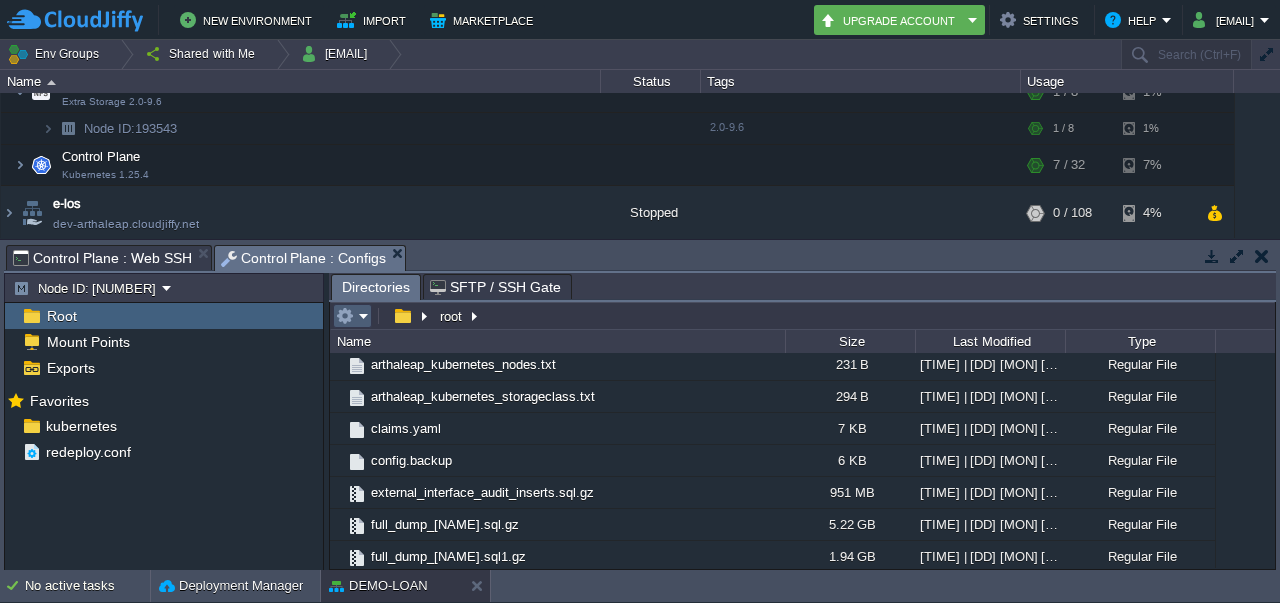click at bounding box center [345, 316] 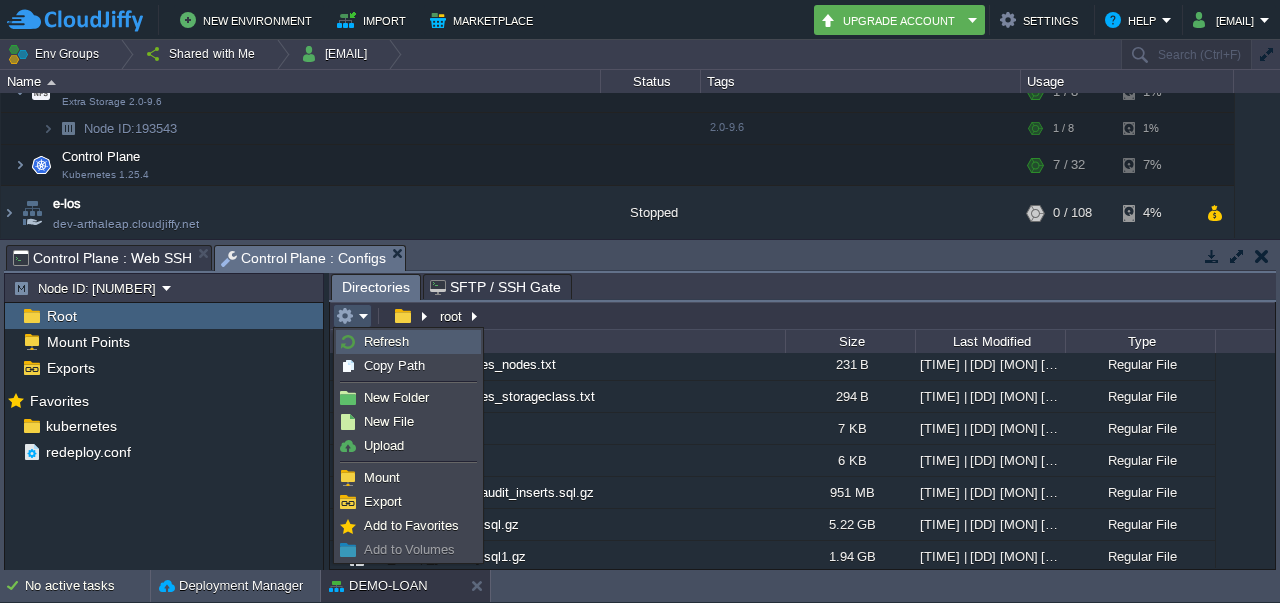 click on "Refresh" at bounding box center (408, 342) 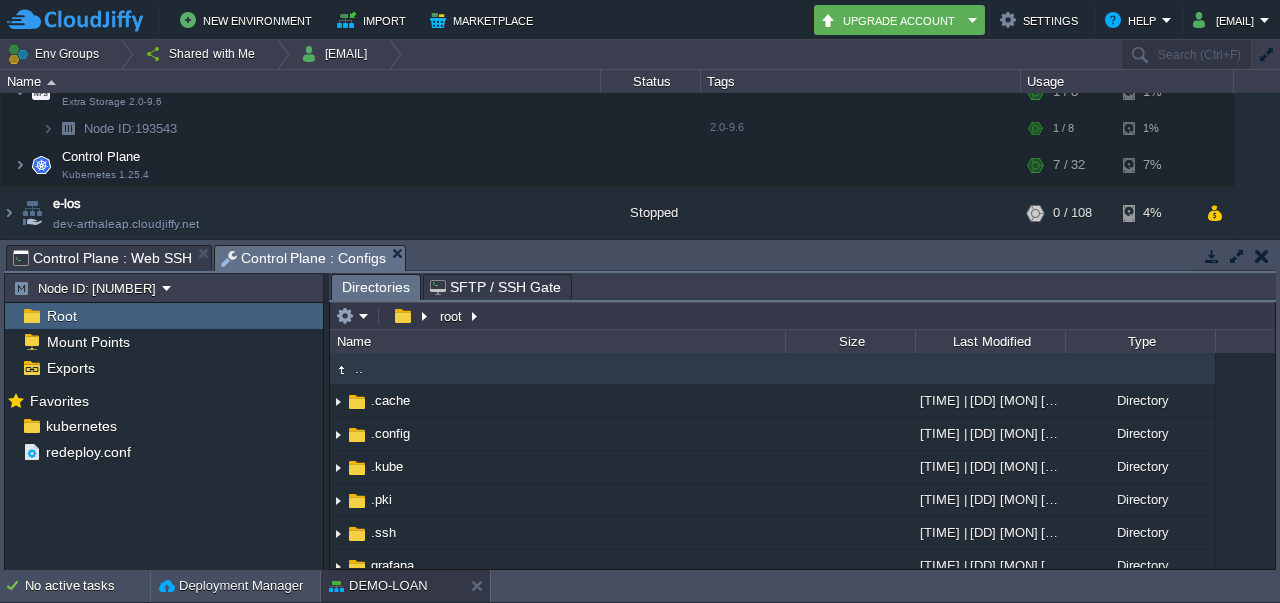 scroll, scrollTop: 619, scrollLeft: 0, axis: vertical 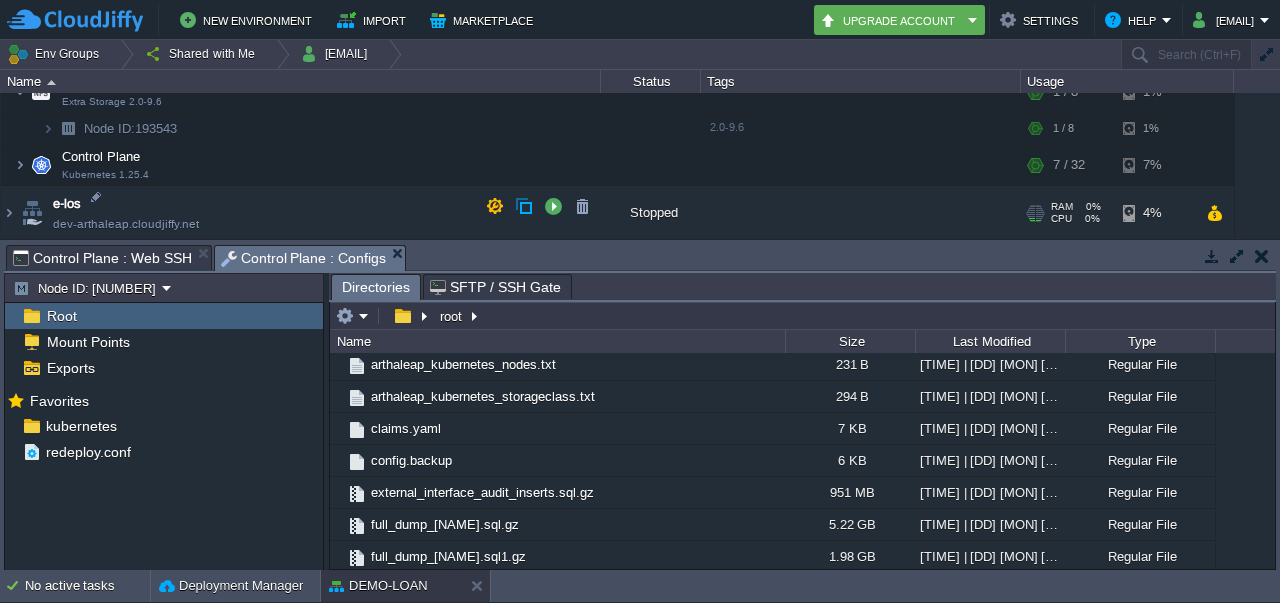 click on "+ Add to Env Group" at bounding box center (860, 214) 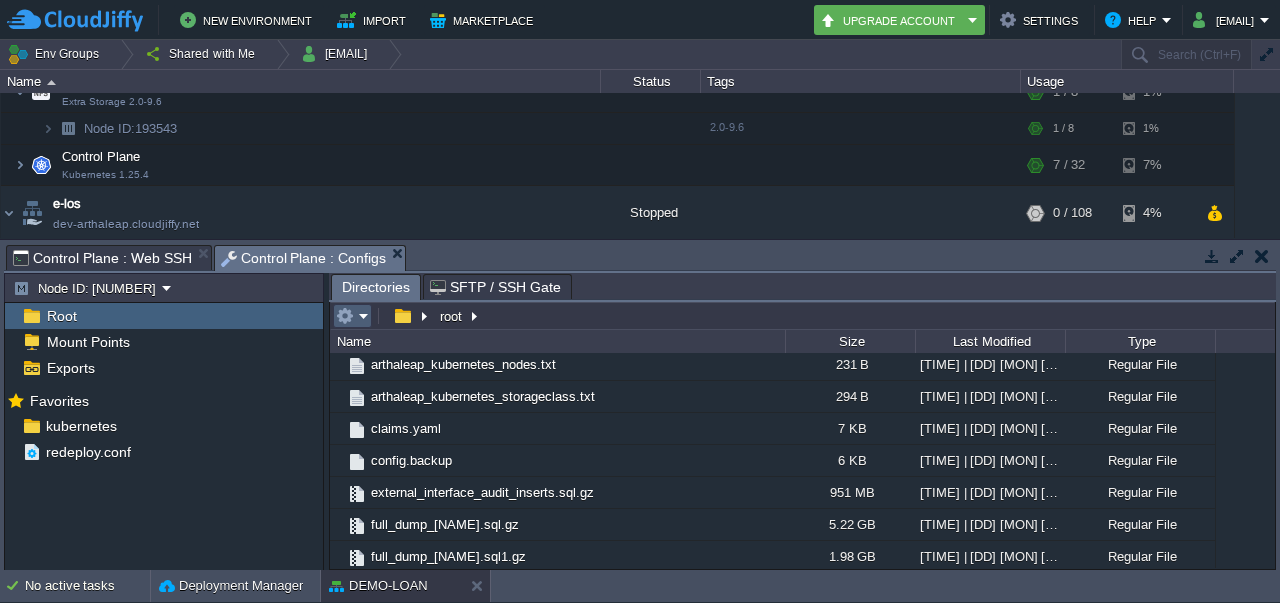 click at bounding box center [352, 316] 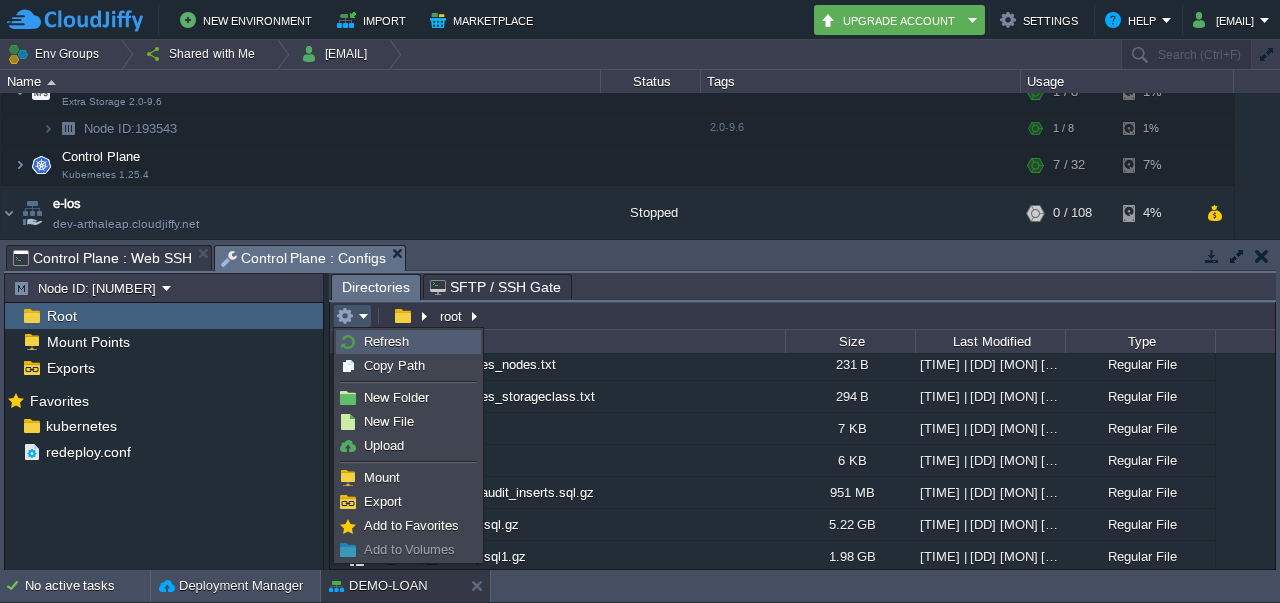 click on "Refresh" at bounding box center [386, 341] 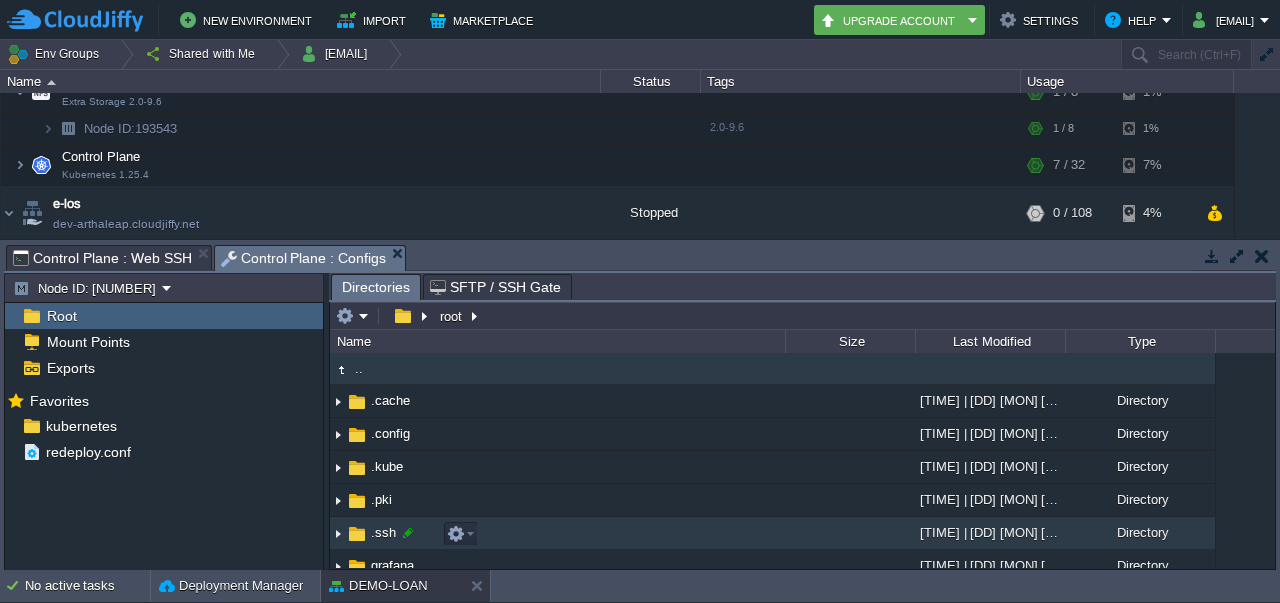 scroll, scrollTop: 619, scrollLeft: 0, axis: vertical 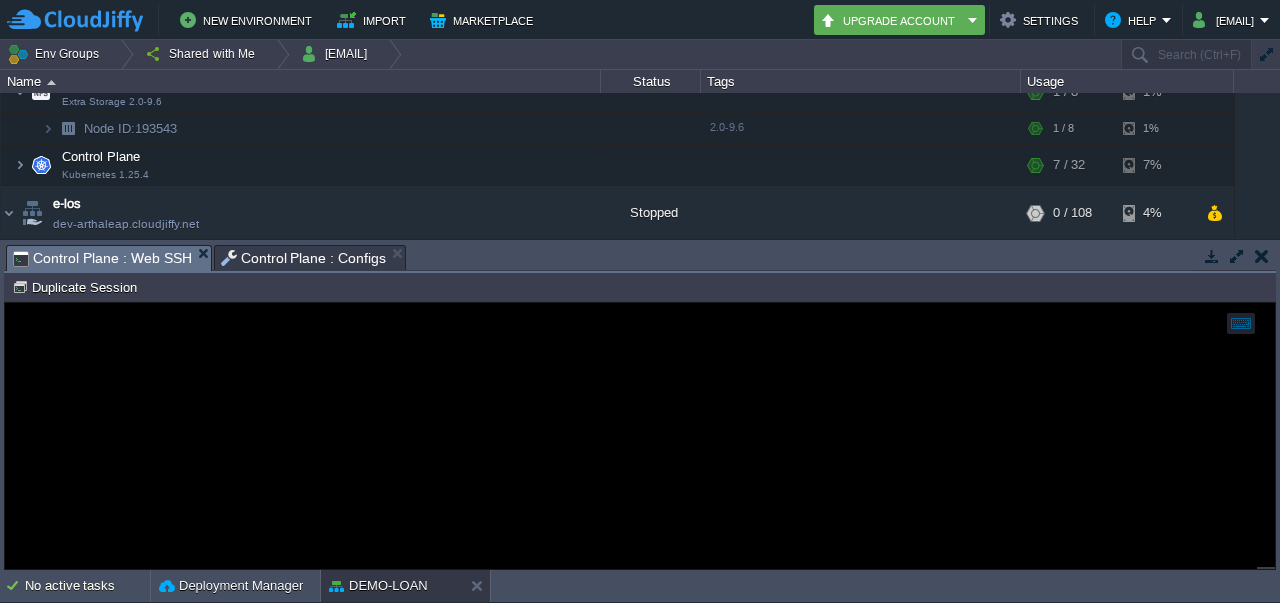 click on "Control Plane : Web SSH" at bounding box center [109, 258] 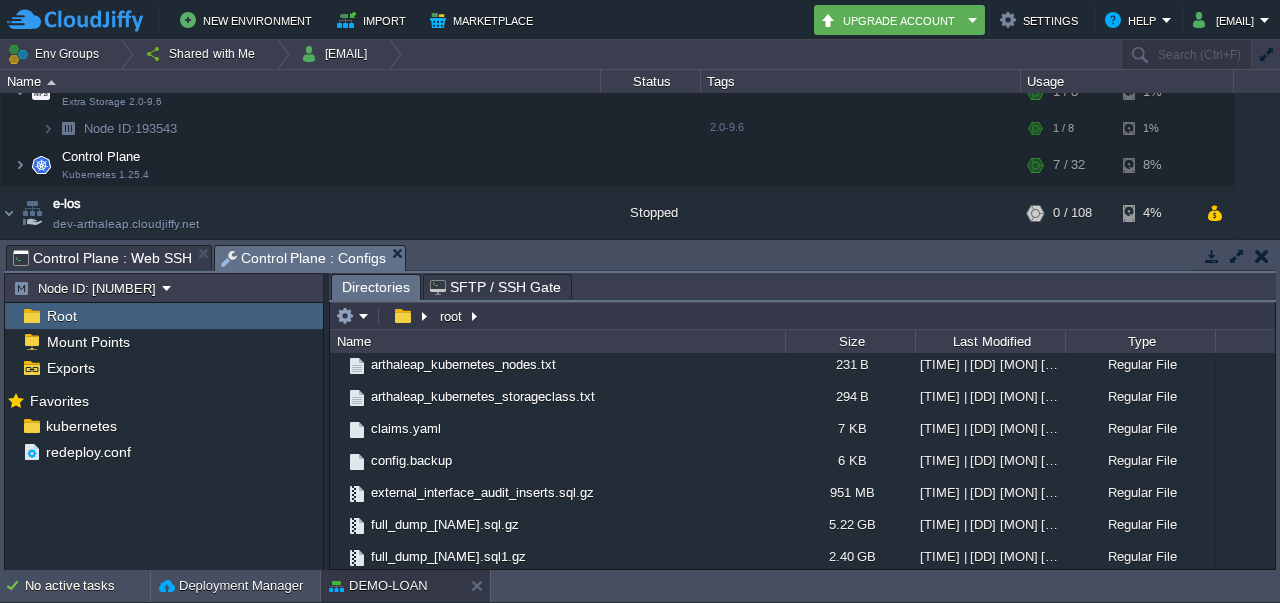 click on "Control Plane : Configs" at bounding box center [304, 258] 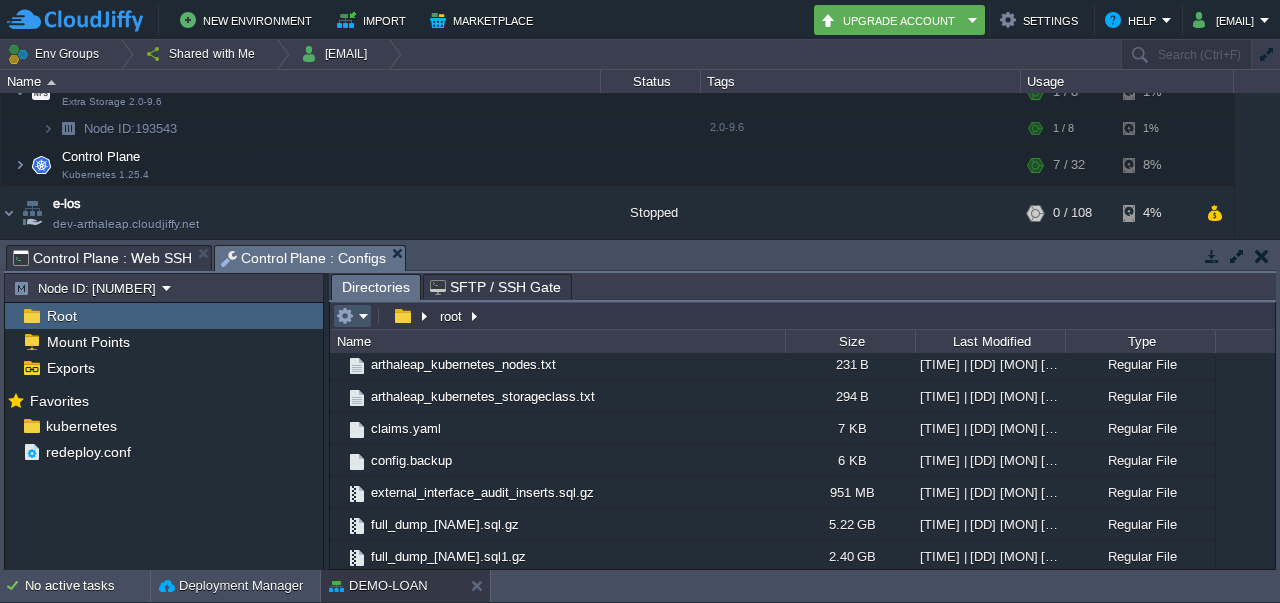 click at bounding box center [345, 316] 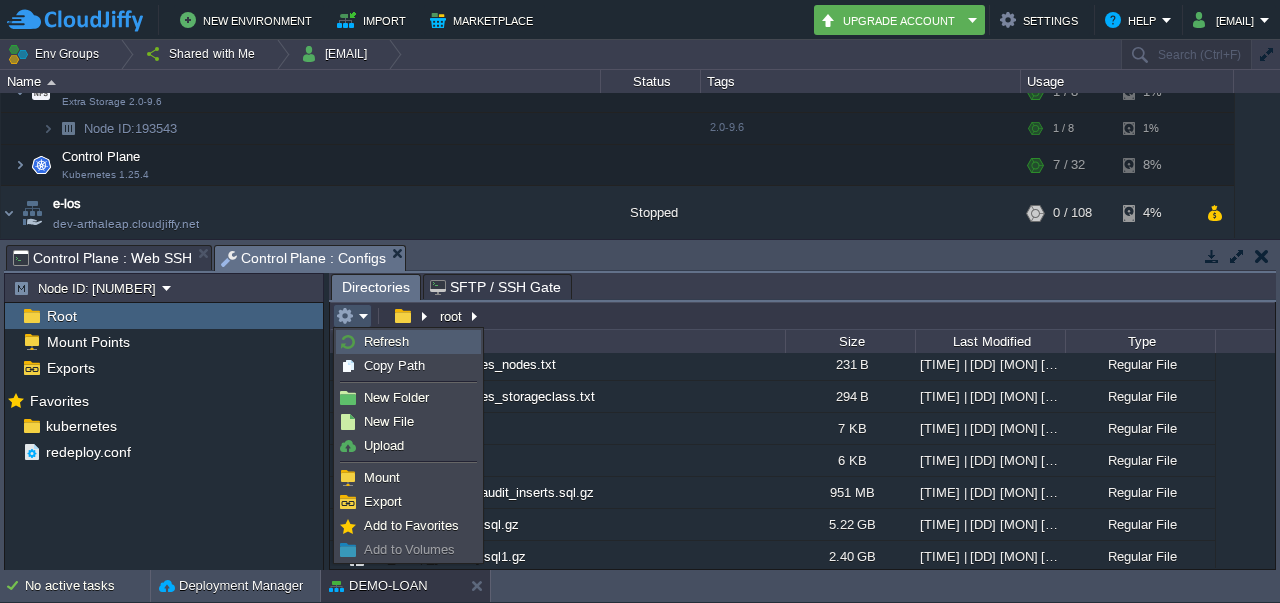 click on "Refresh" at bounding box center (408, 342) 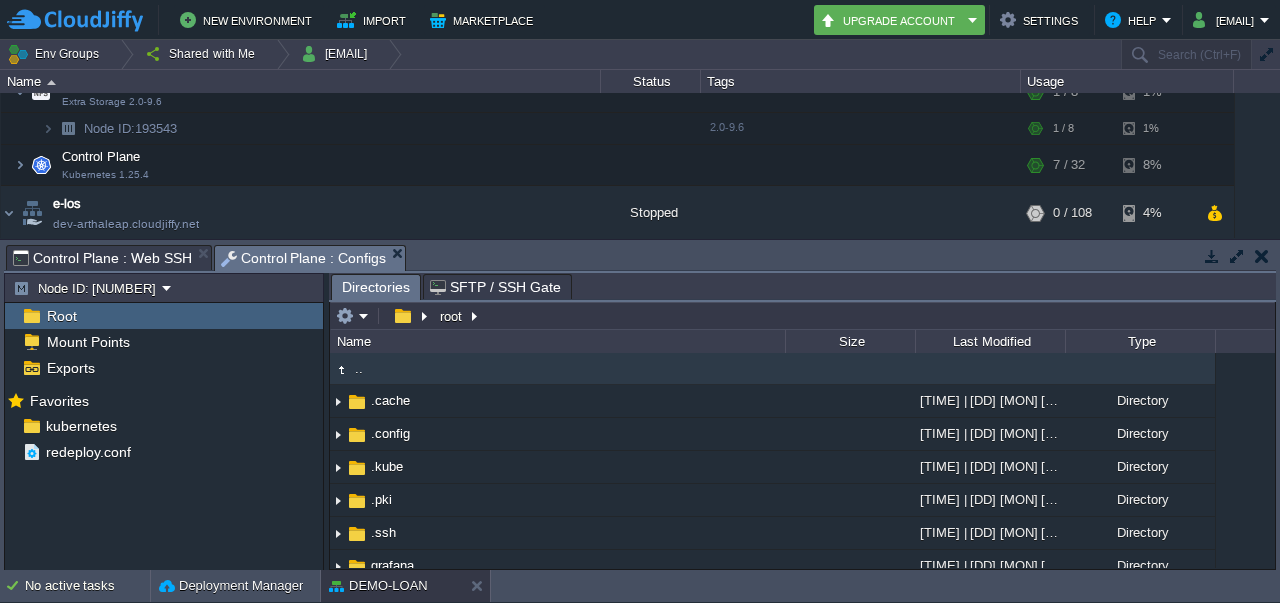 scroll, scrollTop: 619, scrollLeft: 0, axis: vertical 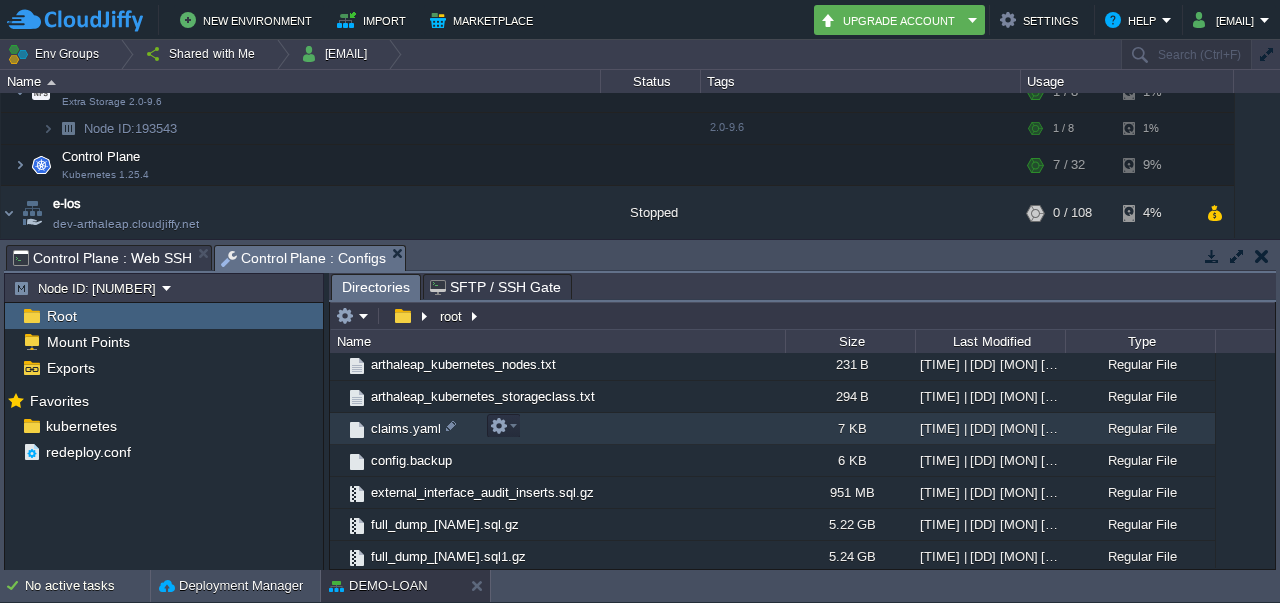 click on "claims.yaml" at bounding box center [557, 429] 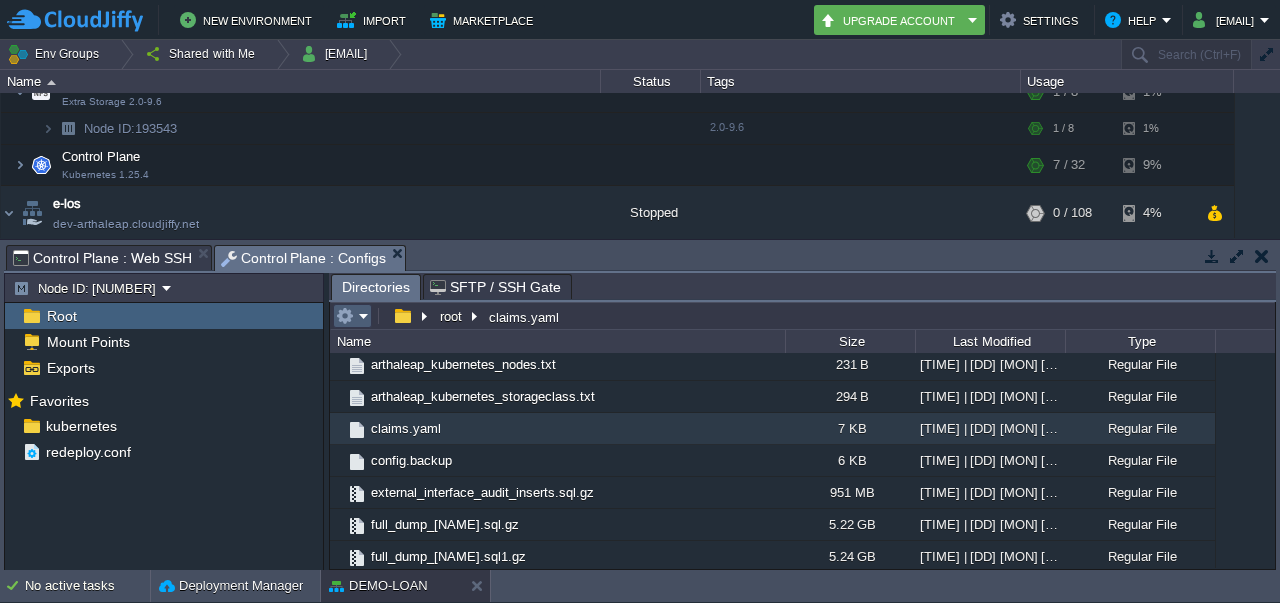 click at bounding box center (345, 316) 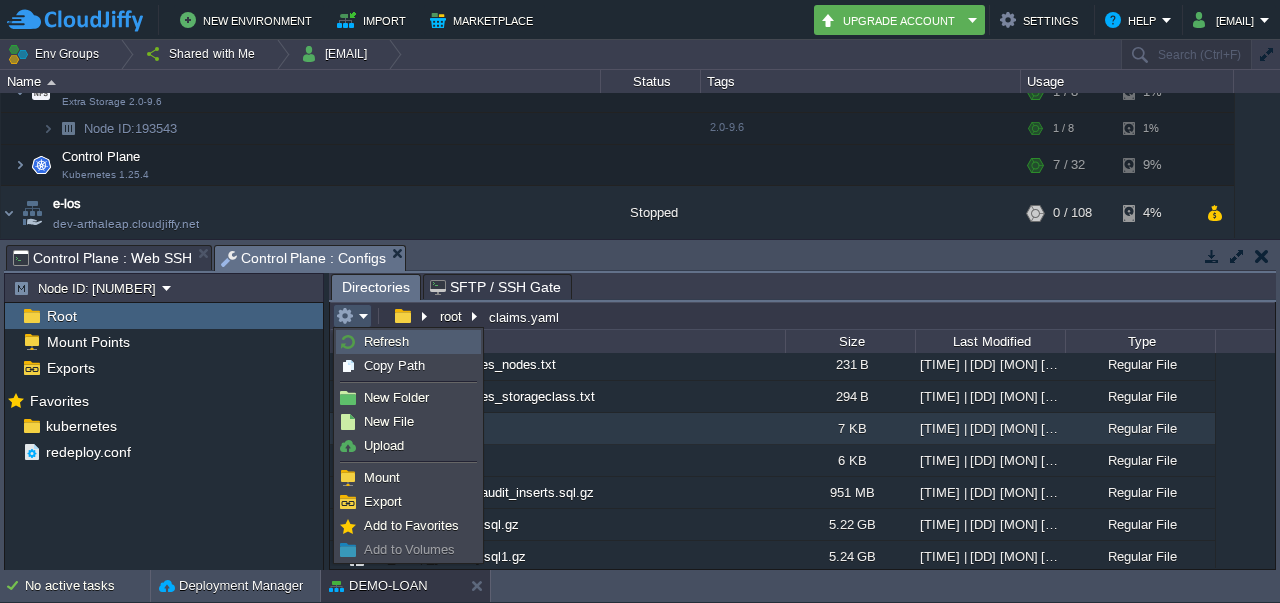 click on "Refresh" at bounding box center [386, 341] 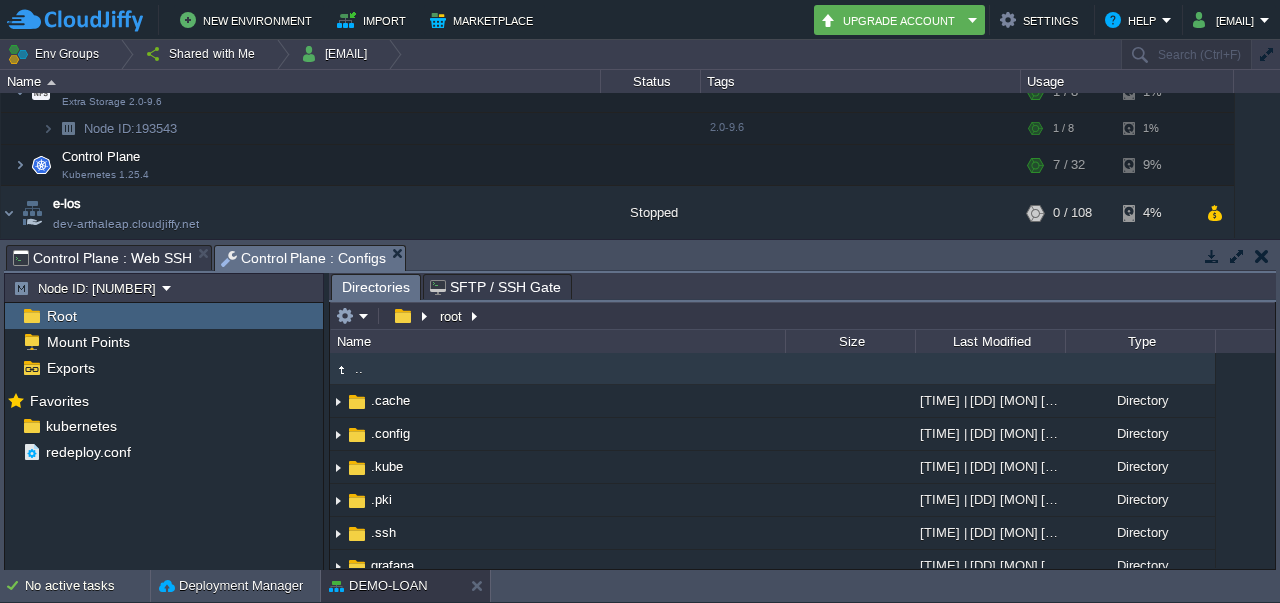 scroll, scrollTop: 619, scrollLeft: 0, axis: vertical 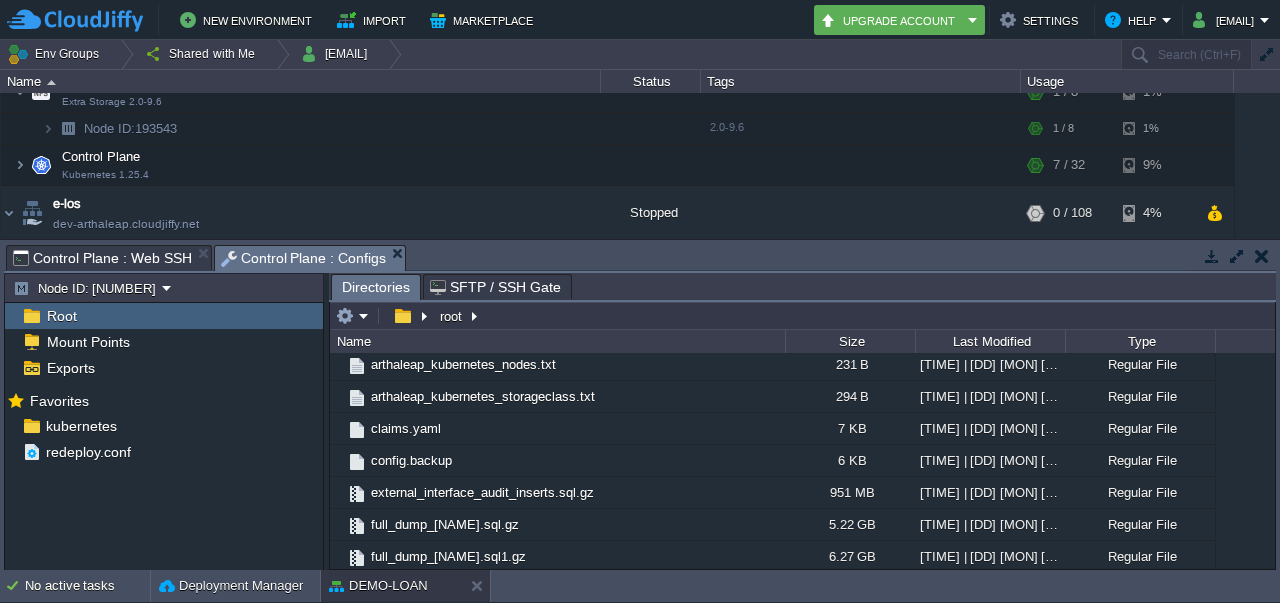 click on "Control Plane : Web SSH" at bounding box center [102, 258] 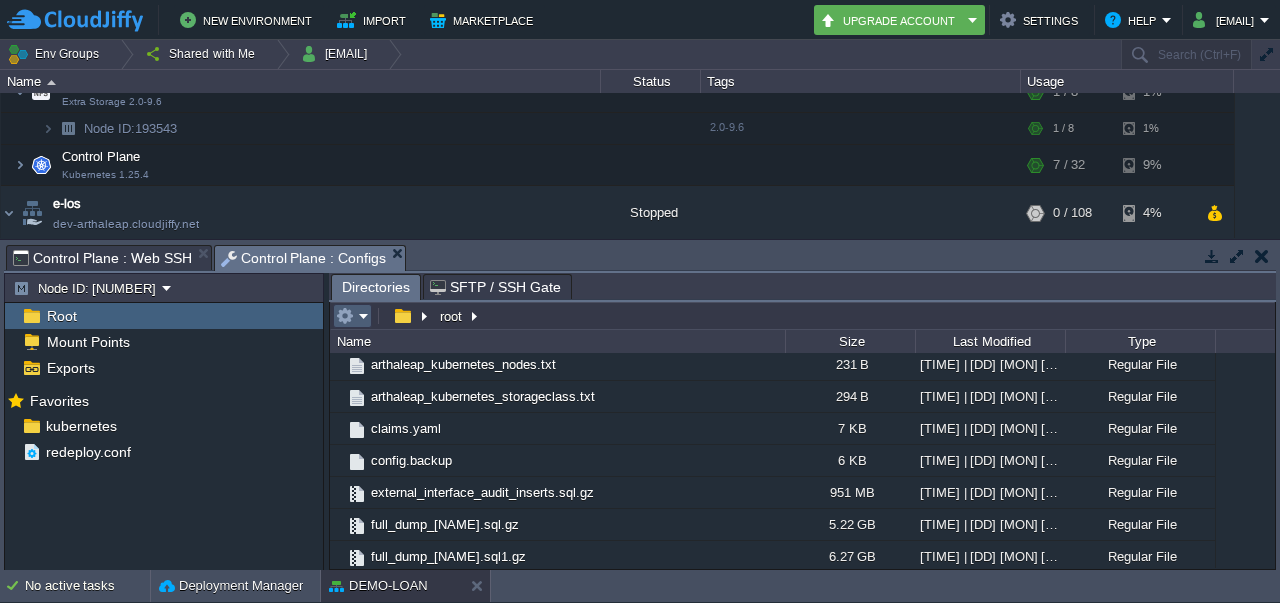 click at bounding box center (352, 316) 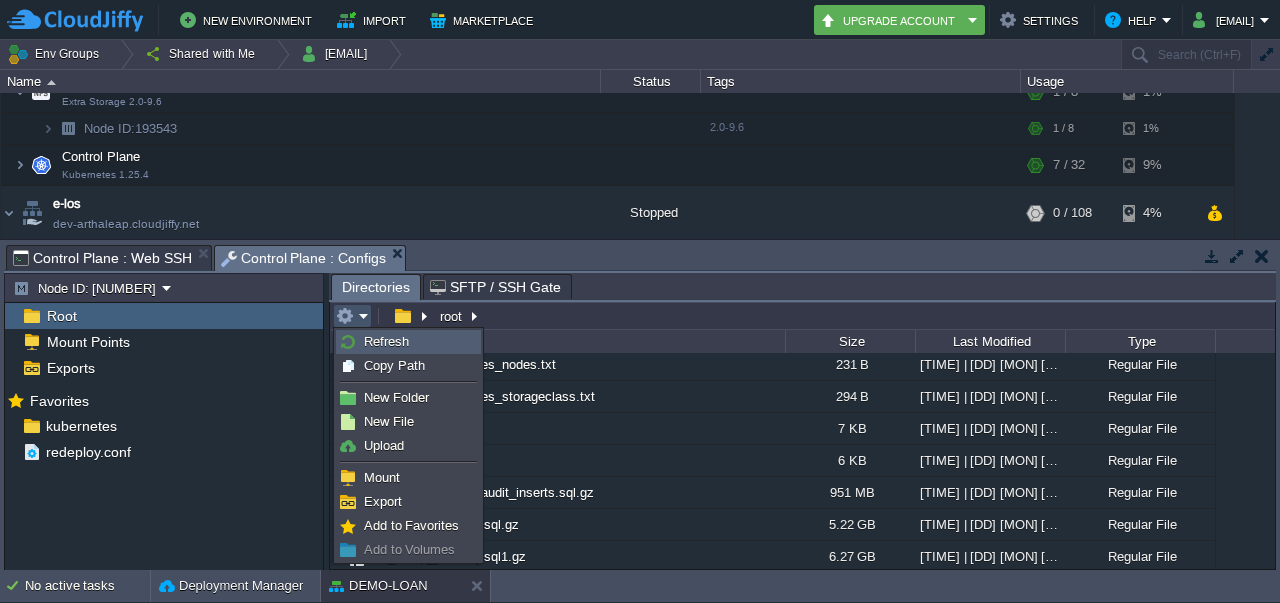 click on "Refresh" at bounding box center (386, 341) 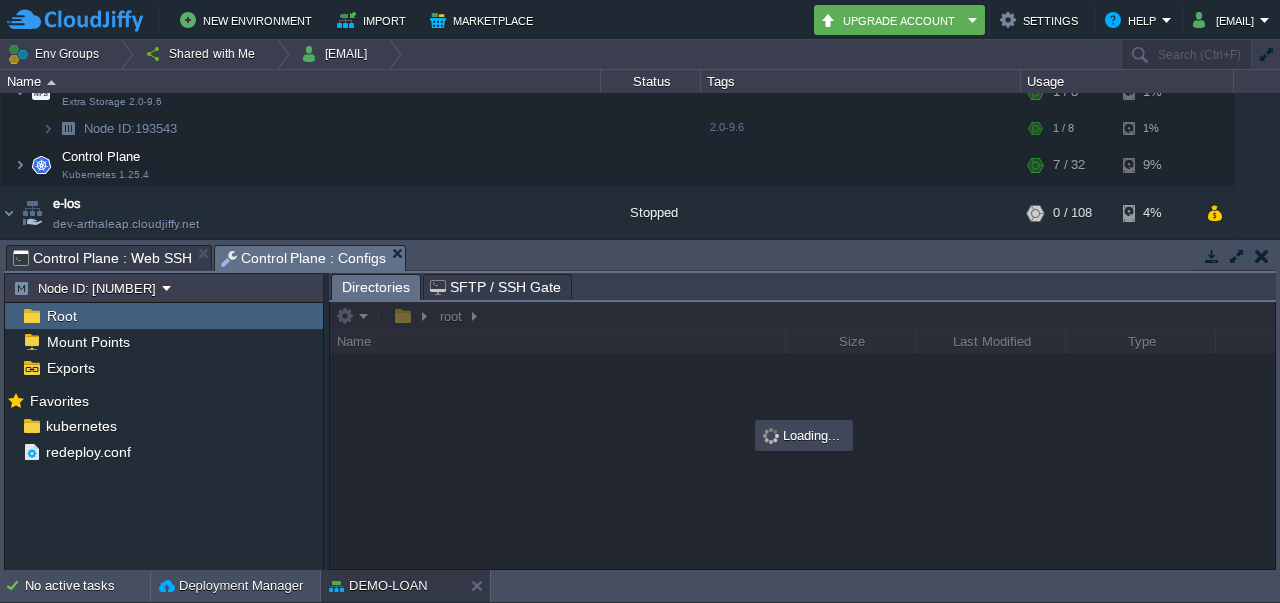 scroll, scrollTop: 0, scrollLeft: 0, axis: both 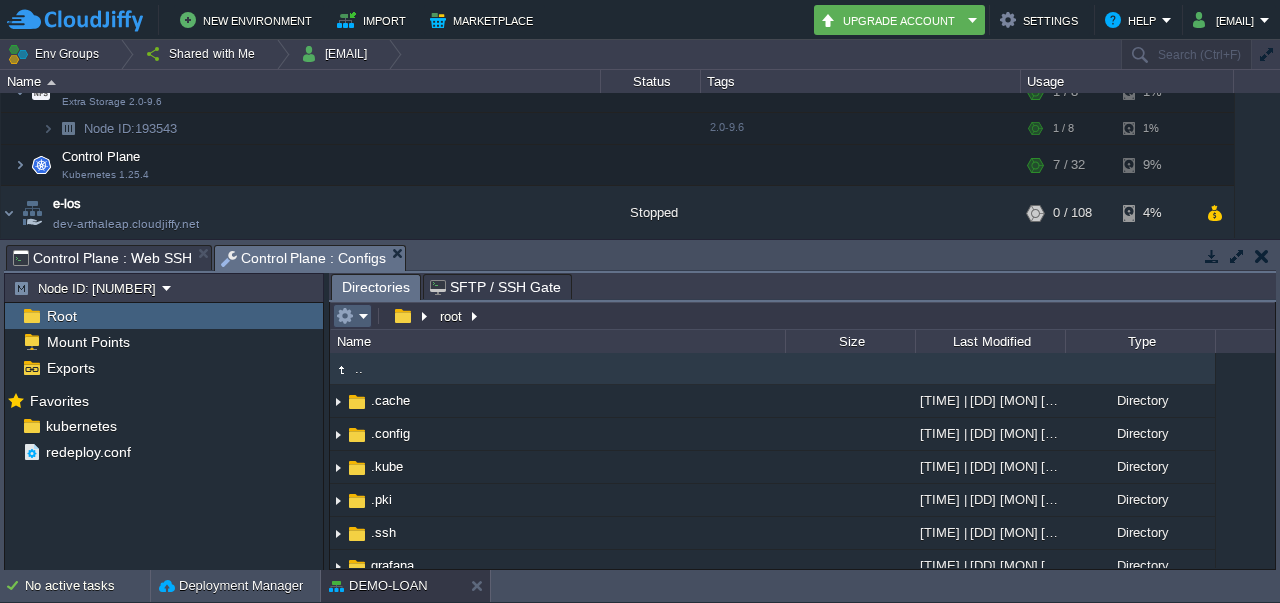 click at bounding box center (352, 316) 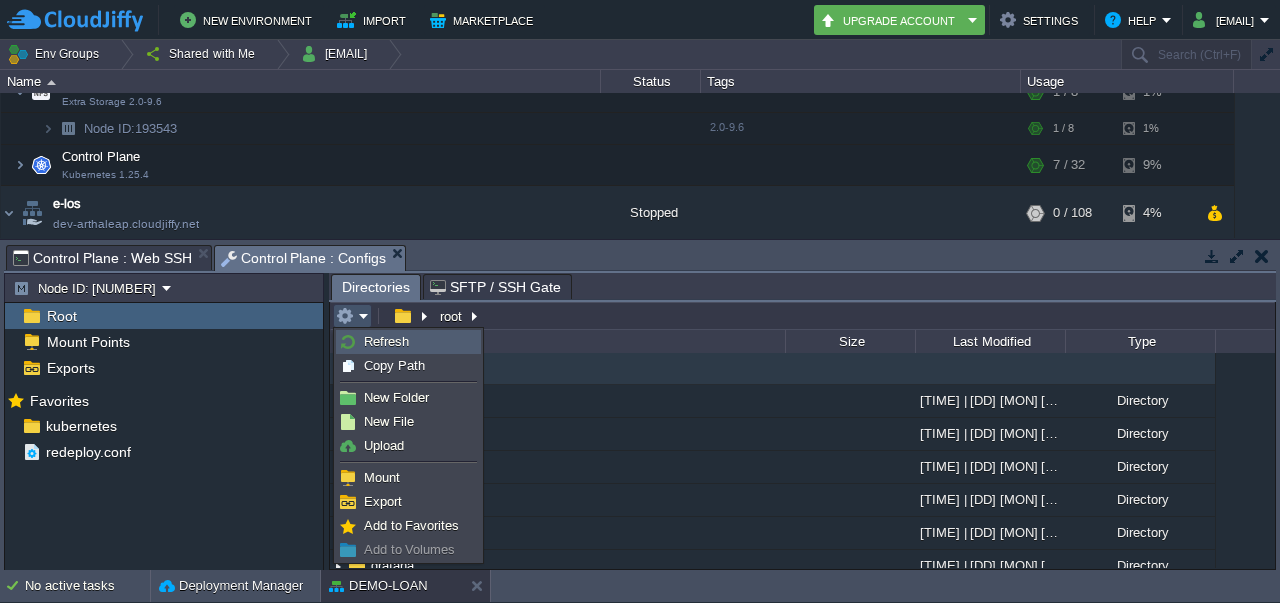 click on "Refresh" at bounding box center [408, 342] 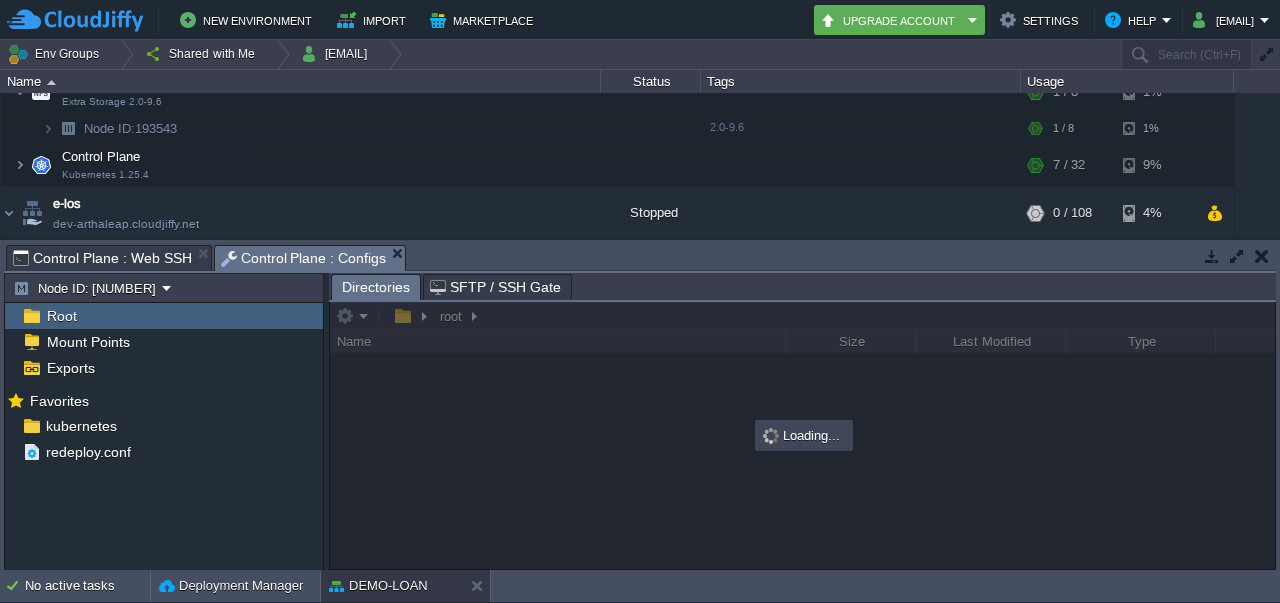 click on "Control Plane : Web SSH" at bounding box center (102, 258) 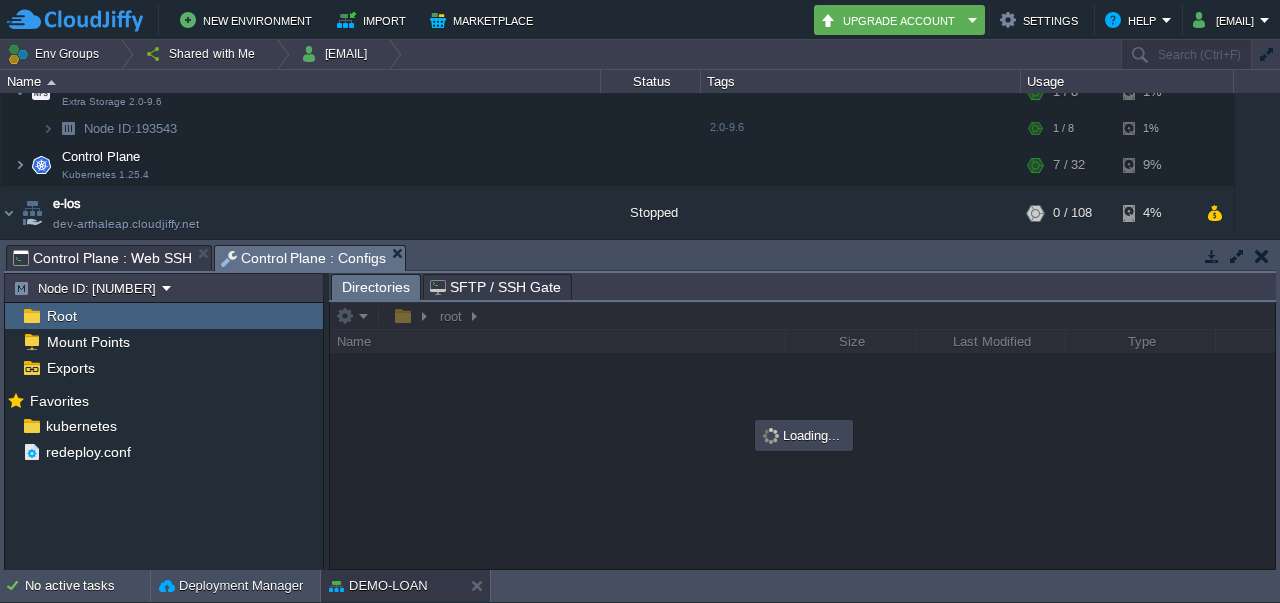 click on "Control Plane : Configs" at bounding box center [304, 258] 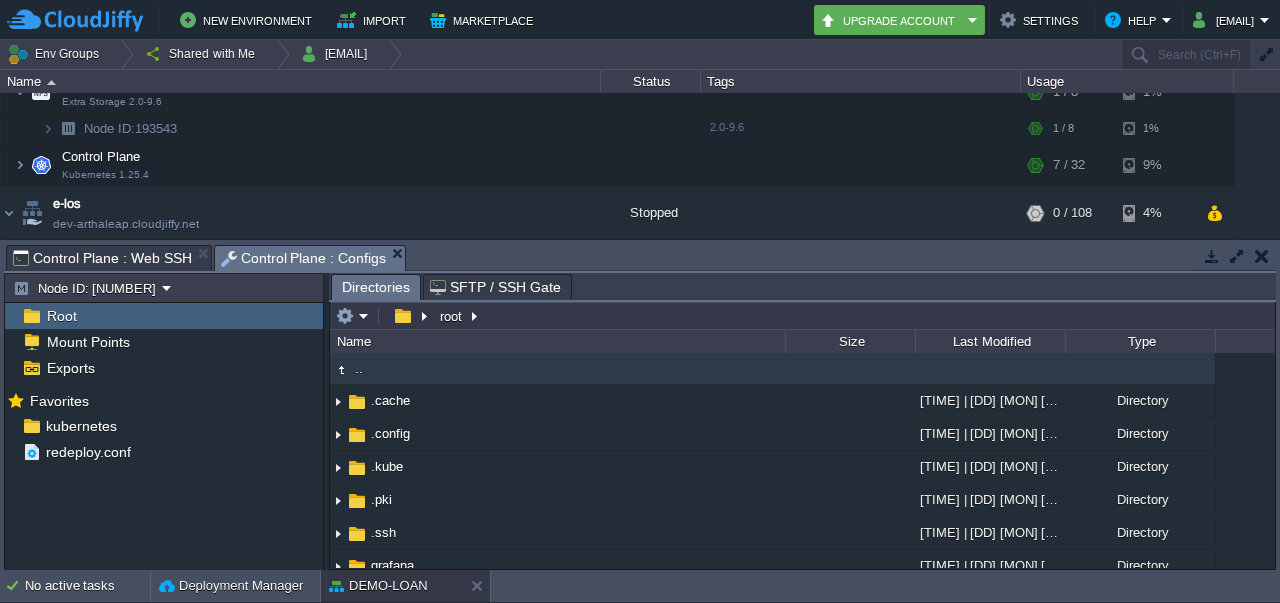 scroll, scrollTop: 619, scrollLeft: 0, axis: vertical 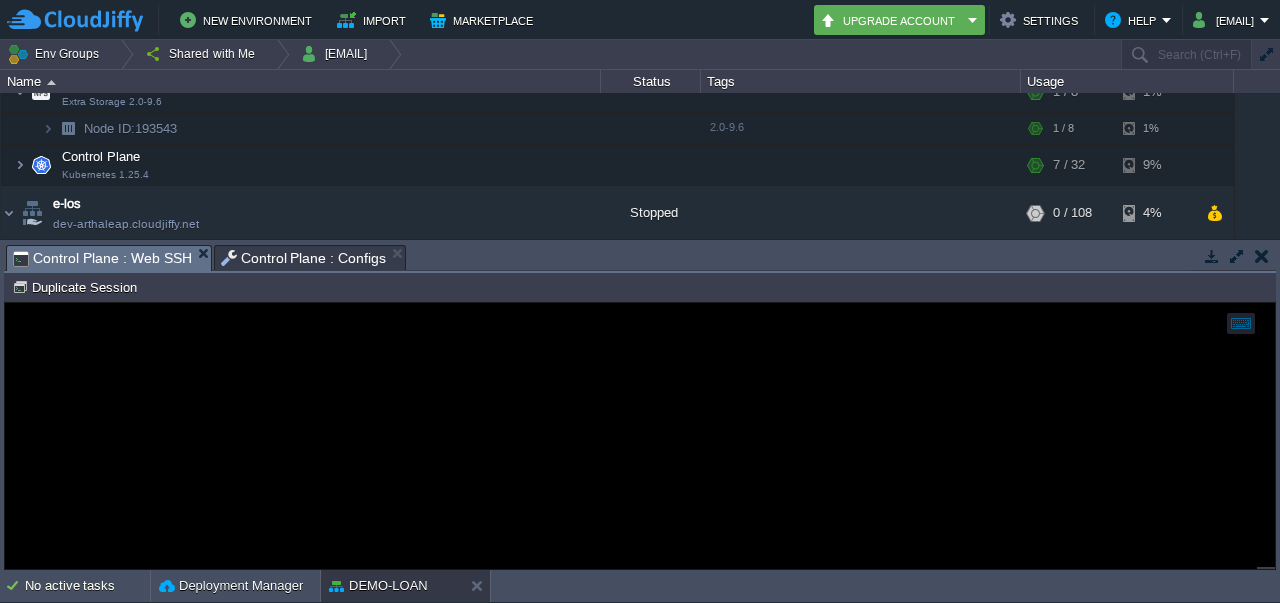 click on "Control Plane : Web SSH" at bounding box center [102, 258] 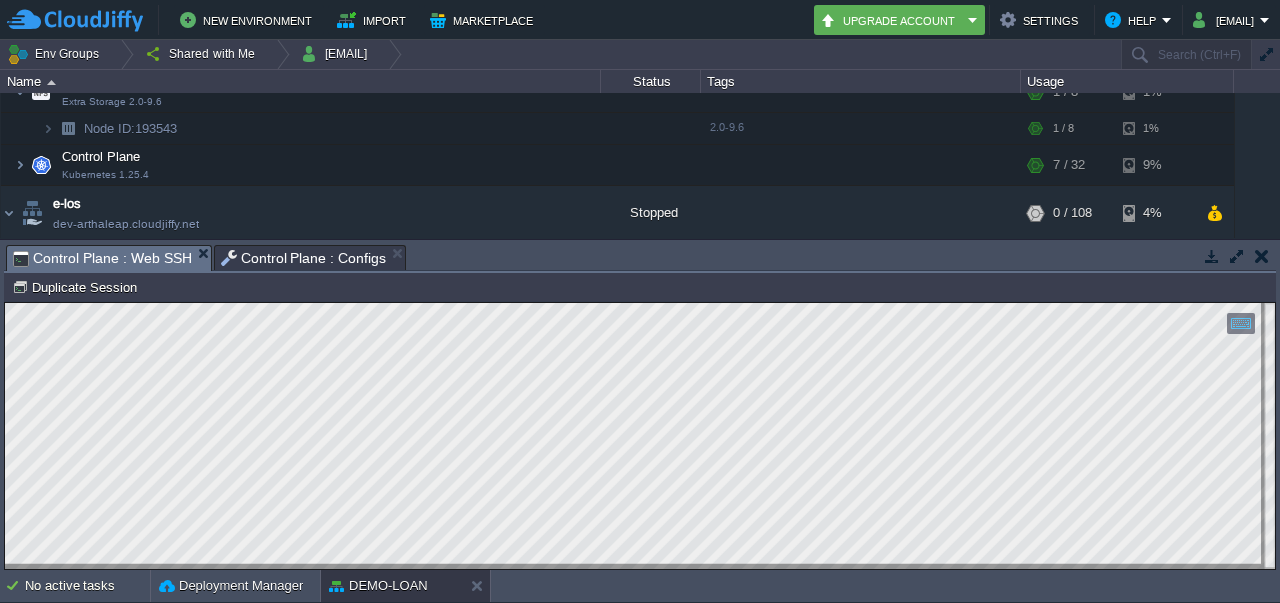 click on "Control Plane : Configs" at bounding box center (304, 258) 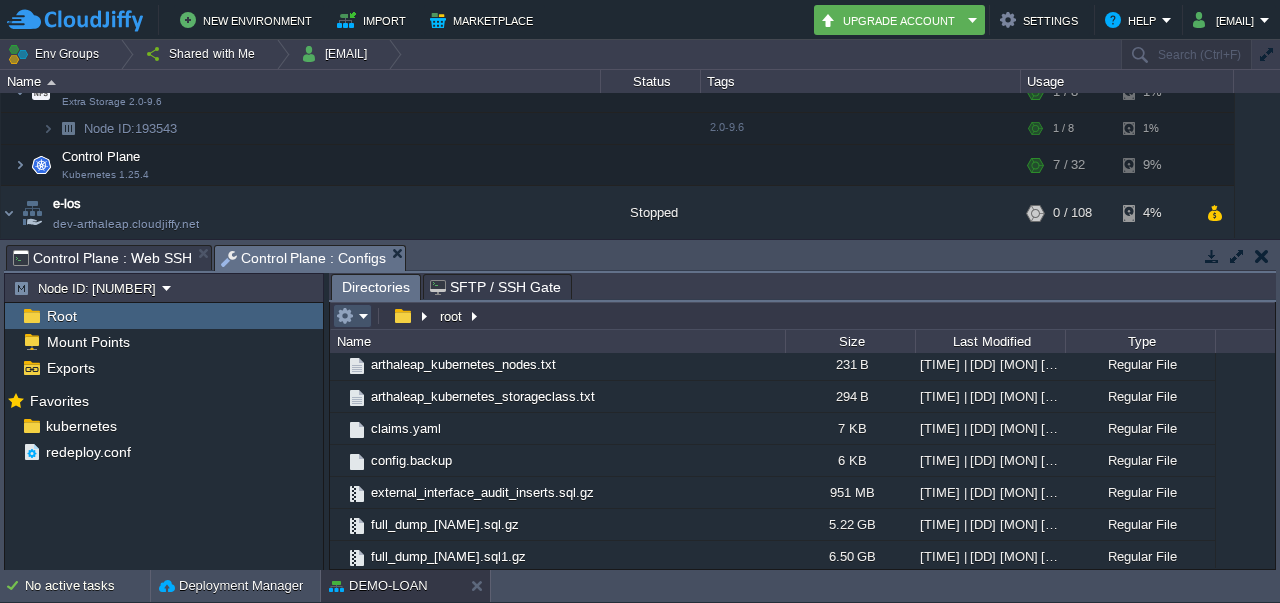 click at bounding box center (345, 316) 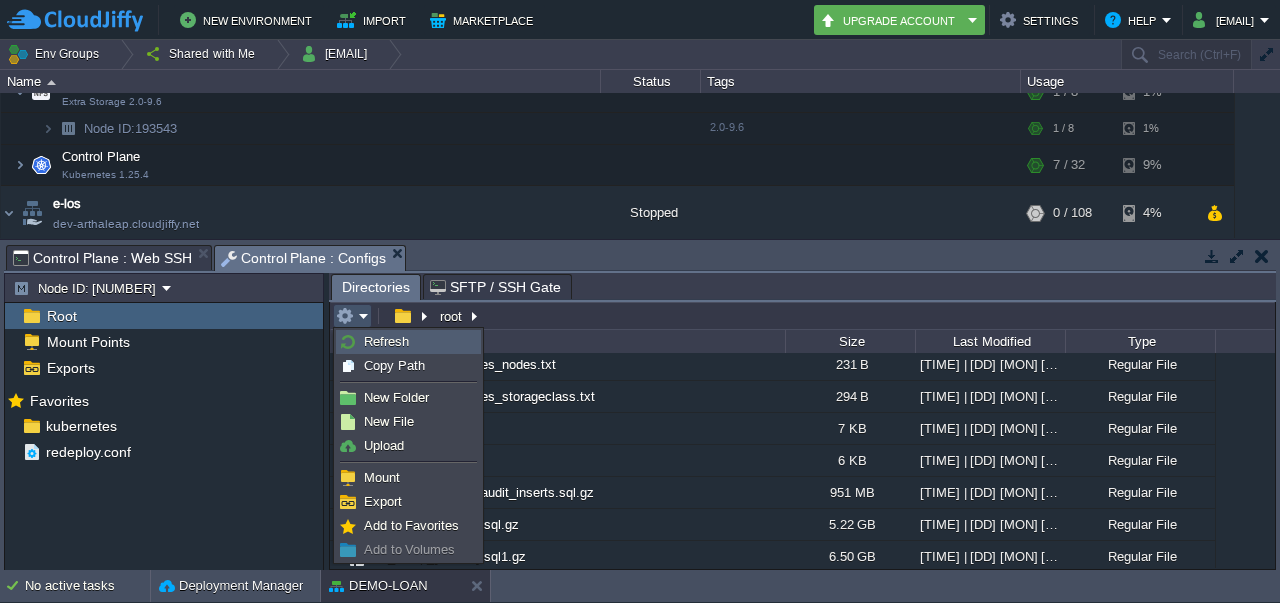 click on "Refresh" at bounding box center (408, 342) 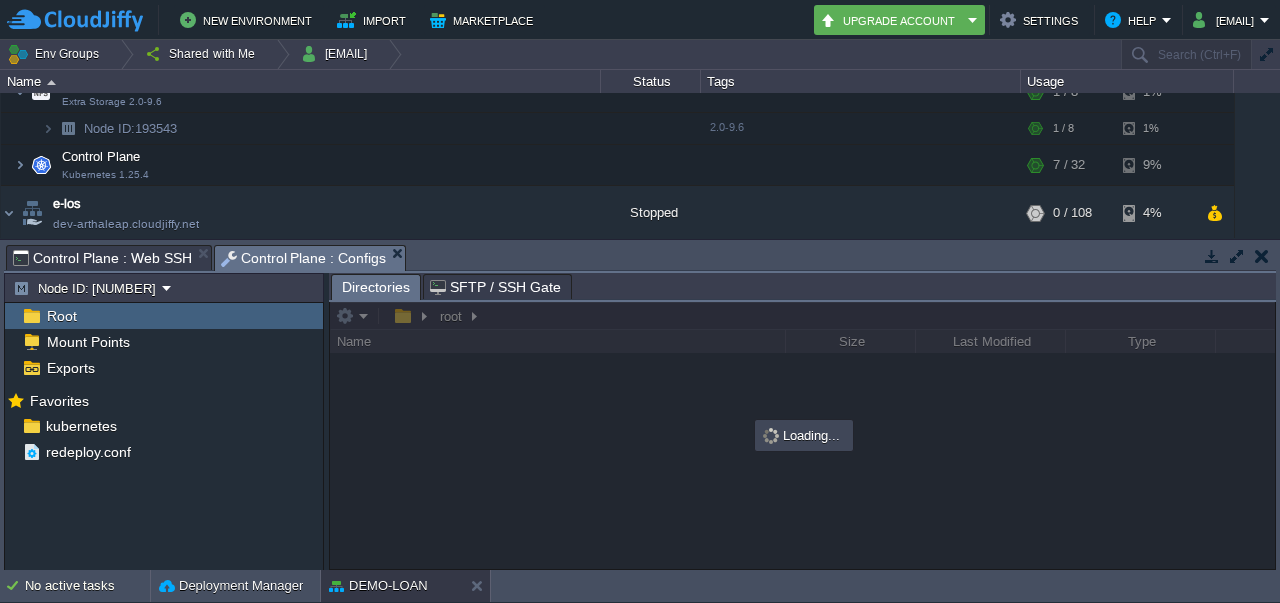 scroll, scrollTop: 0, scrollLeft: 0, axis: both 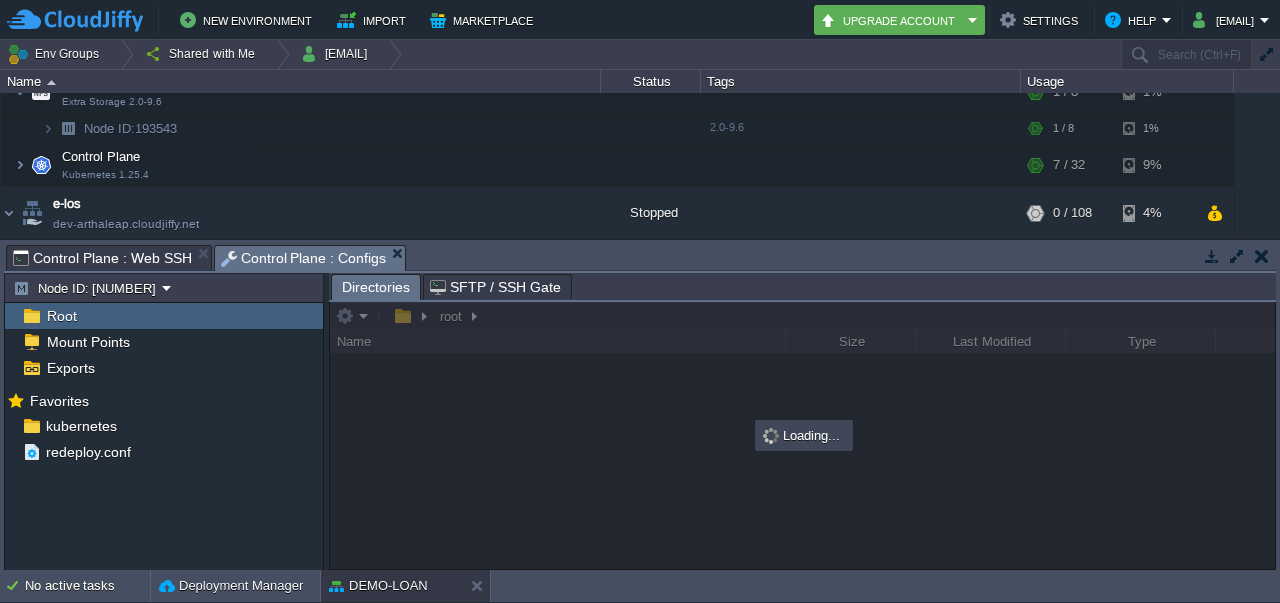 click on "Control Plane : Web SSH" at bounding box center (102, 258) 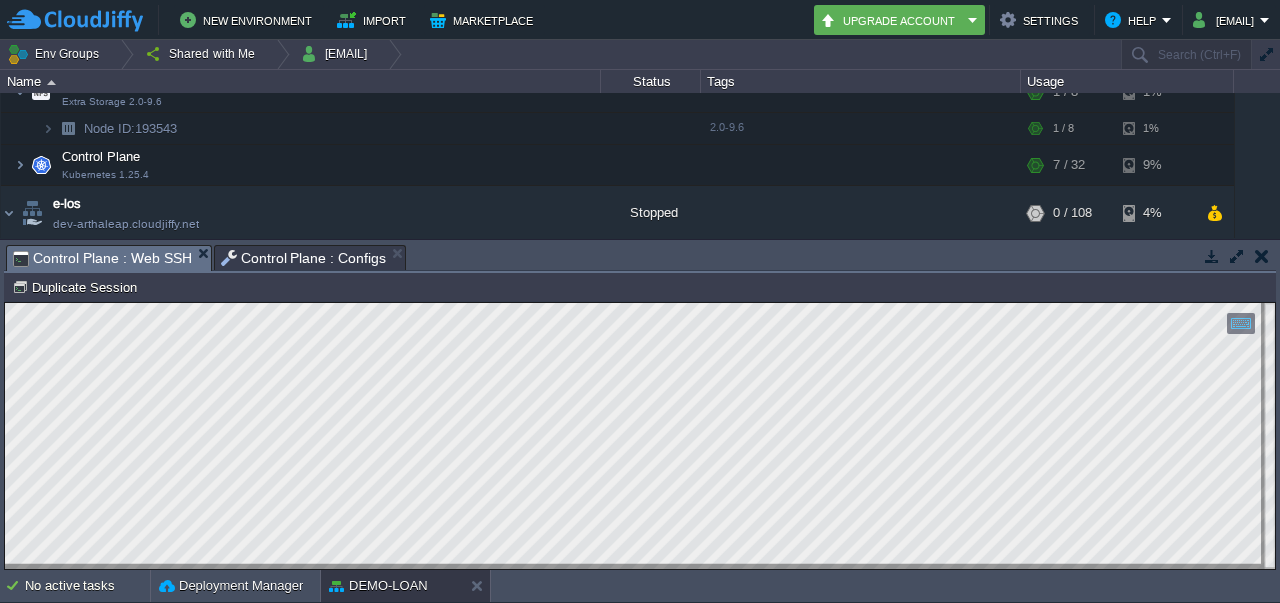 click on "Control Plane : Configs" at bounding box center [304, 258] 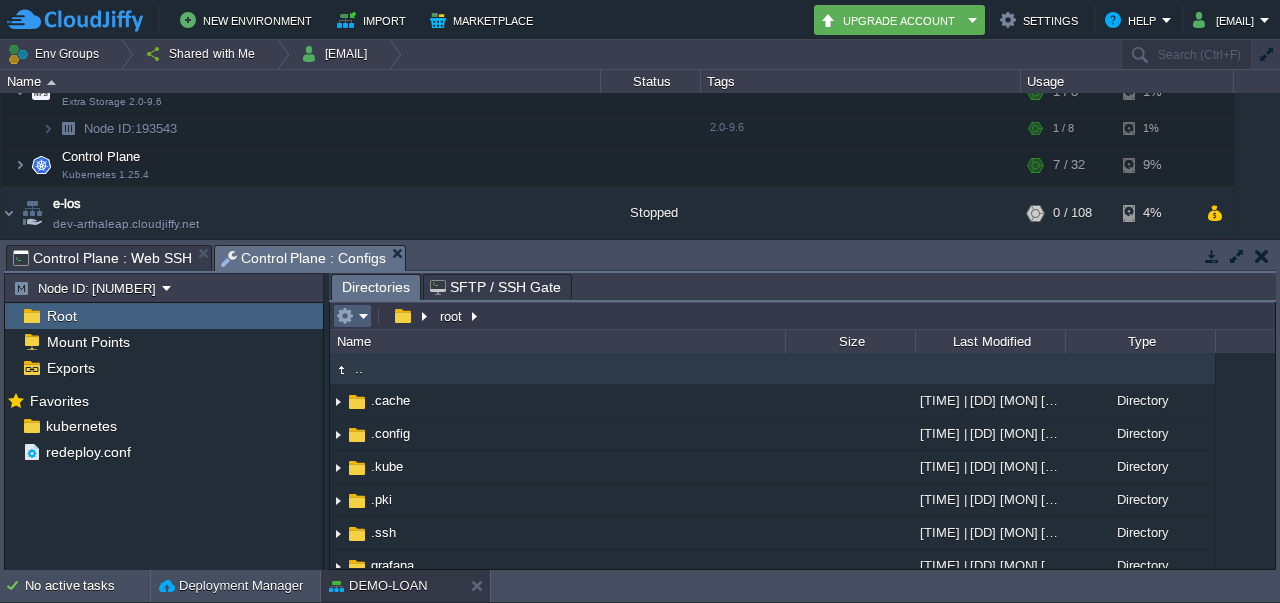 click at bounding box center [352, 316] 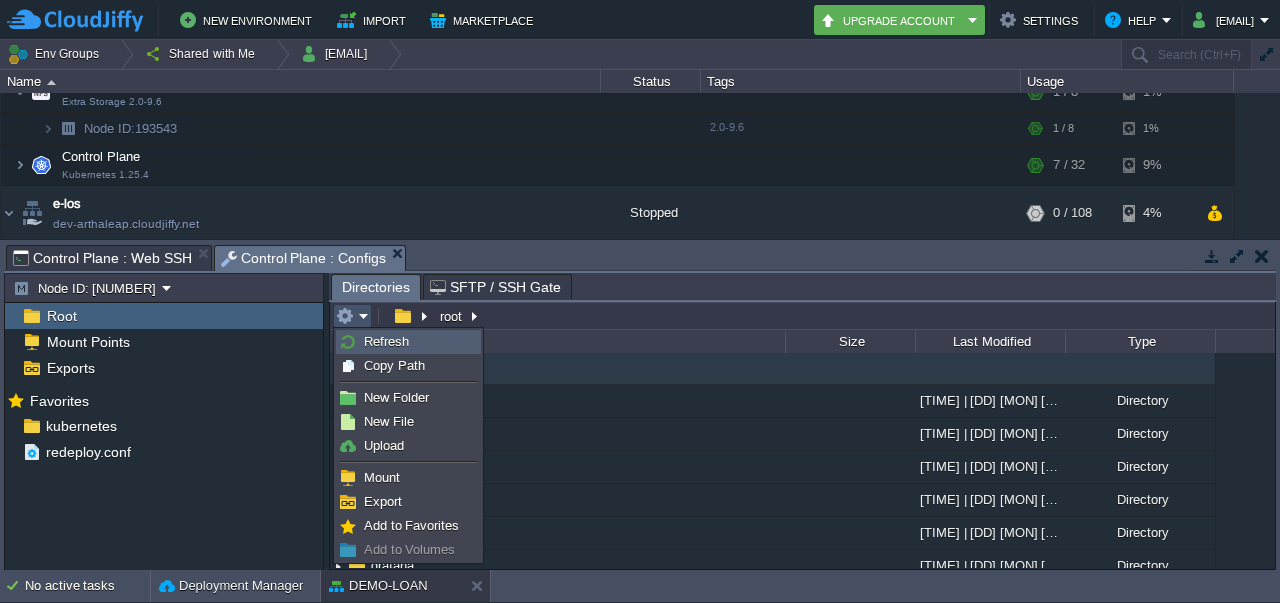 click on "Refresh" at bounding box center [386, 341] 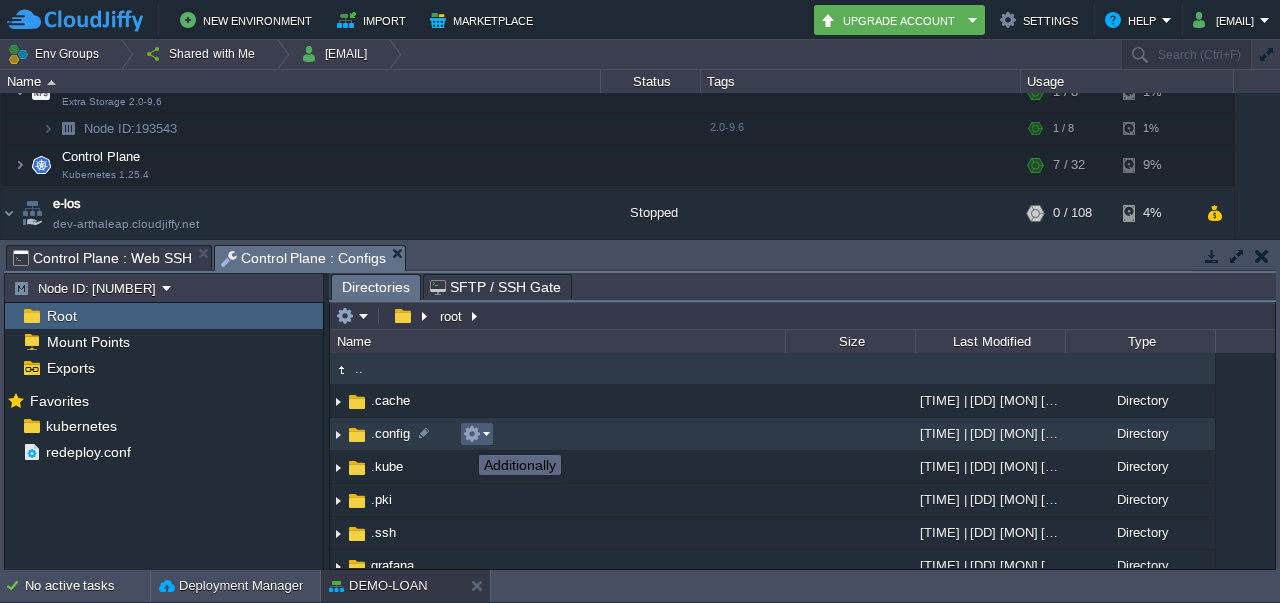 scroll, scrollTop: 619, scrollLeft: 0, axis: vertical 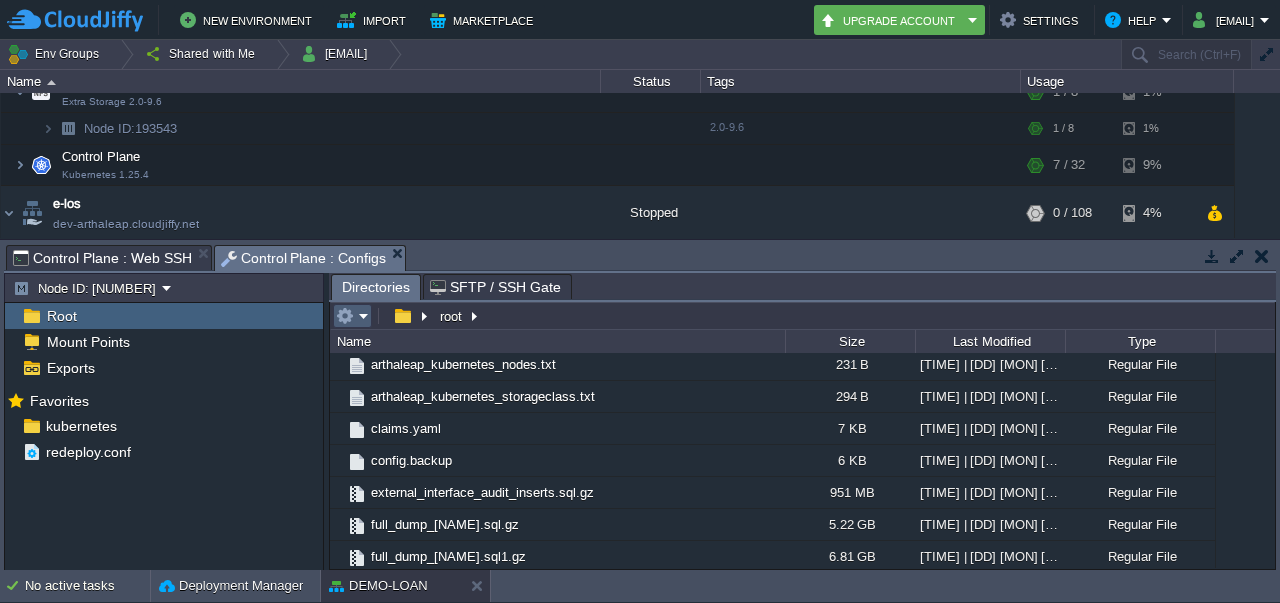 click at bounding box center (352, 316) 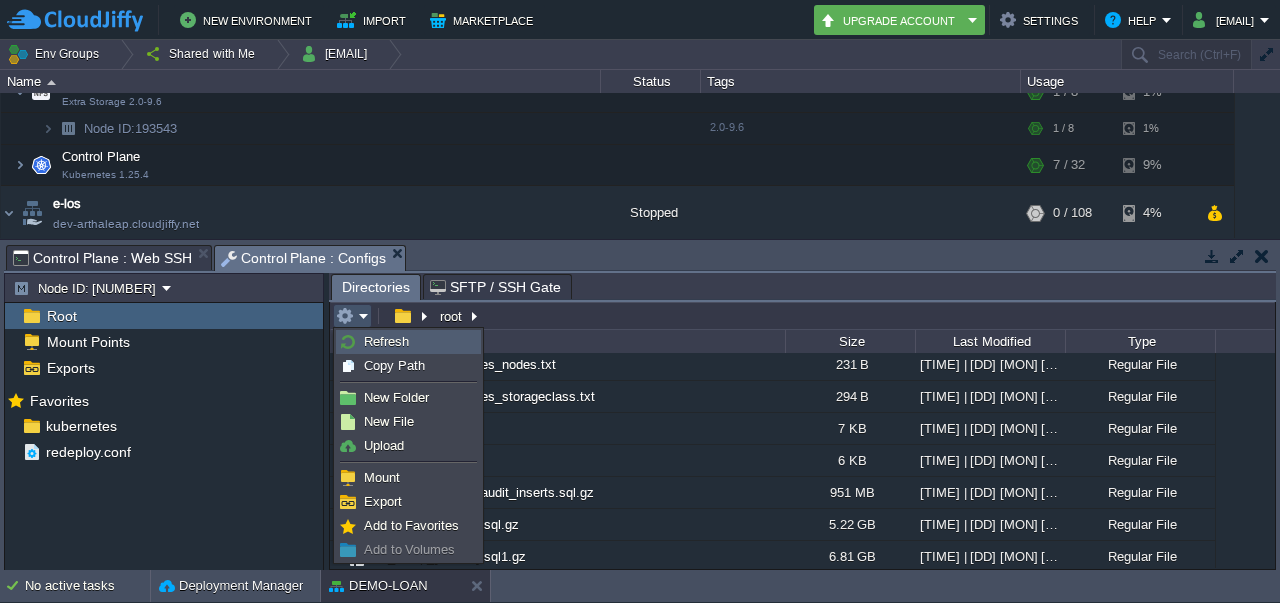 click on "Refresh" at bounding box center [408, 342] 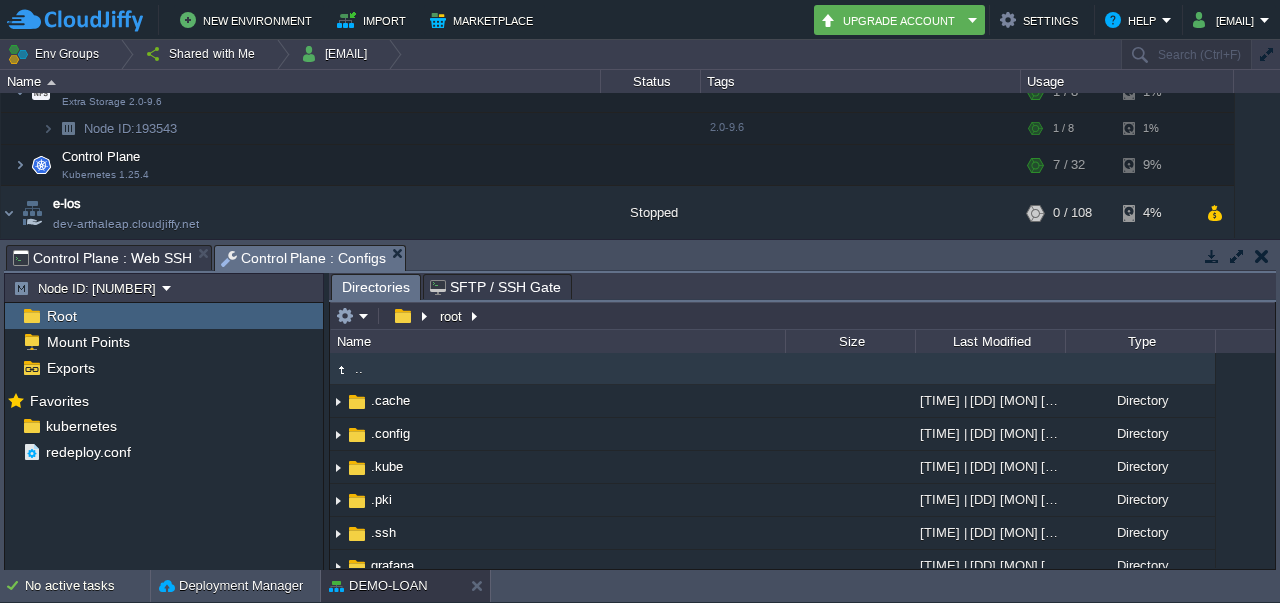 scroll, scrollTop: 619, scrollLeft: 0, axis: vertical 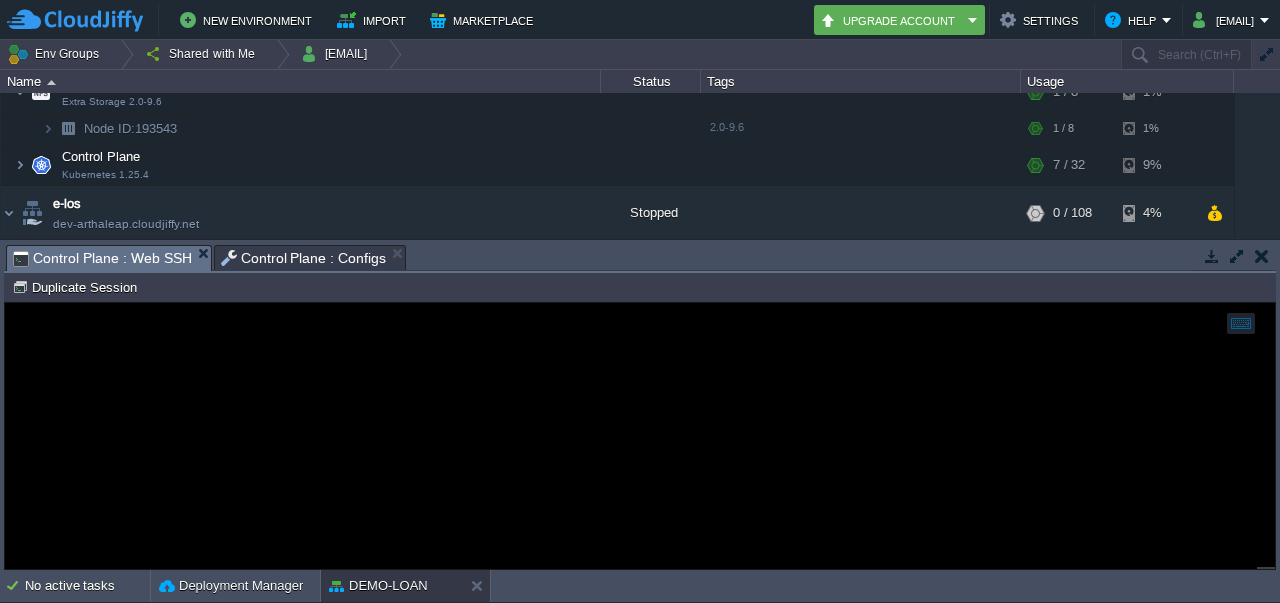 click on "Control Plane : Web SSH" at bounding box center [102, 258] 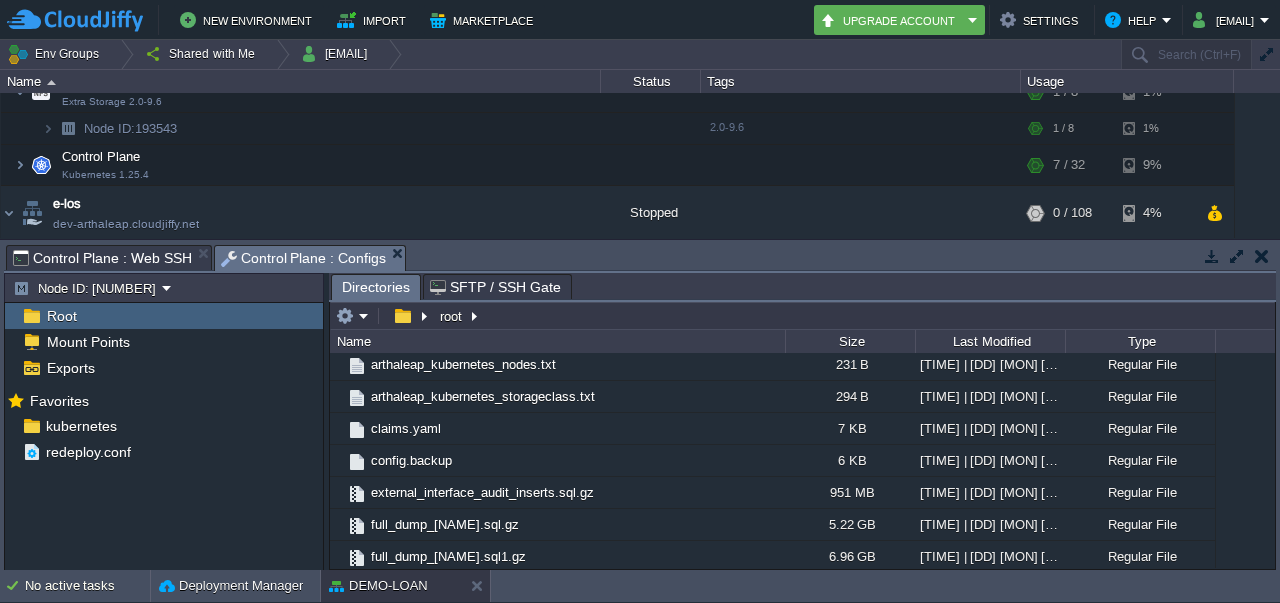 click on "Control Plane : Configs" at bounding box center (304, 258) 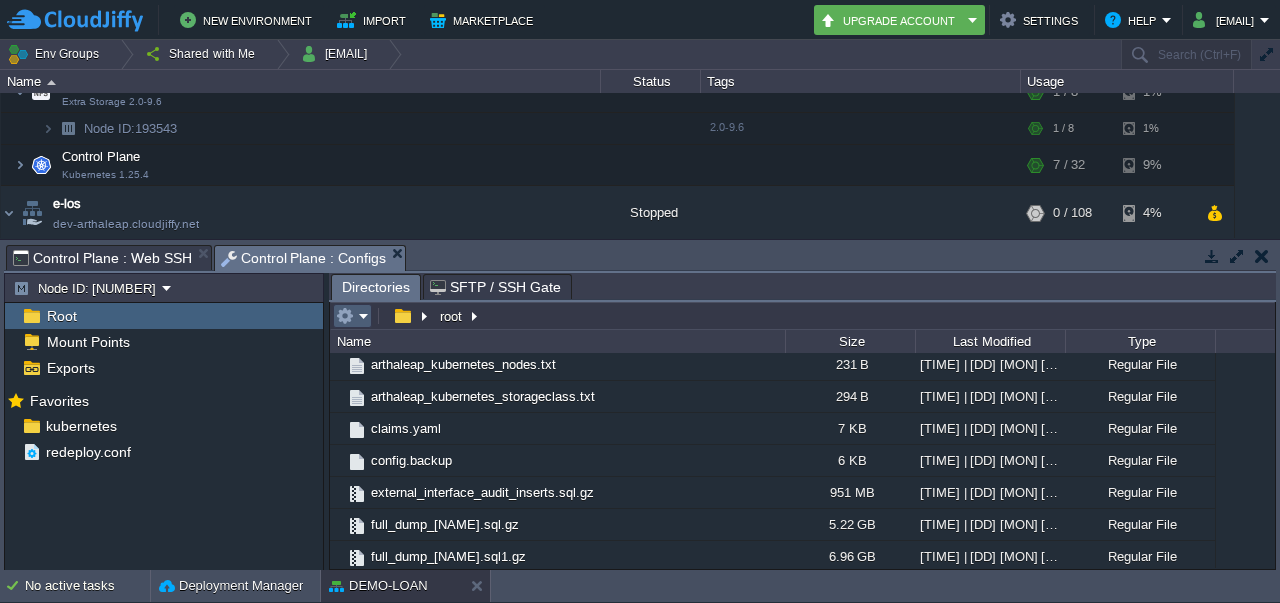 click at bounding box center [352, 316] 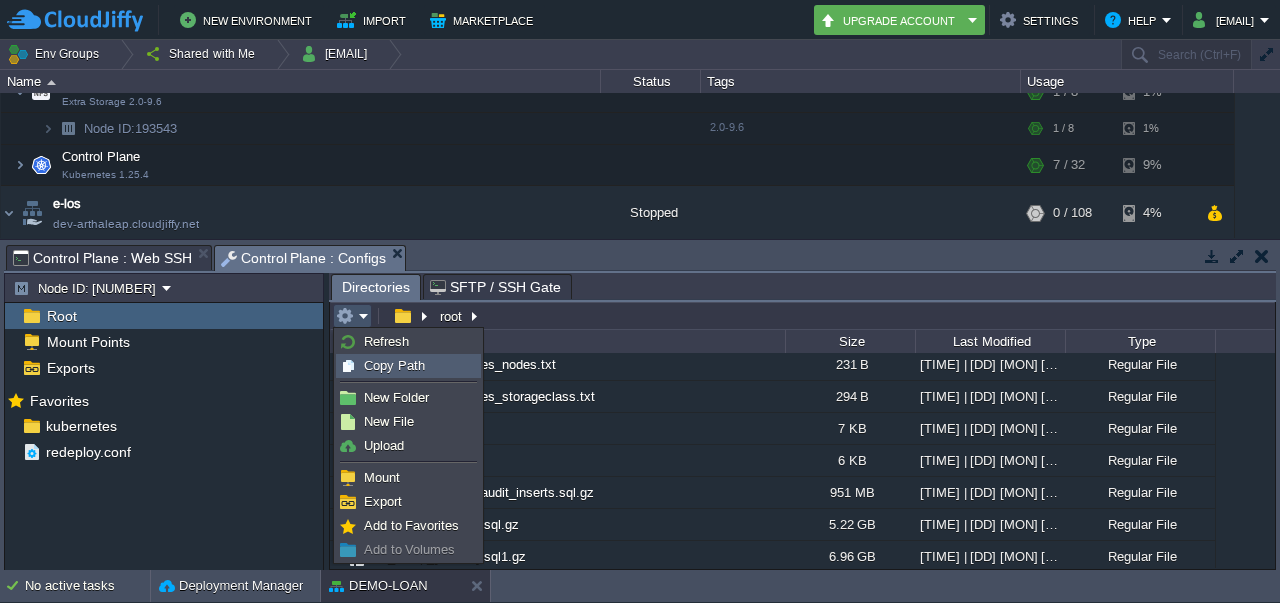 click on "Copy Path" at bounding box center (394, 365) 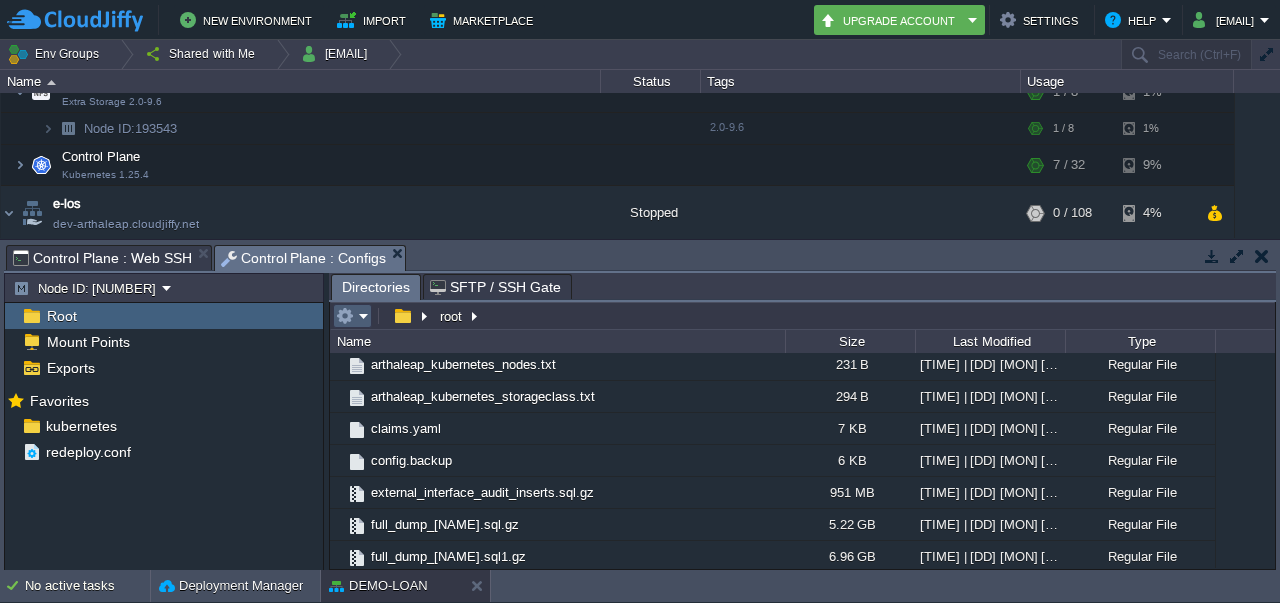 click at bounding box center [352, 316] 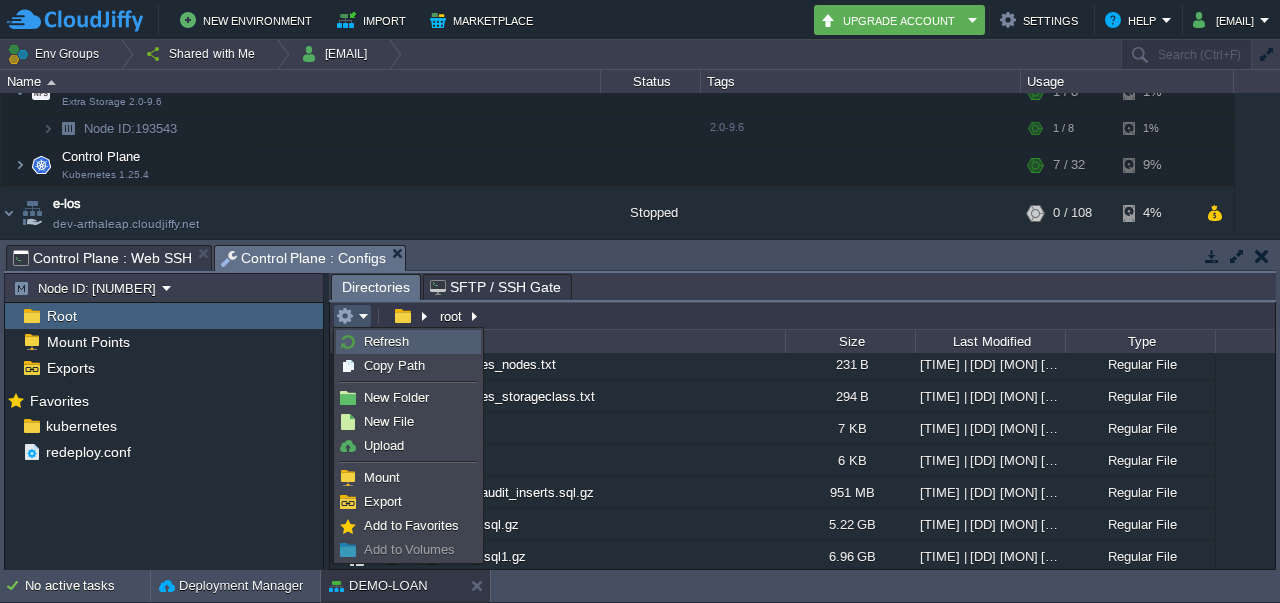 click on "Refresh" at bounding box center (408, 342) 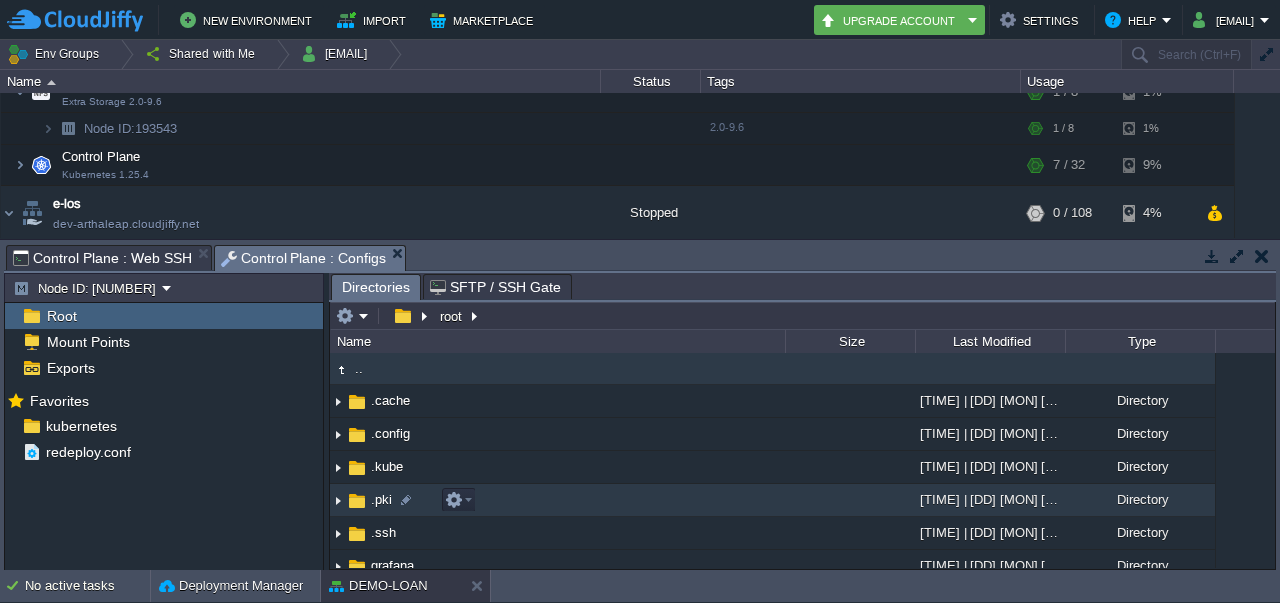 scroll, scrollTop: 619, scrollLeft: 0, axis: vertical 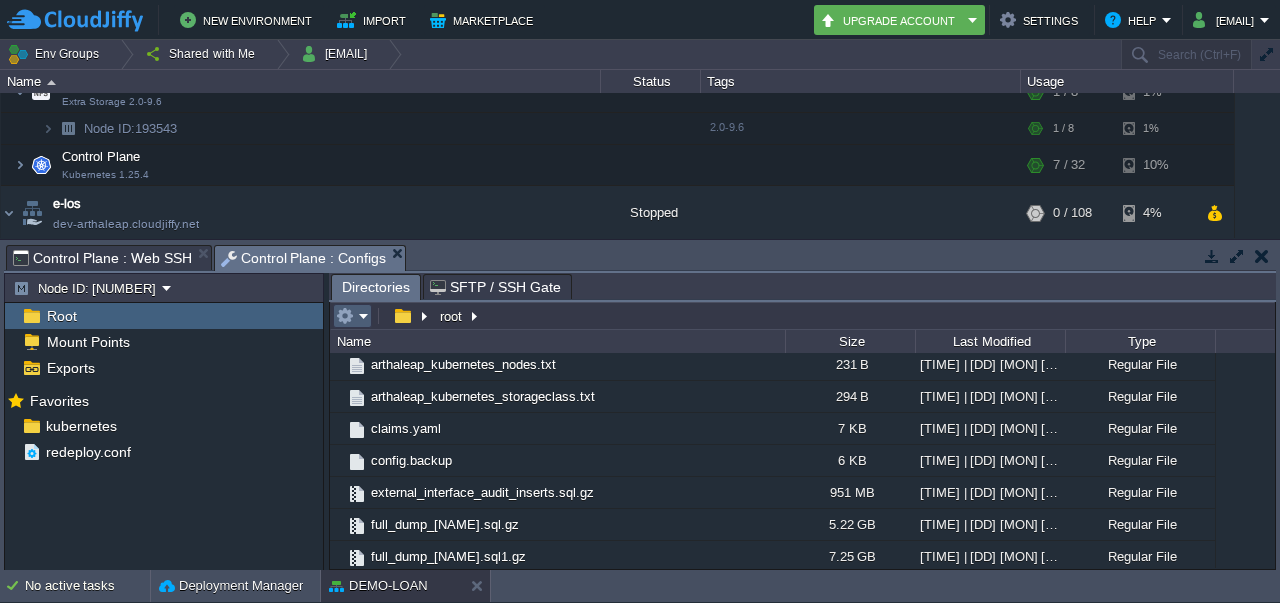 click at bounding box center (352, 316) 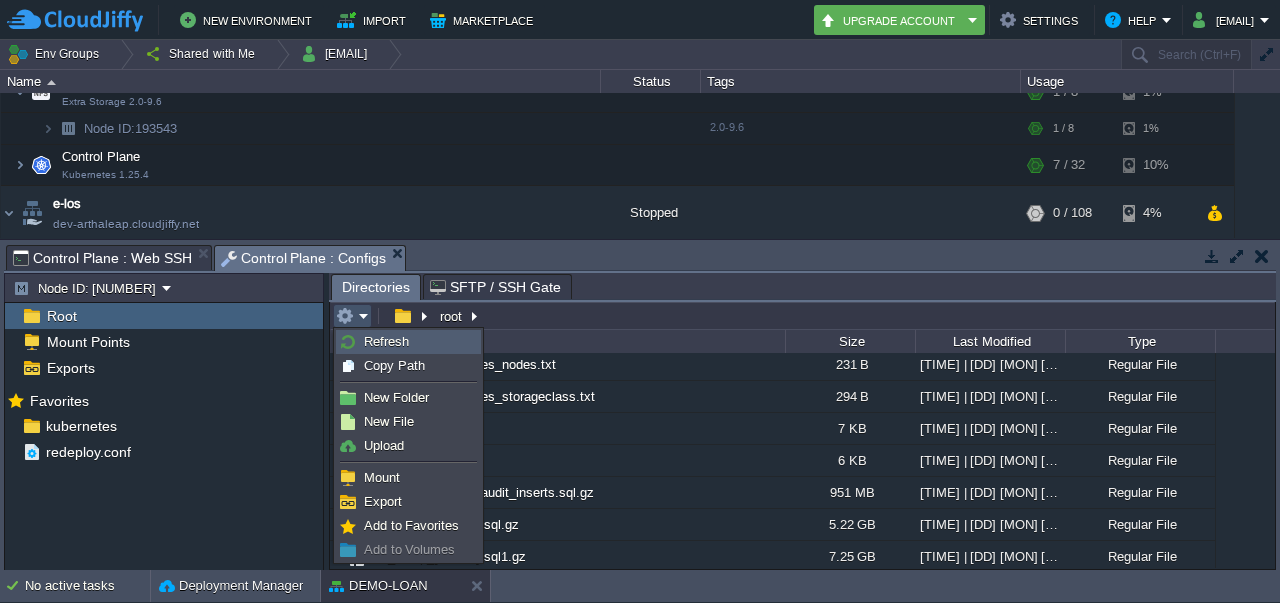 click on "Refresh" at bounding box center [386, 341] 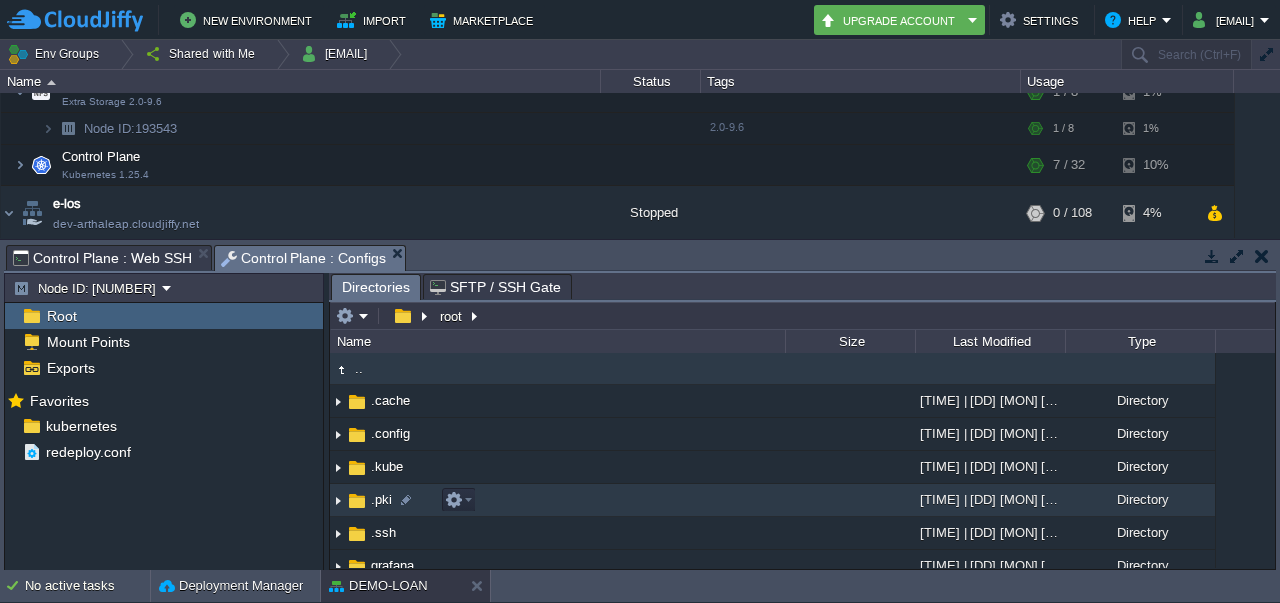 scroll, scrollTop: 619, scrollLeft: 0, axis: vertical 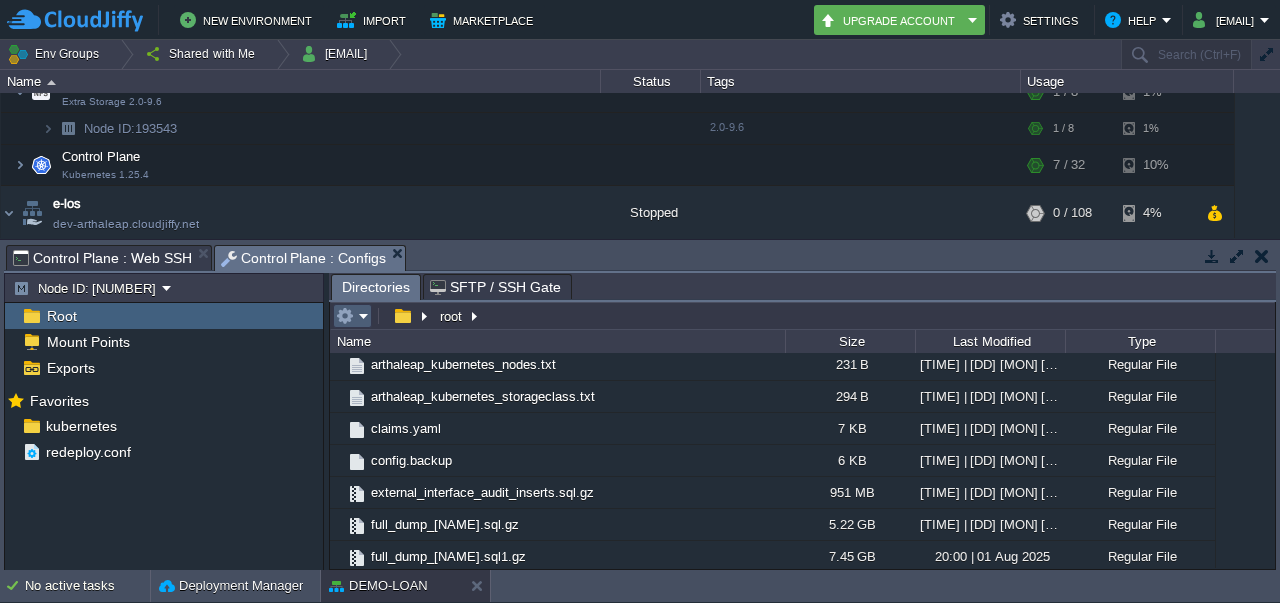 click at bounding box center [352, 316] 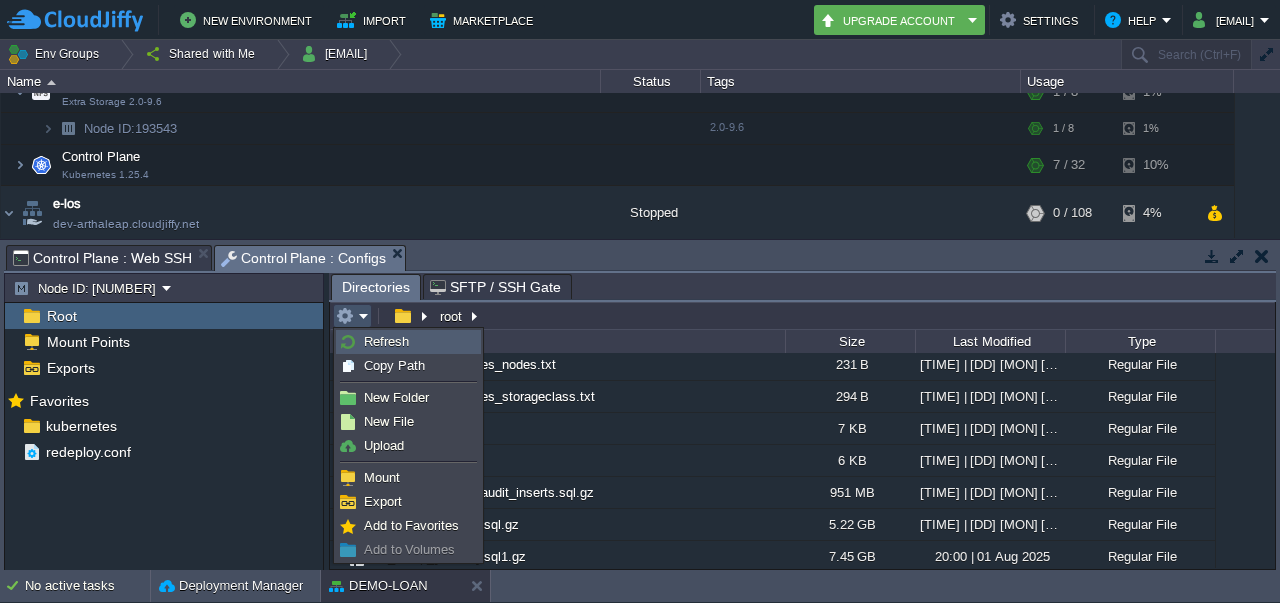 click on "Refresh" at bounding box center (386, 341) 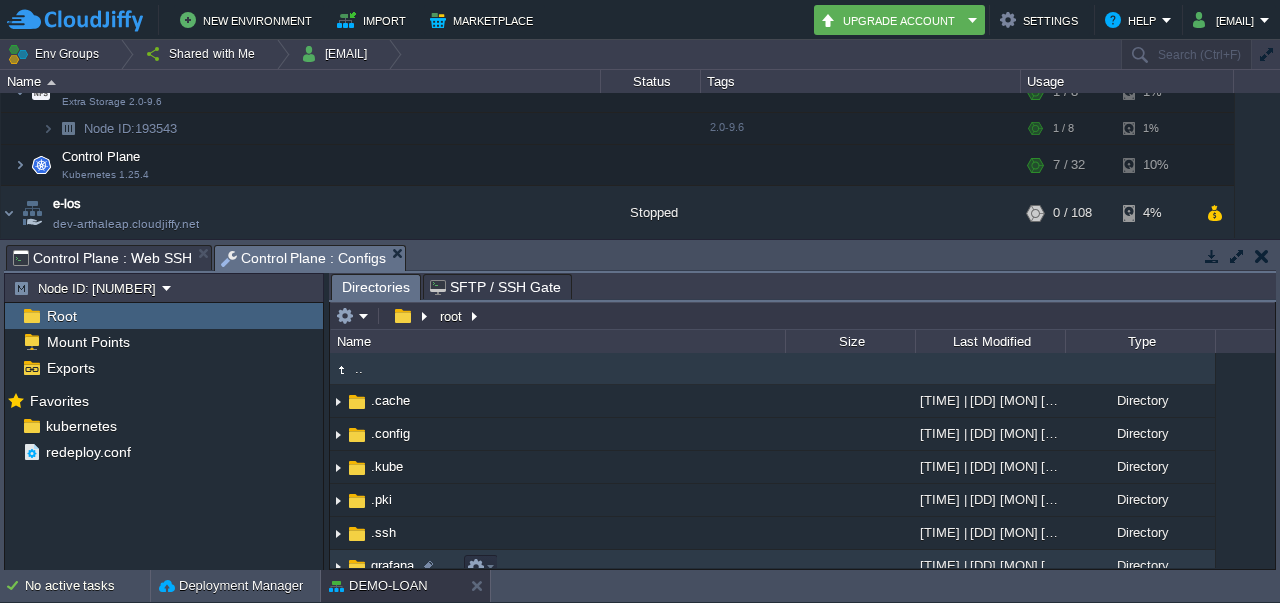 scroll, scrollTop: 619, scrollLeft: 0, axis: vertical 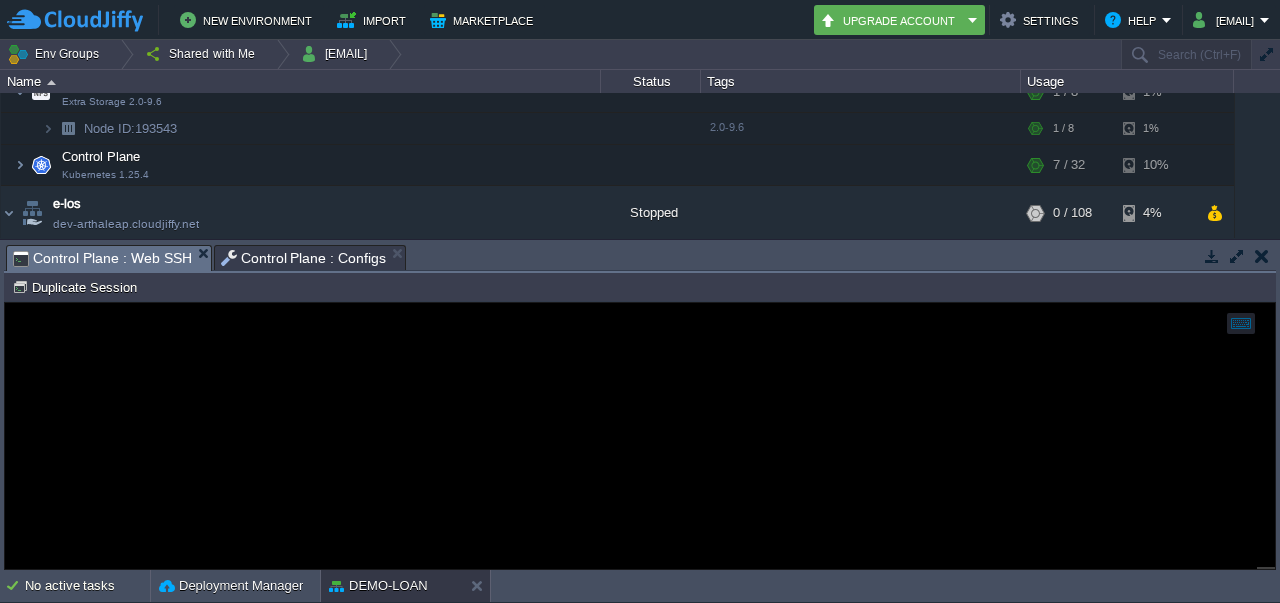 click on "Control Plane : Web SSH" at bounding box center [102, 258] 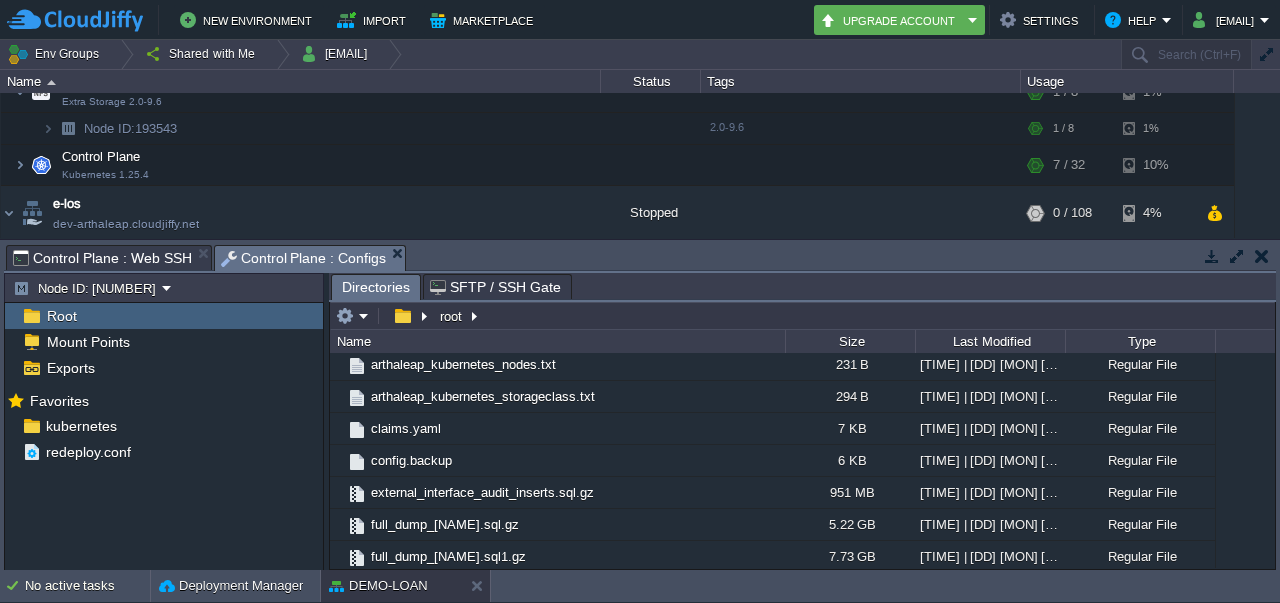 click on "Control Plane : Configs" at bounding box center (304, 258) 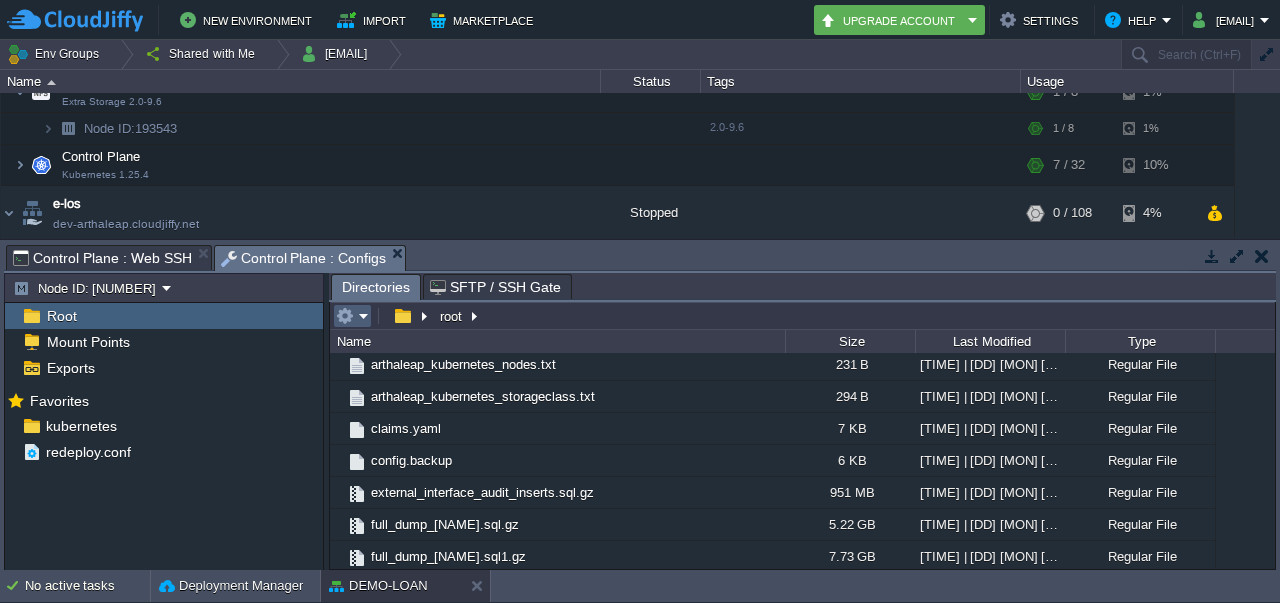 click at bounding box center (354, 316) 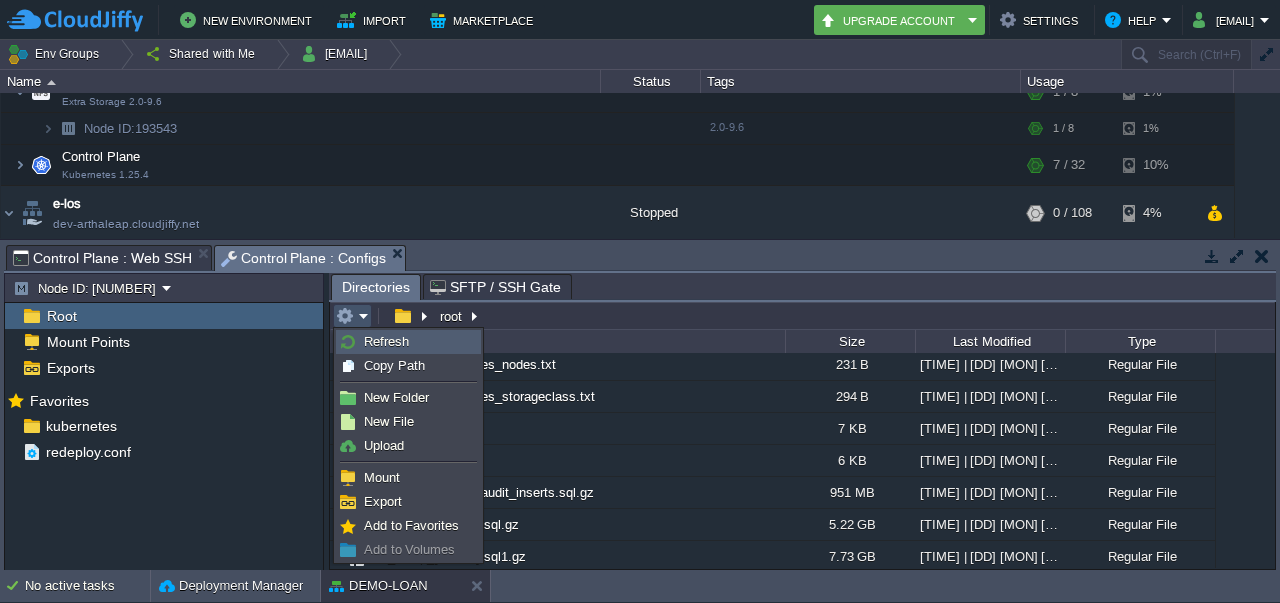 click on "Refresh" at bounding box center [386, 341] 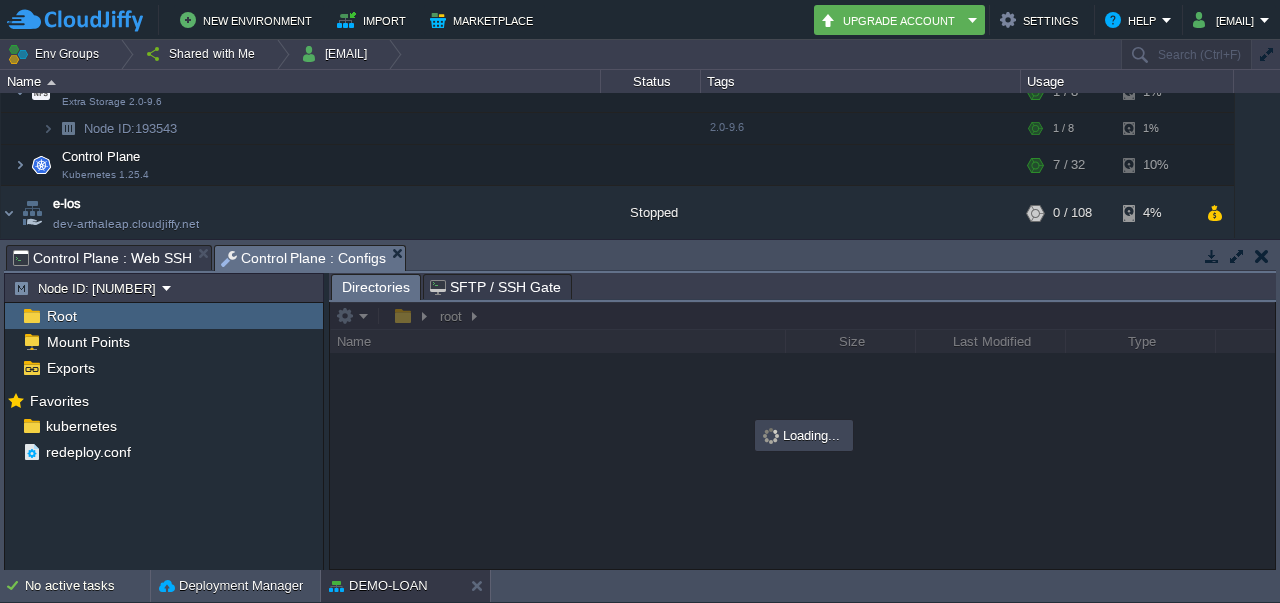 scroll, scrollTop: 0, scrollLeft: 0, axis: both 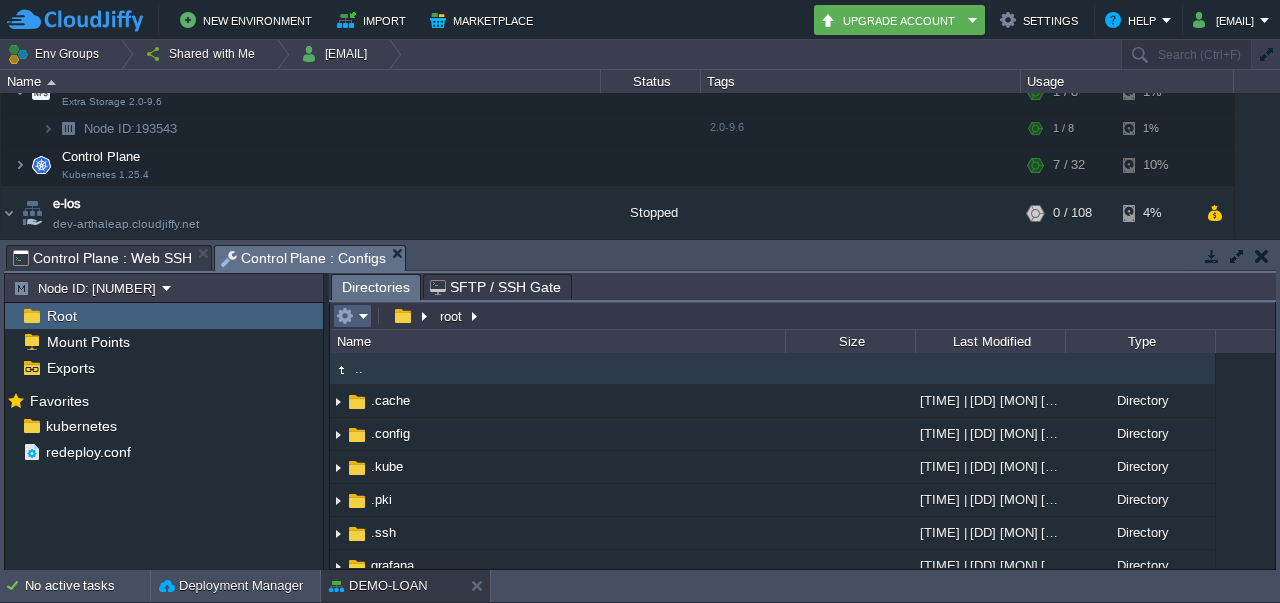 click at bounding box center (352, 316) 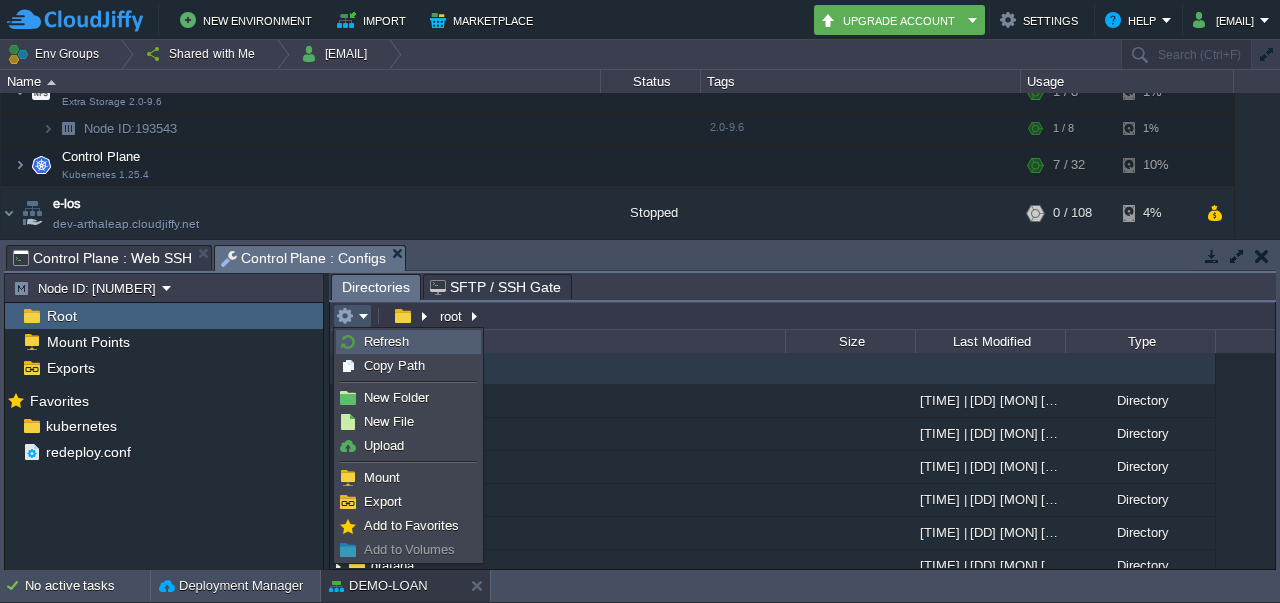click on "Refresh" at bounding box center [386, 341] 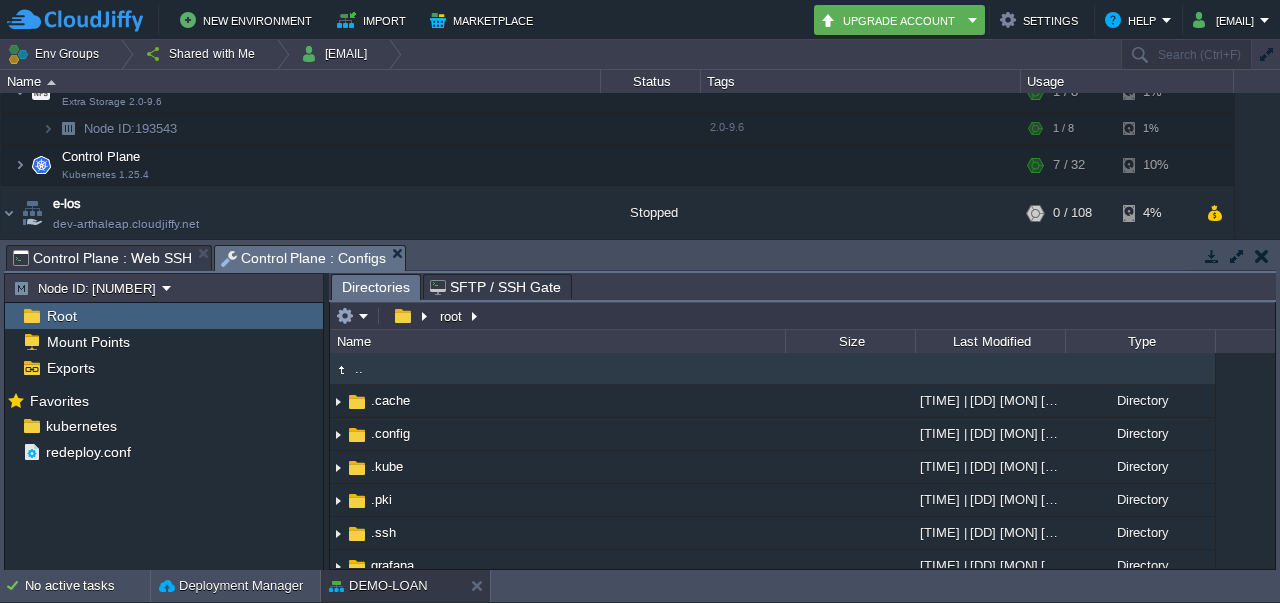 scroll, scrollTop: 619, scrollLeft: 0, axis: vertical 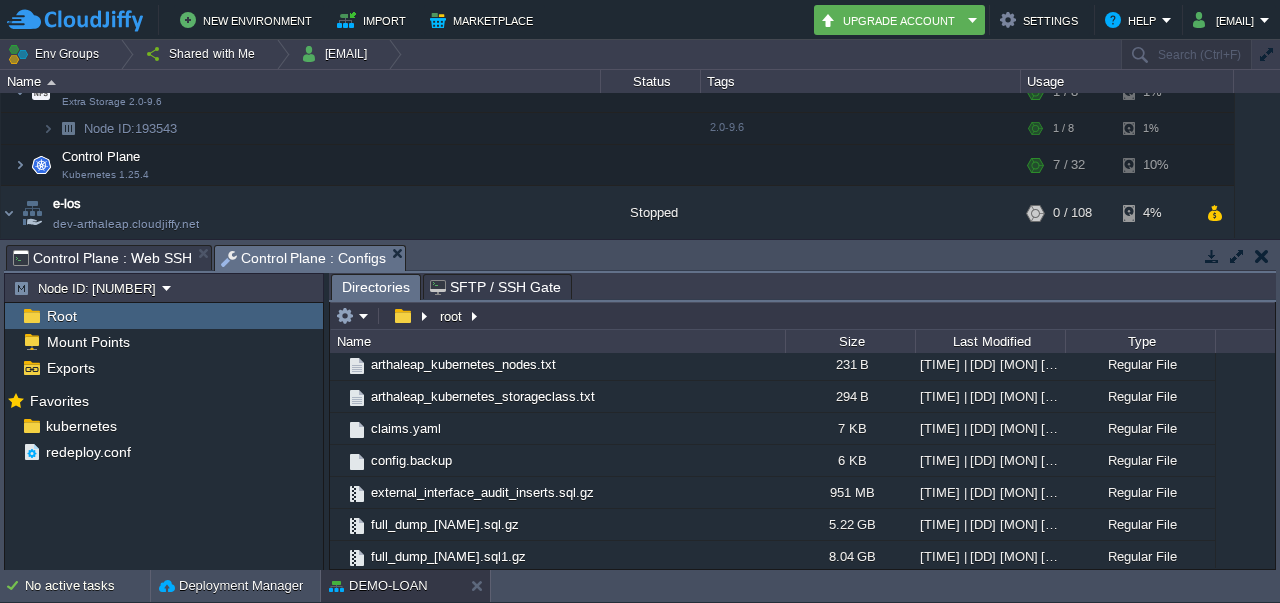 click on "Control Plane : Web SSH" at bounding box center [102, 258] 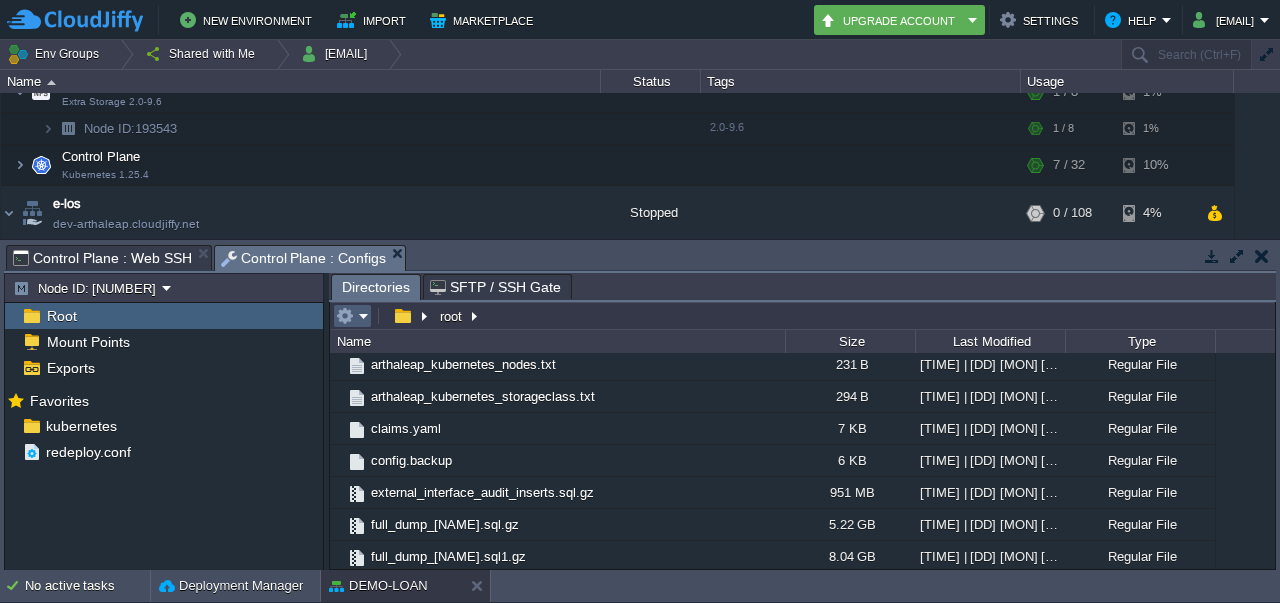 click at bounding box center [352, 316] 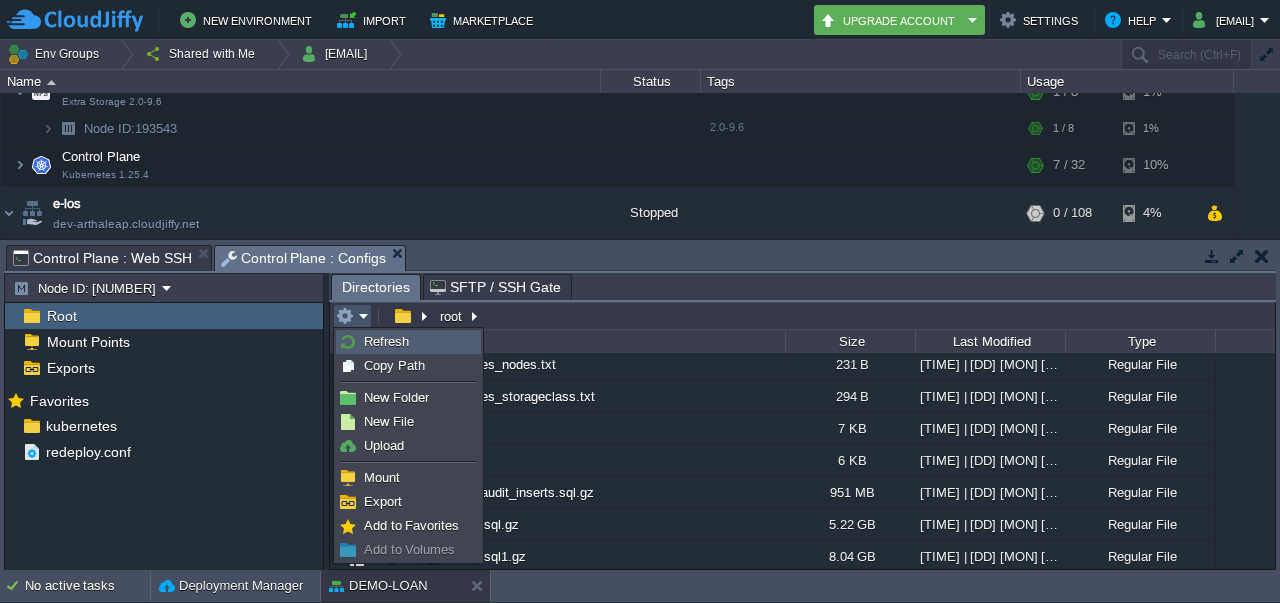 click on "Refresh" at bounding box center [386, 341] 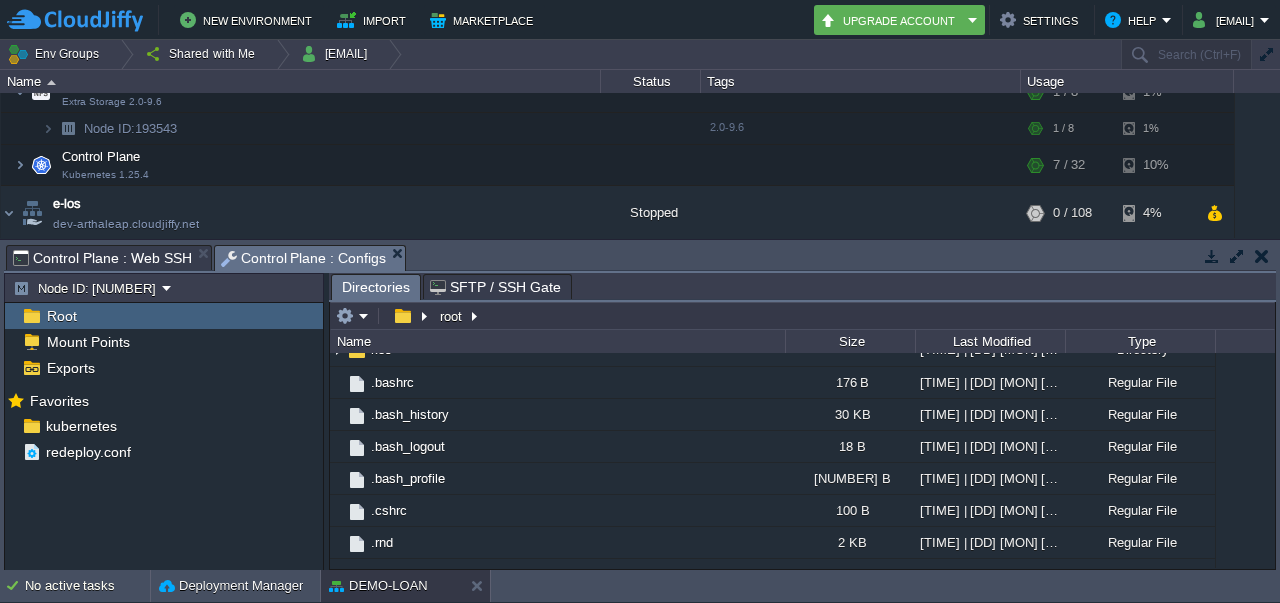scroll, scrollTop: 619, scrollLeft: 0, axis: vertical 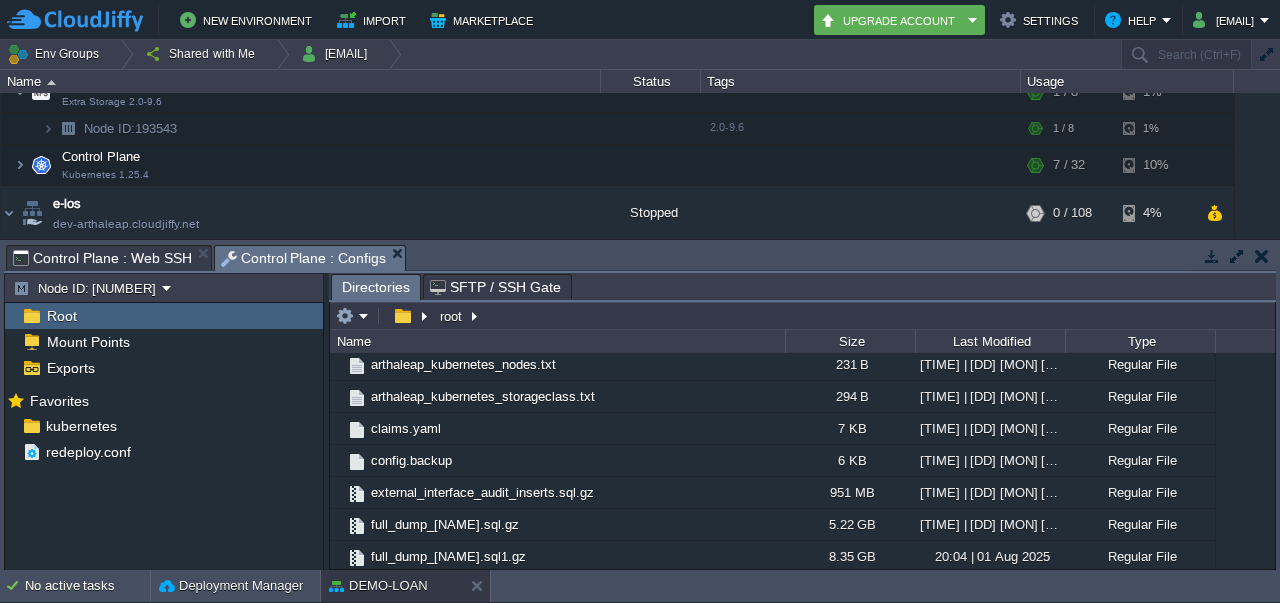 click on "Control Plane : Web SSH" at bounding box center [102, 258] 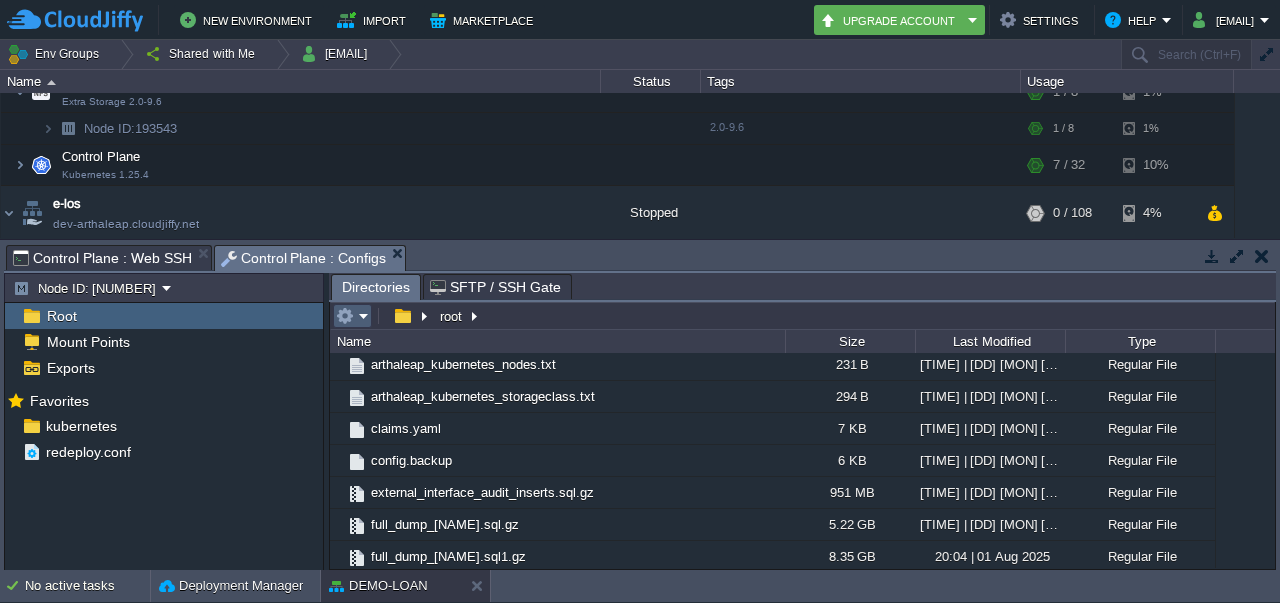click at bounding box center (345, 316) 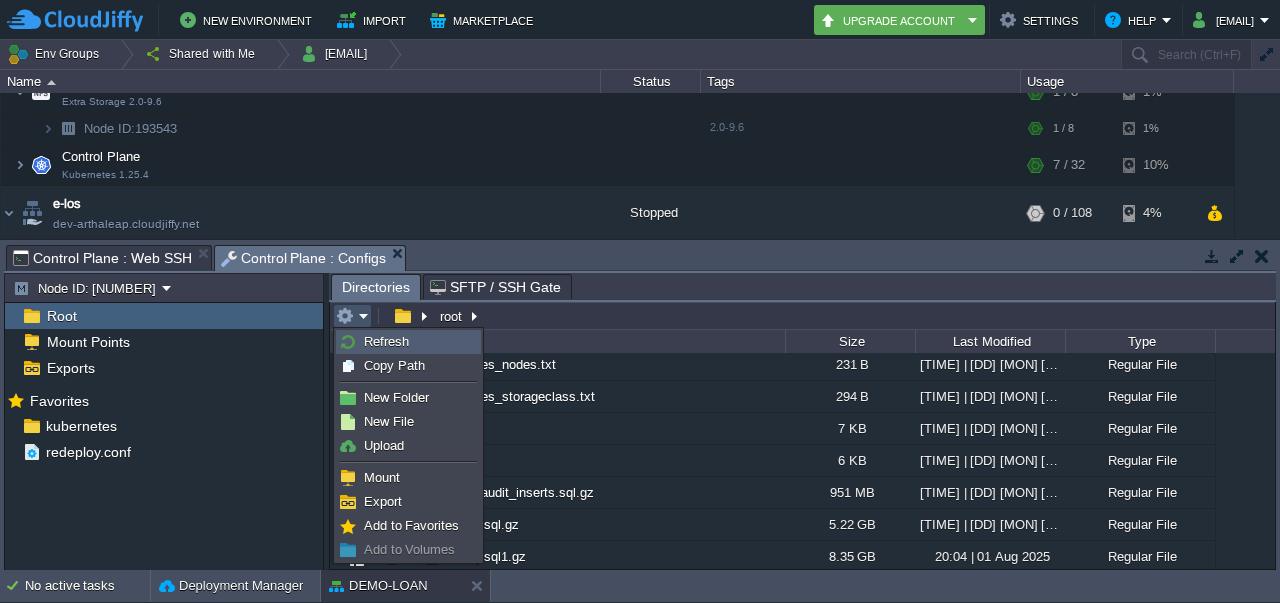 click on "Refresh" at bounding box center [386, 341] 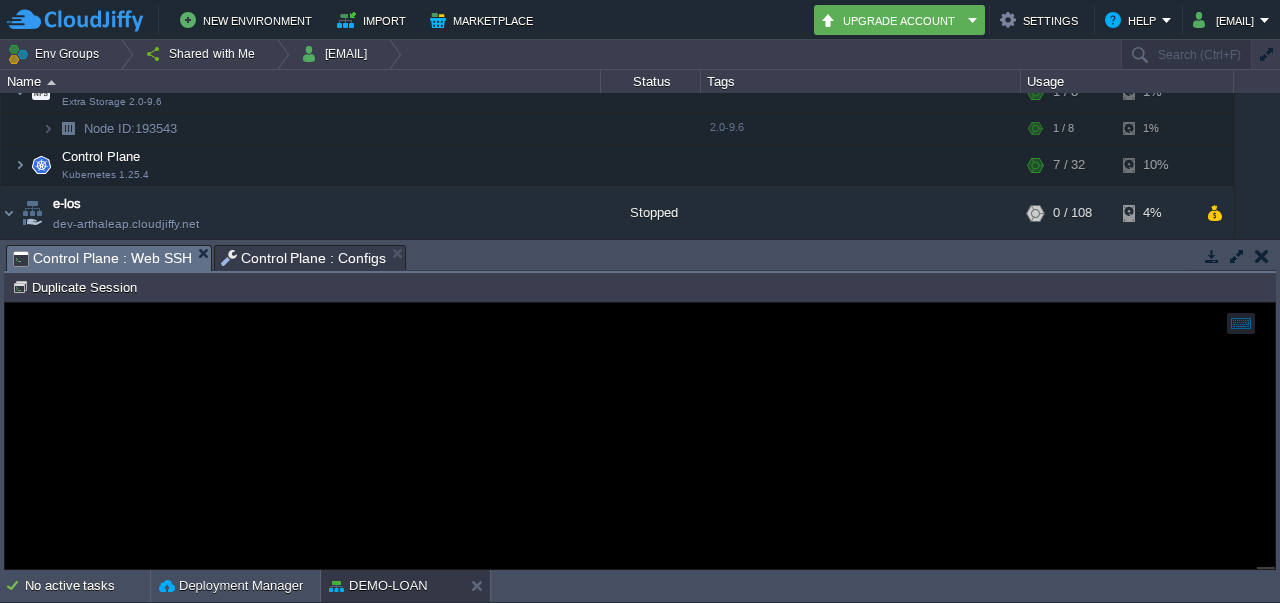 click on "Control Plane : Web SSH" at bounding box center [102, 258] 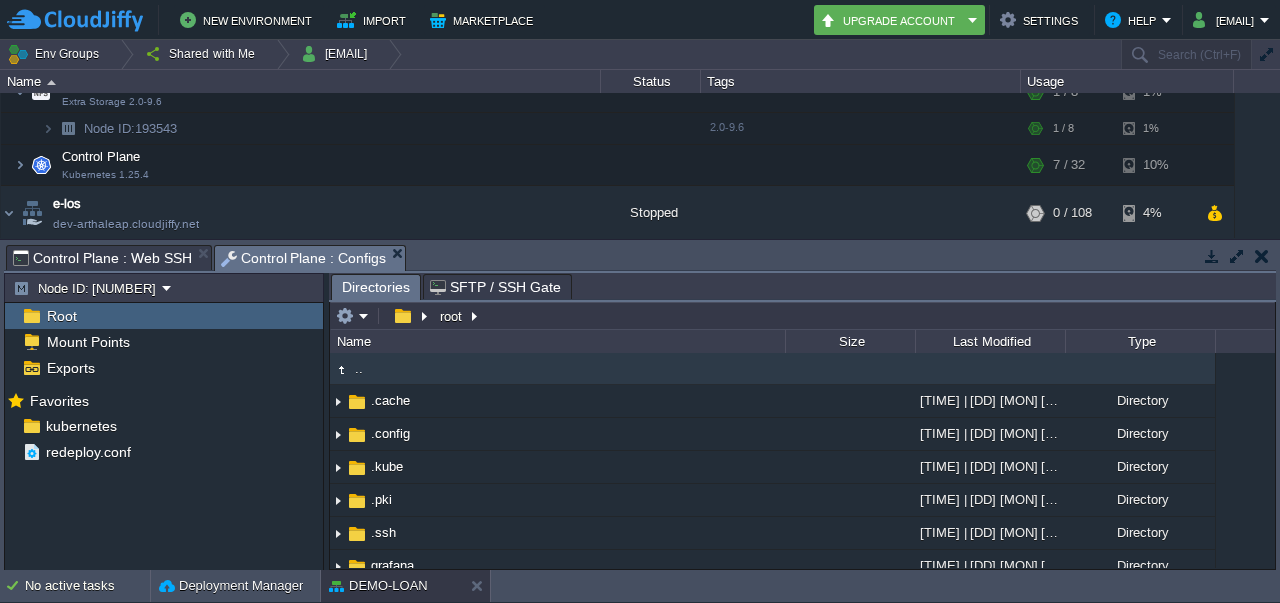 click on "Control Plane : Configs" at bounding box center [304, 258] 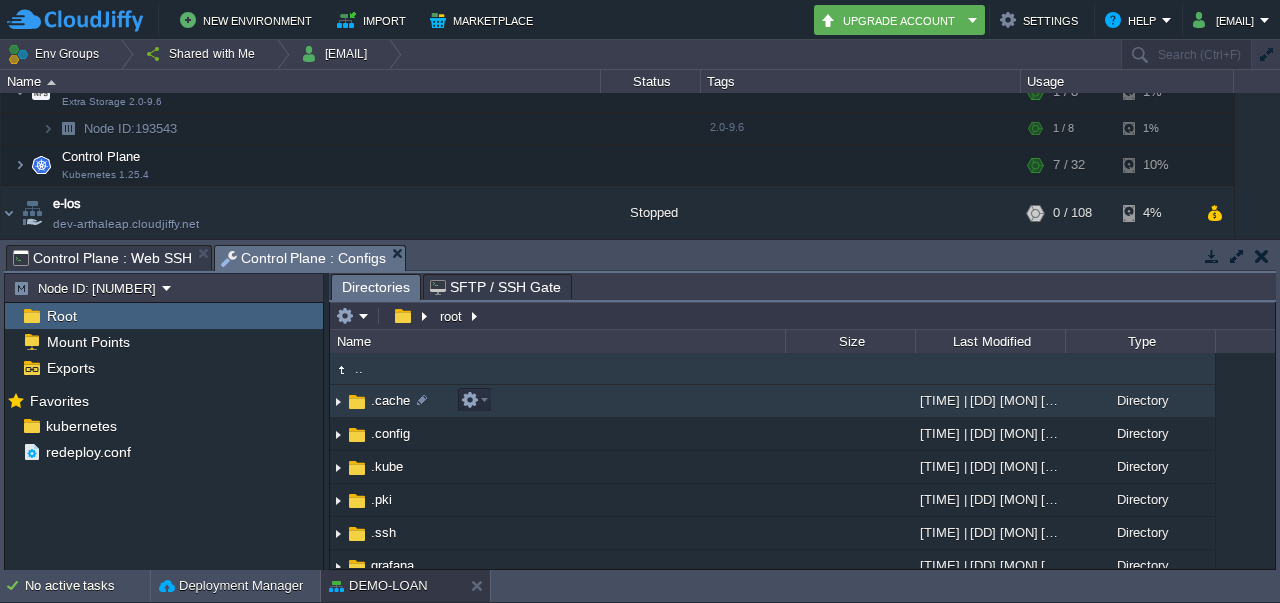 scroll, scrollTop: 619, scrollLeft: 0, axis: vertical 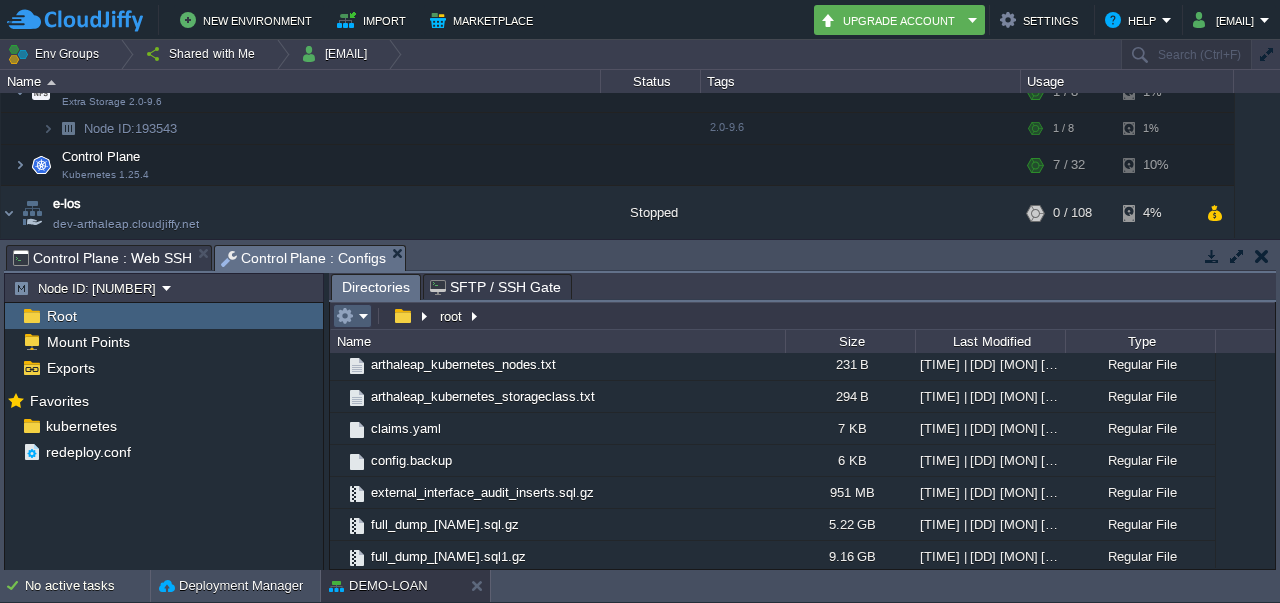 click at bounding box center [345, 316] 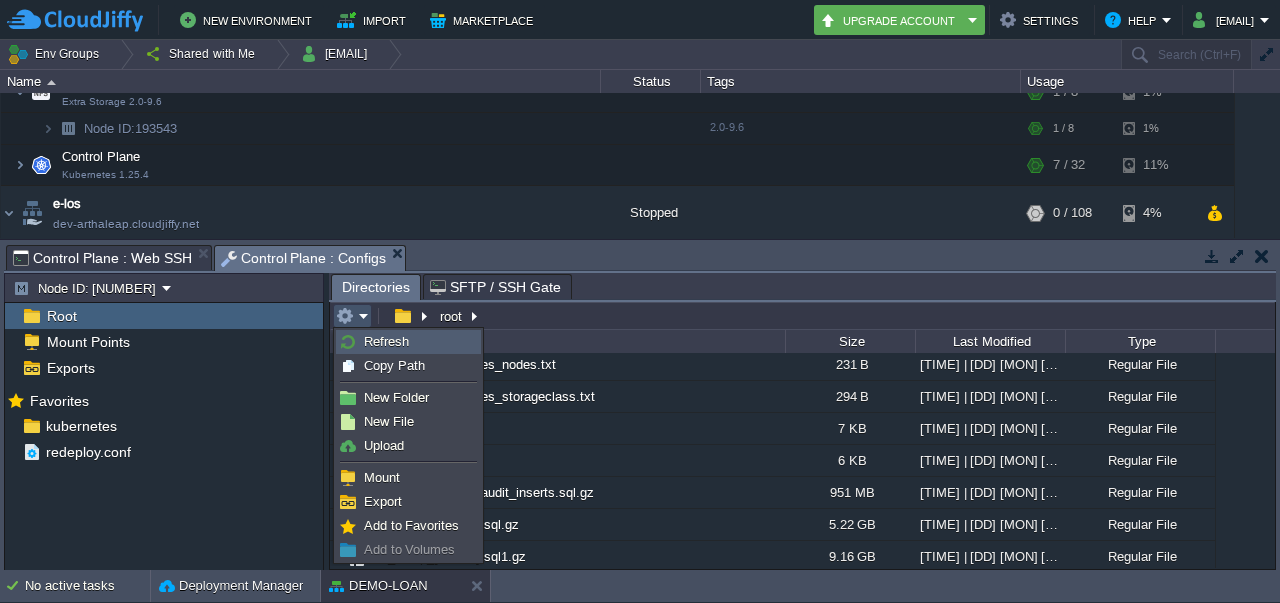 click on "Refresh" at bounding box center [386, 341] 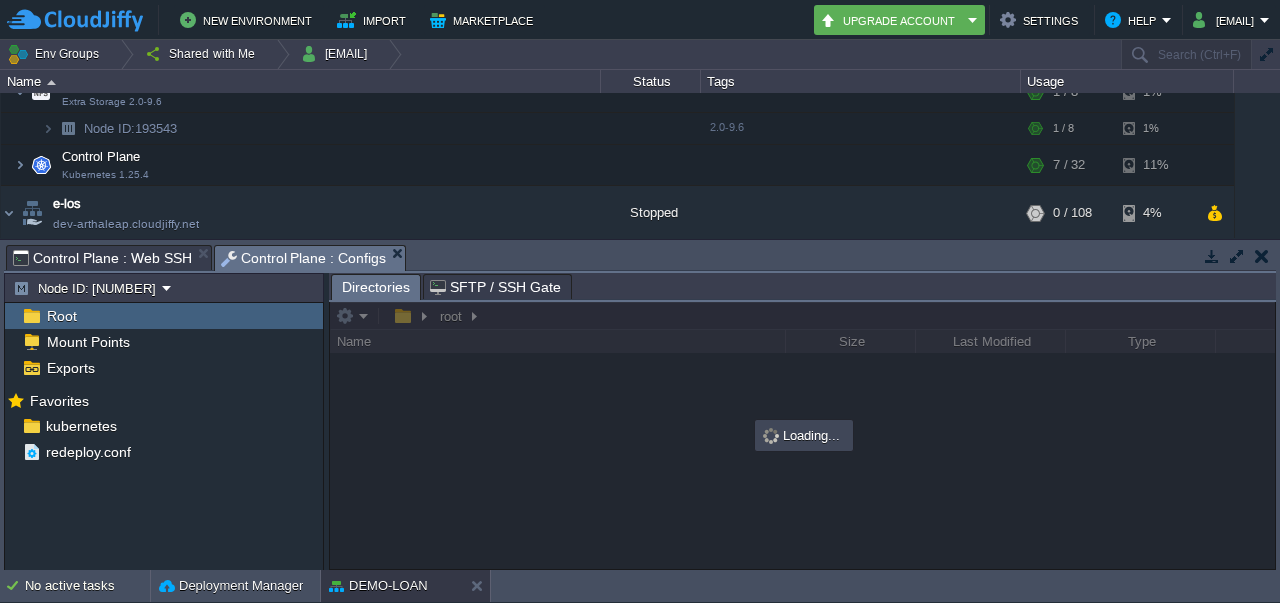 click on "Control Plane : Web SSH" at bounding box center (102, 258) 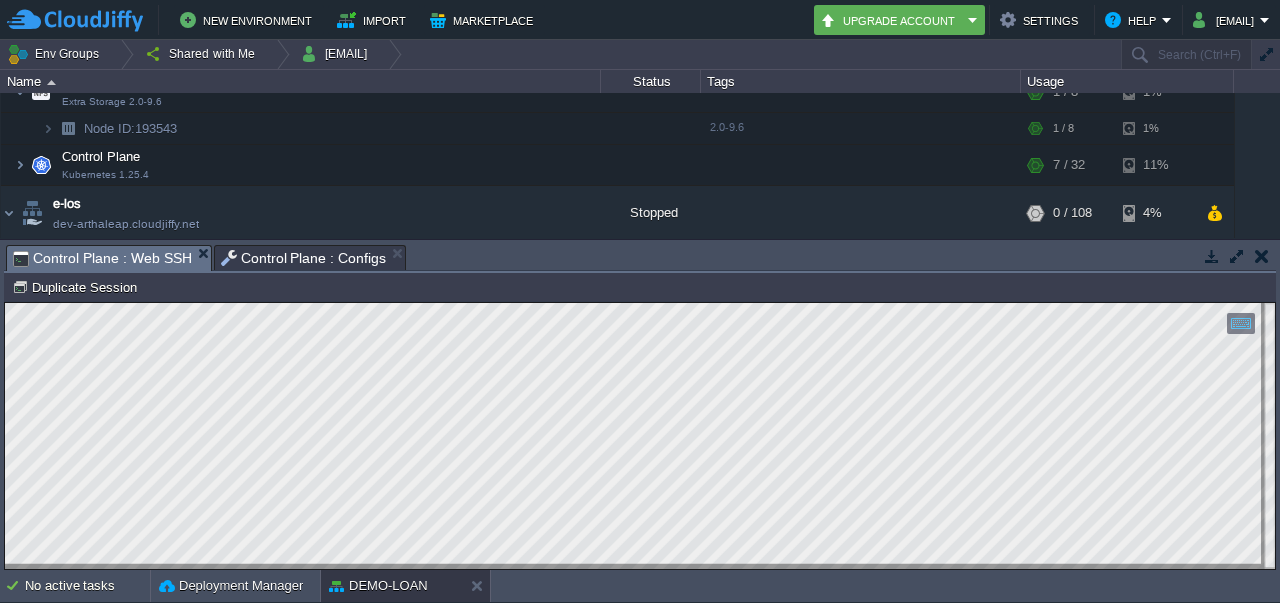 click on "Control Plane : Configs" at bounding box center (304, 258) 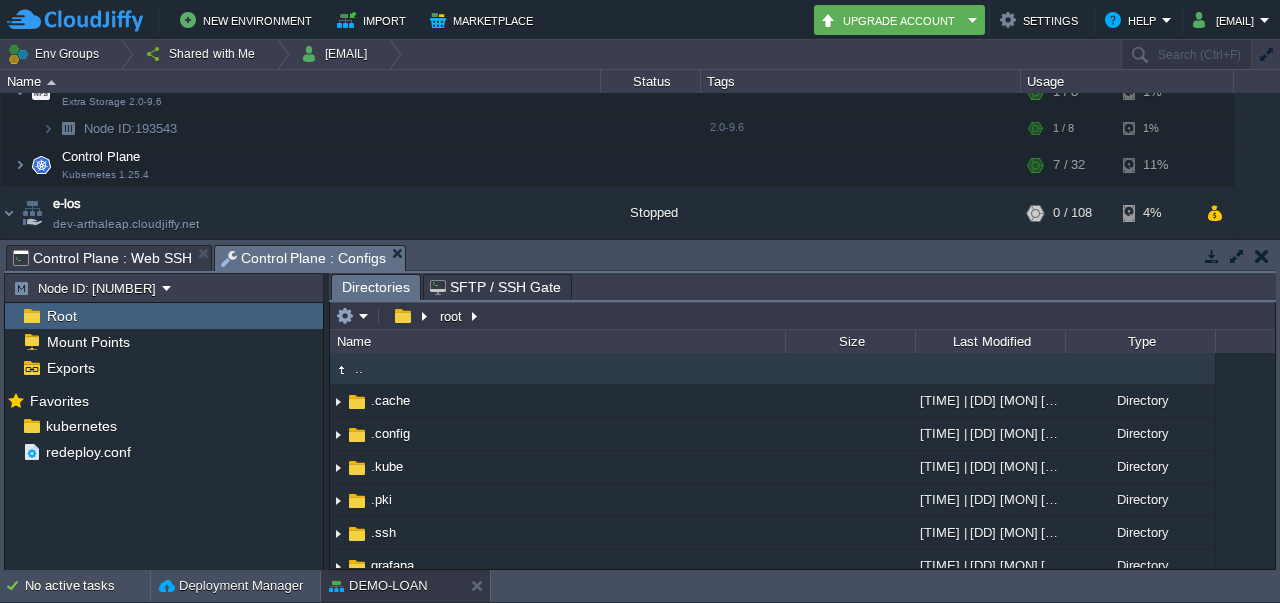 scroll, scrollTop: 619, scrollLeft: 0, axis: vertical 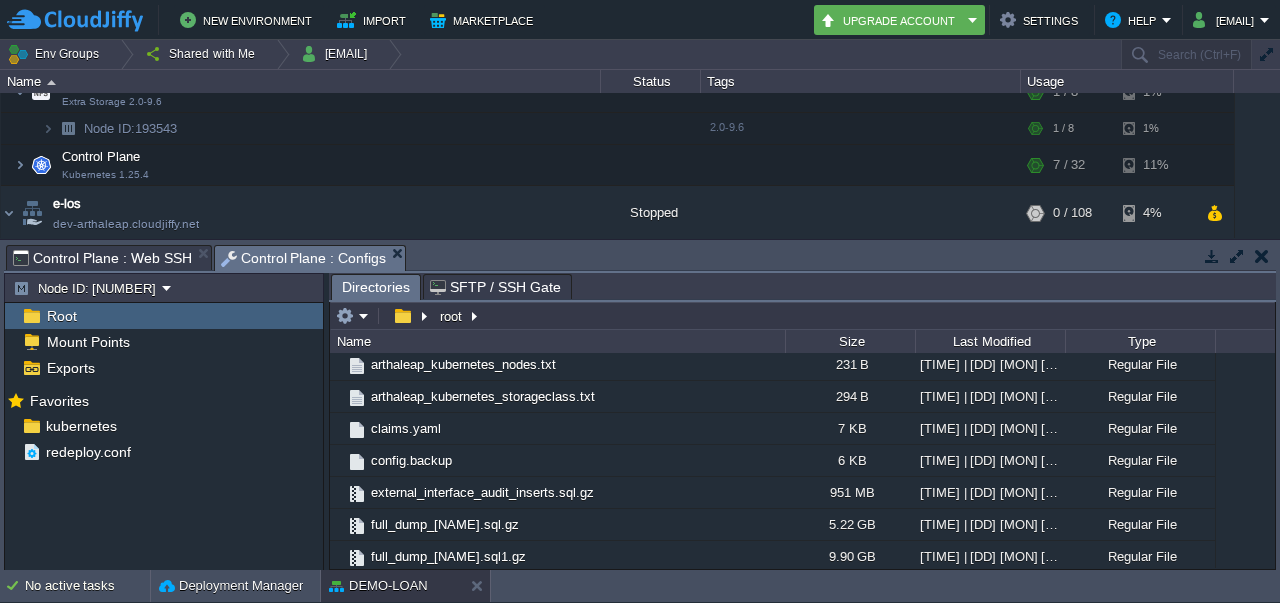 click on "Control Plane : Web SSH" at bounding box center (102, 258) 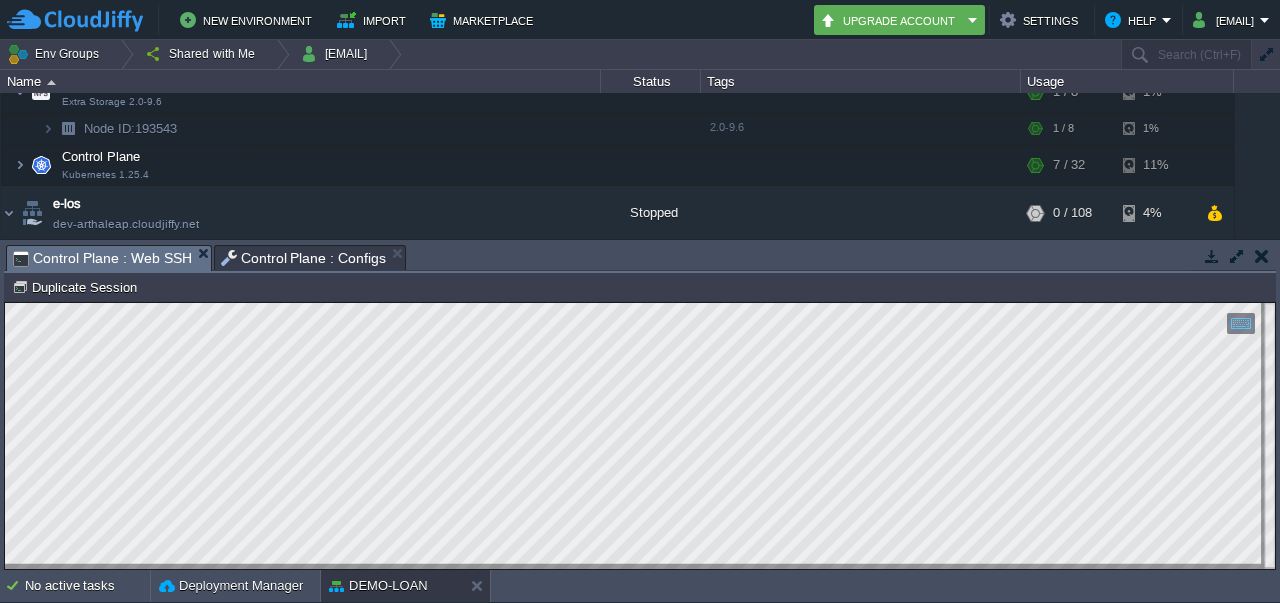click on "Control Plane : Configs" at bounding box center [304, 258] 